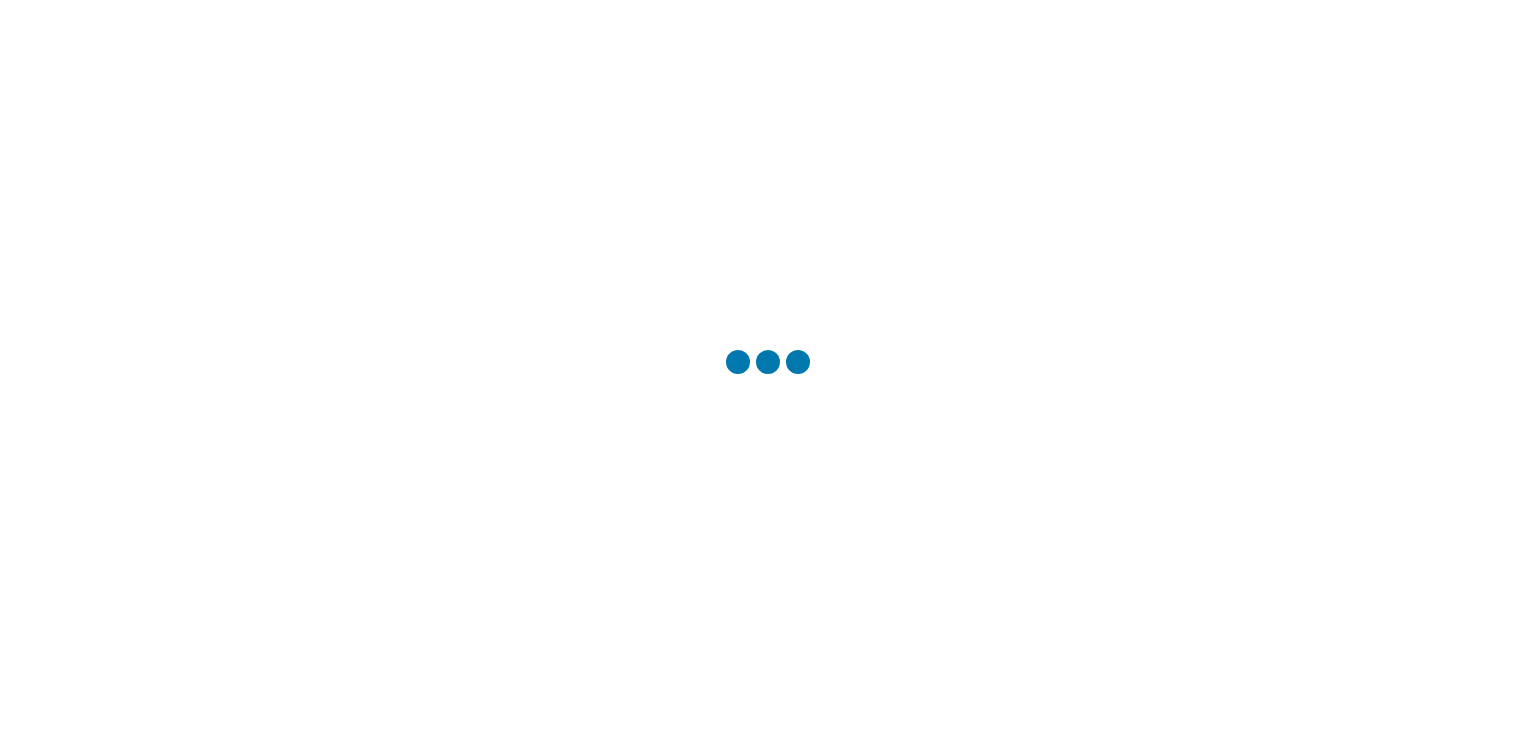 scroll, scrollTop: 0, scrollLeft: 0, axis: both 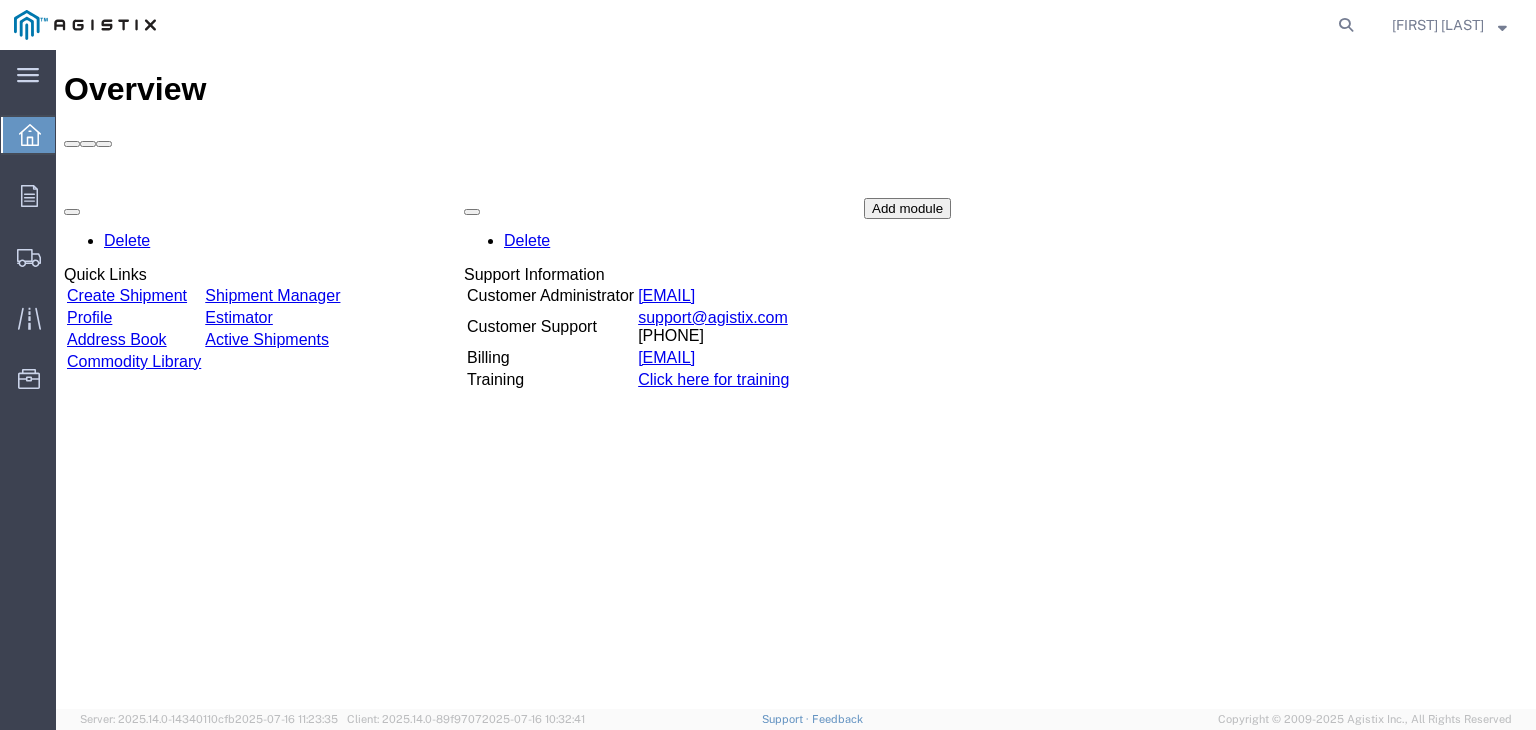 click on "Create Shipment" at bounding box center [127, 295] 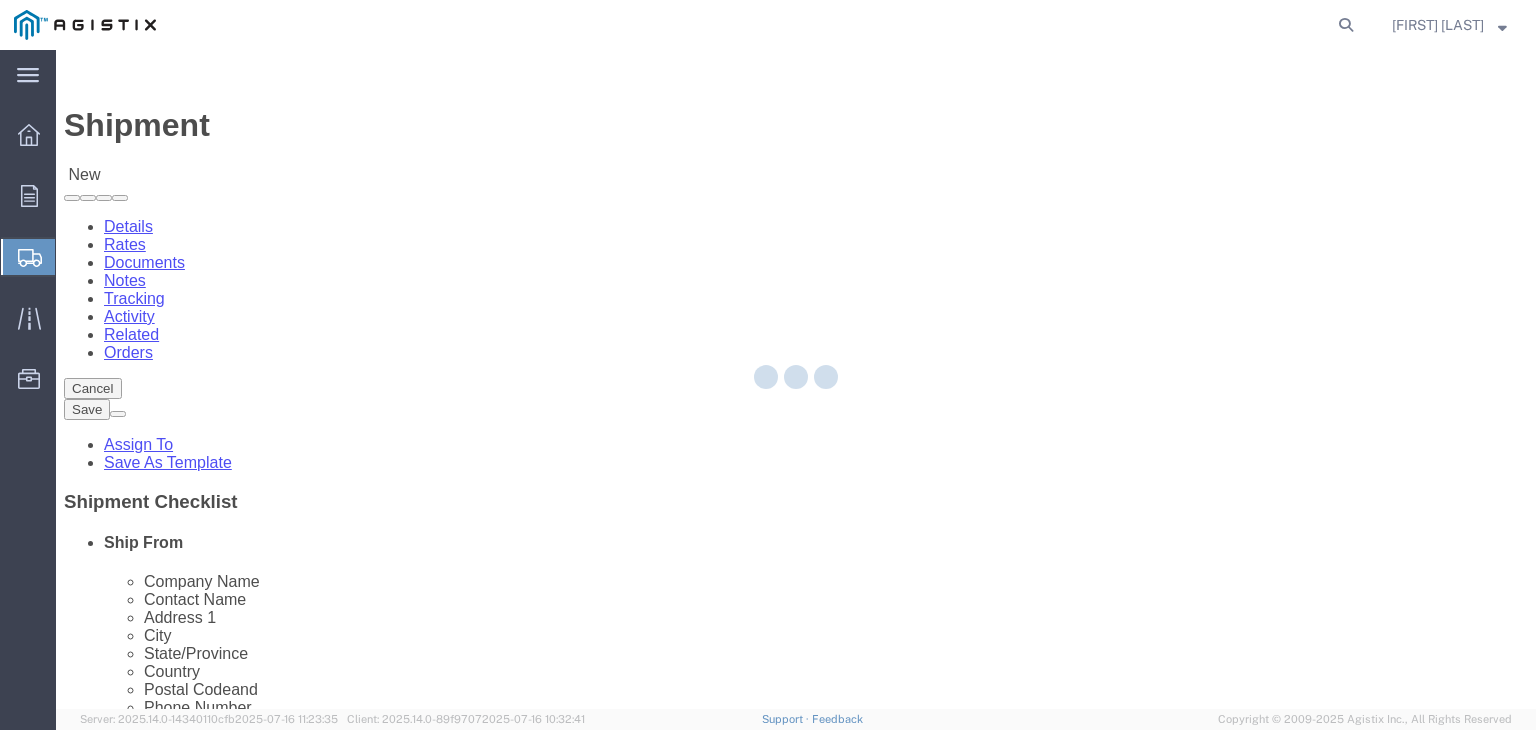 select 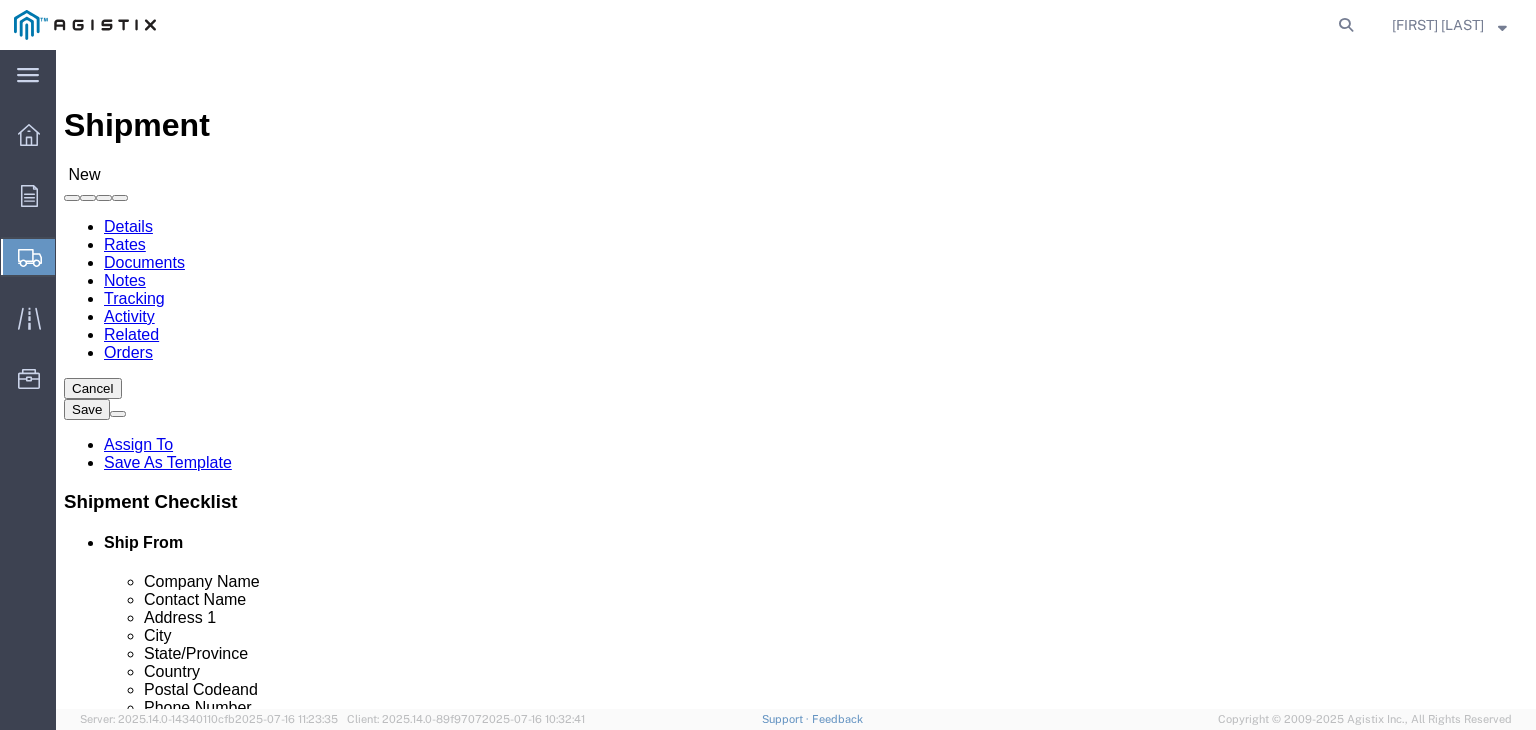 click on "Select PG&E Powerflow Fluid Systems LLC" 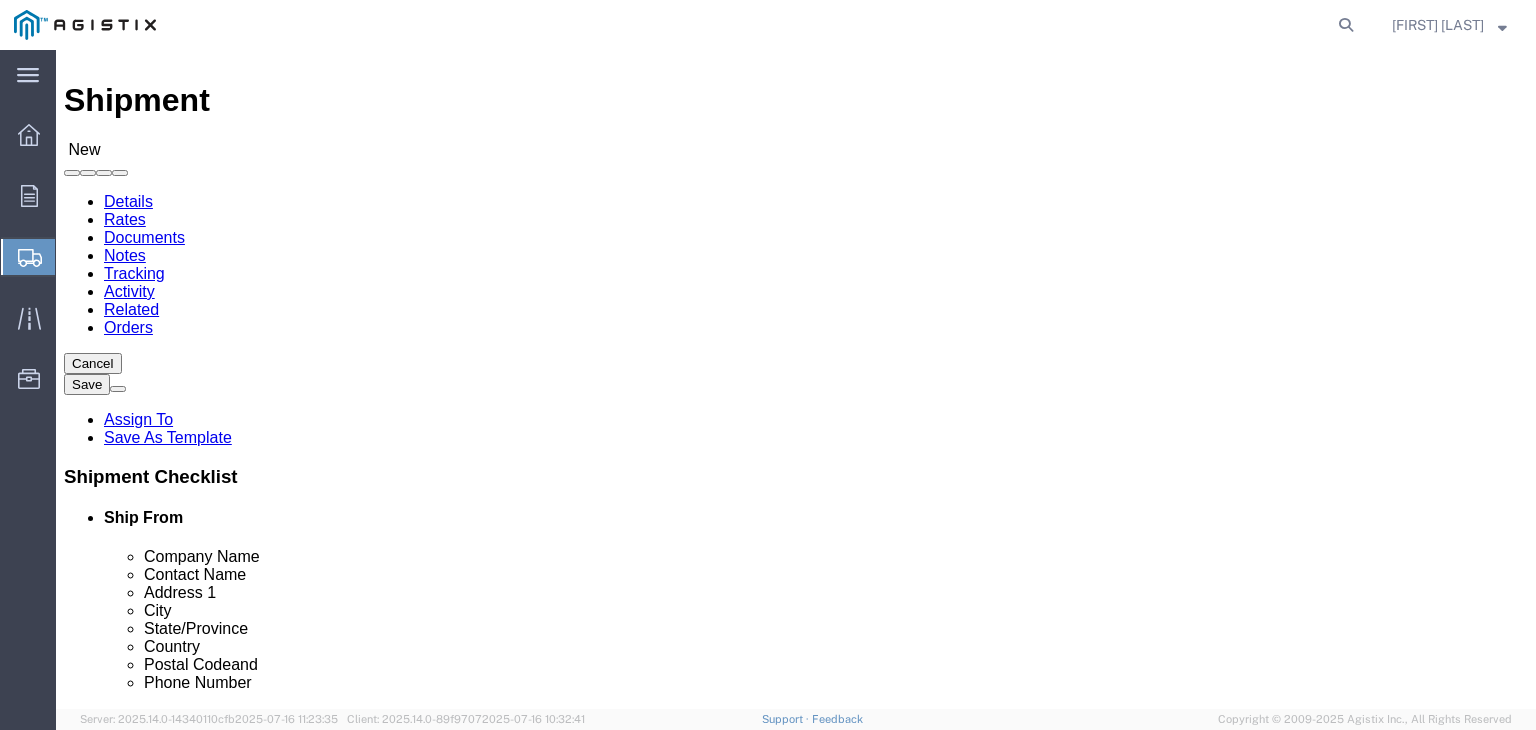 scroll, scrollTop: 50, scrollLeft: 0, axis: vertical 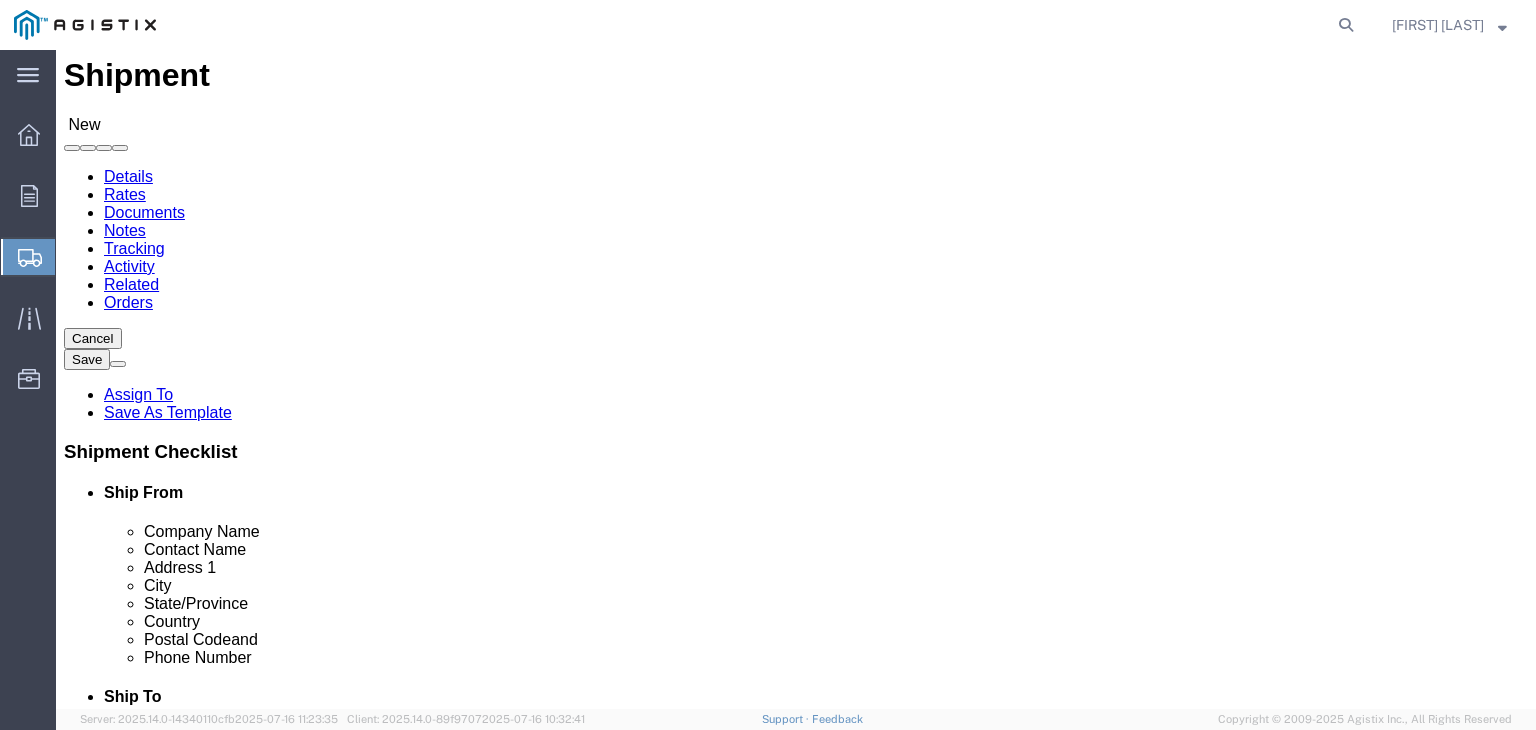 select on "MYPROFILE" 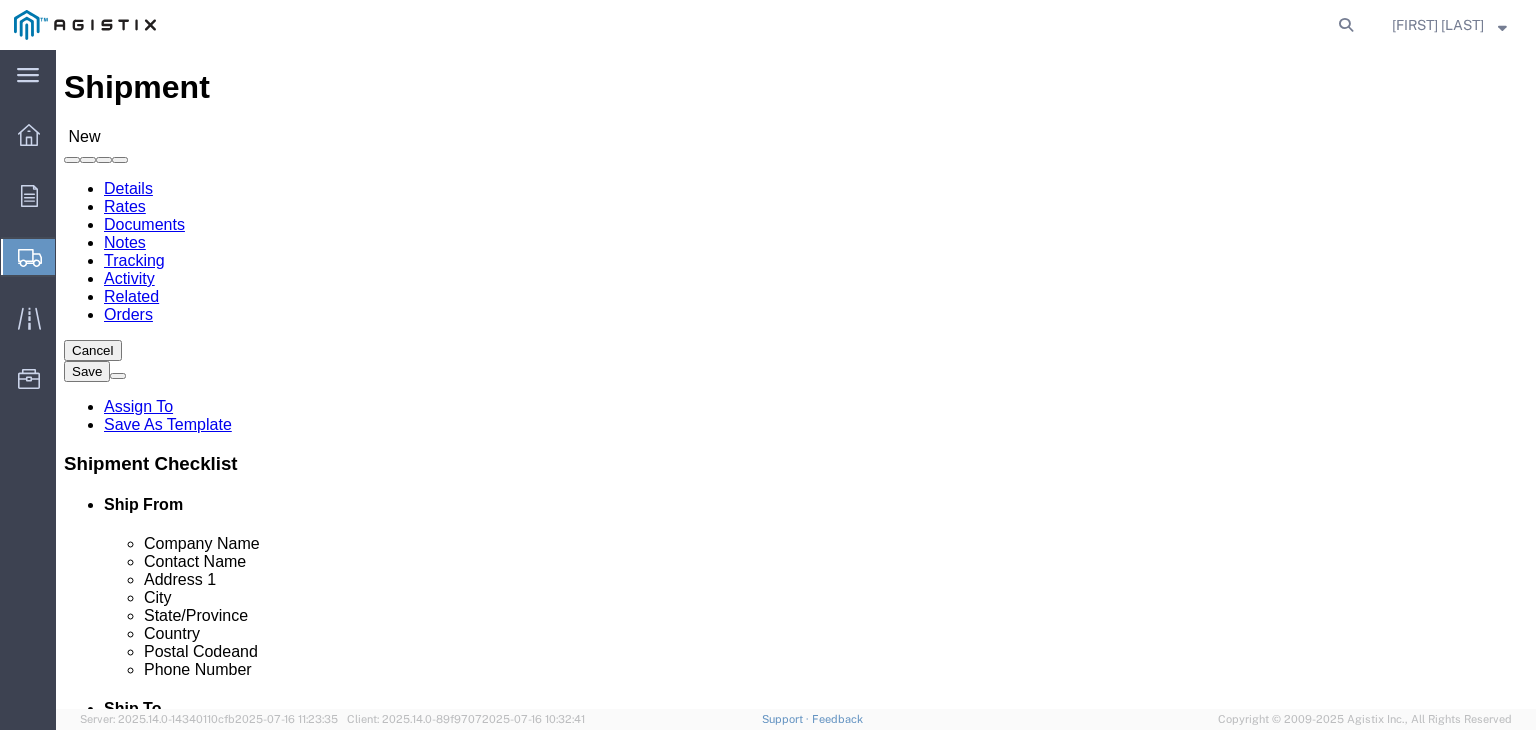 scroll, scrollTop: 0, scrollLeft: 0, axis: both 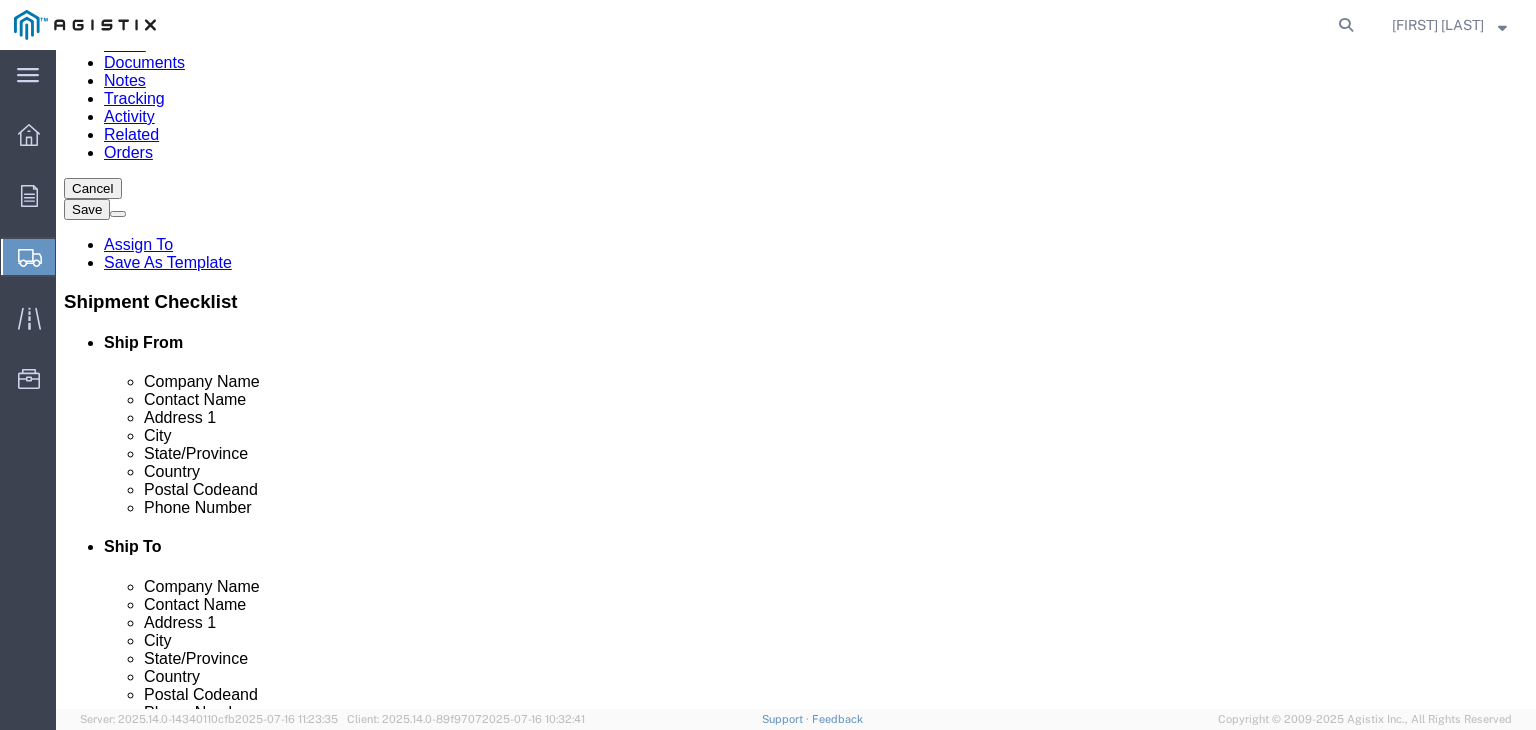select on "19923" 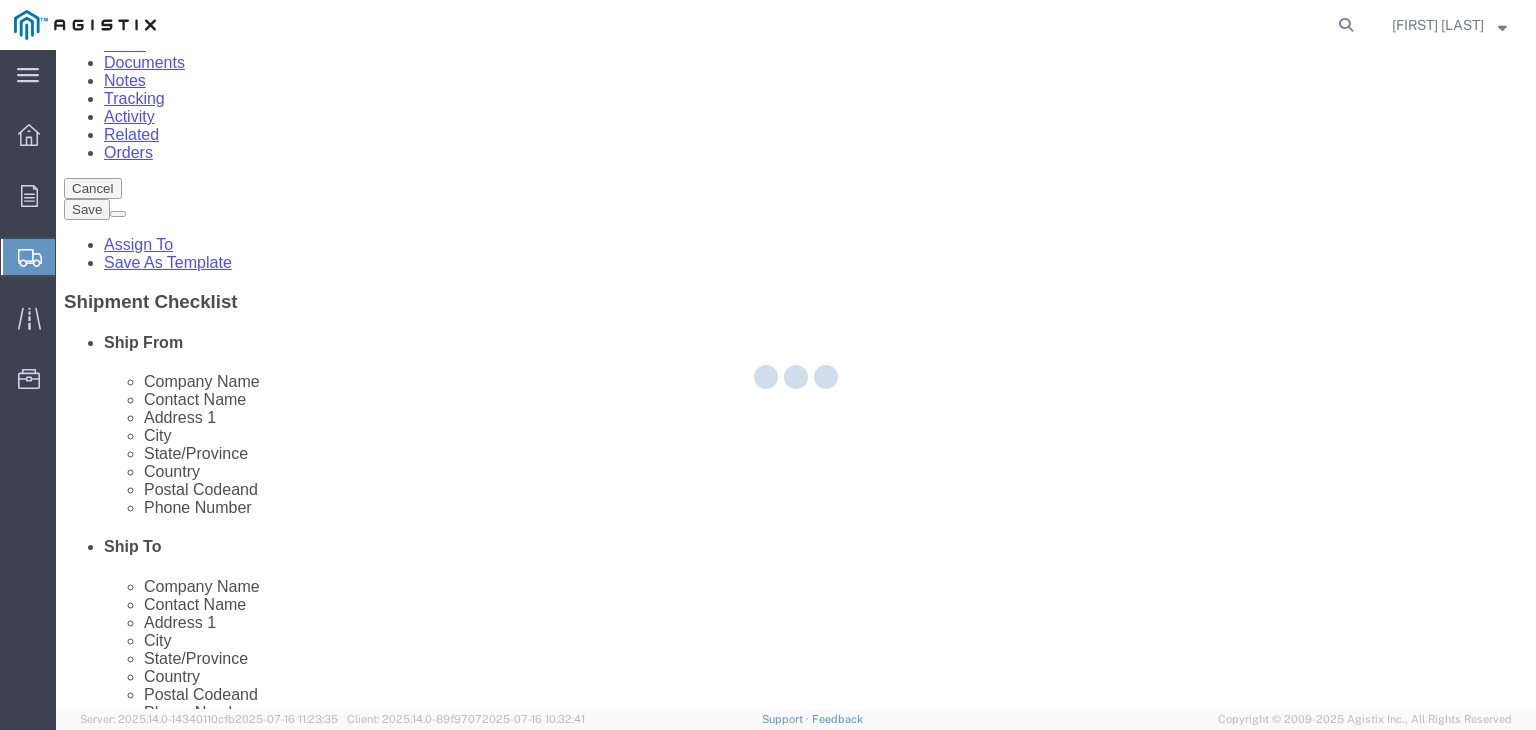 type on "710802" 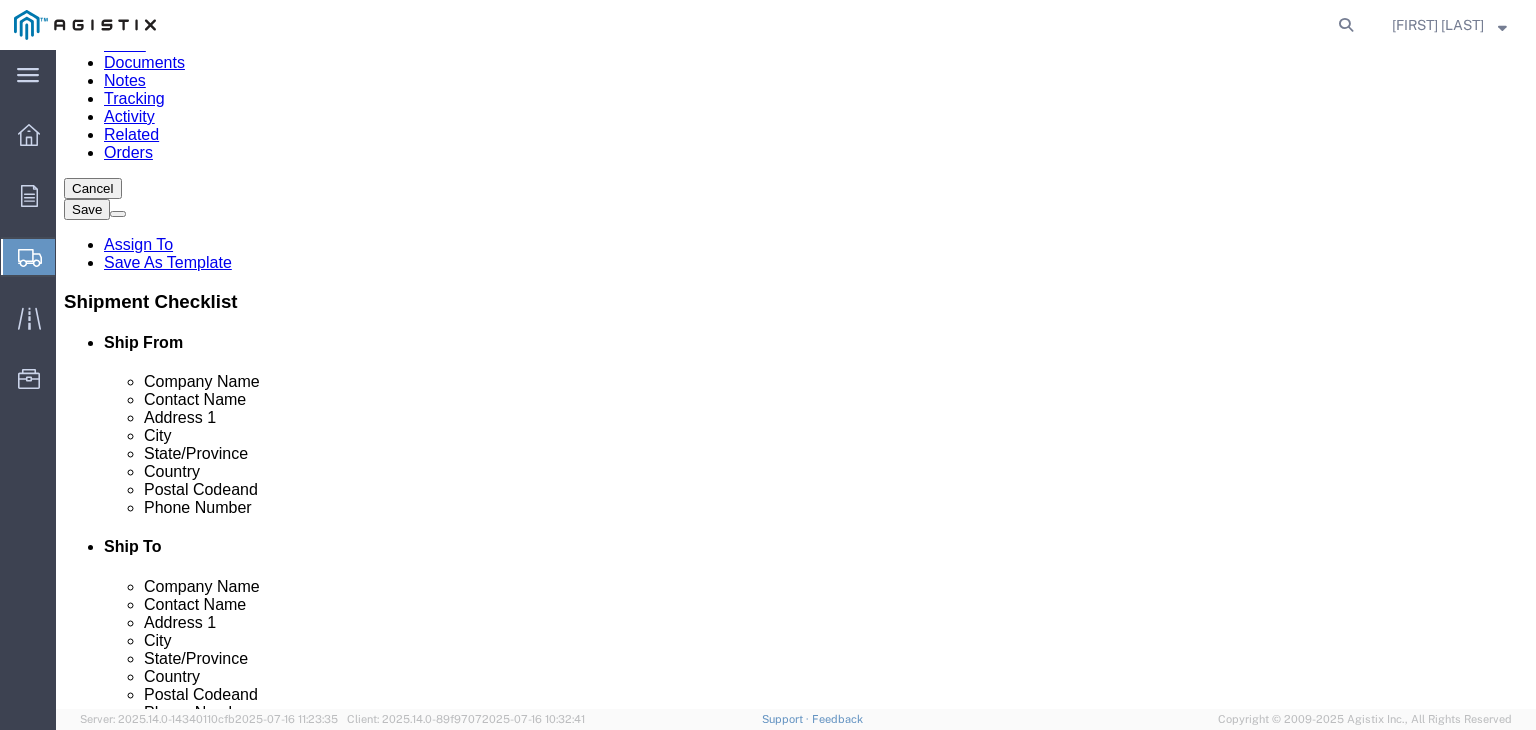 click 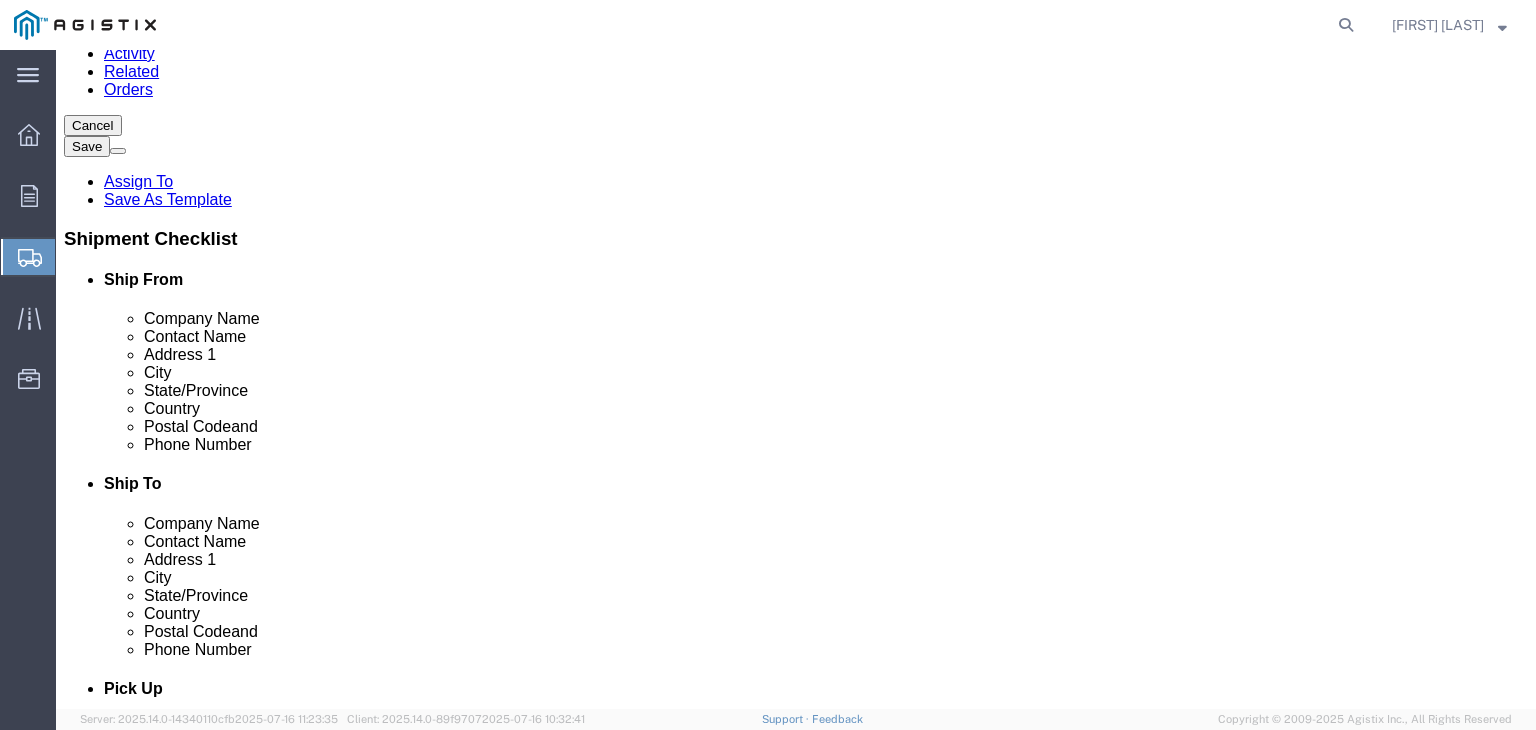 scroll, scrollTop: 275, scrollLeft: 0, axis: vertical 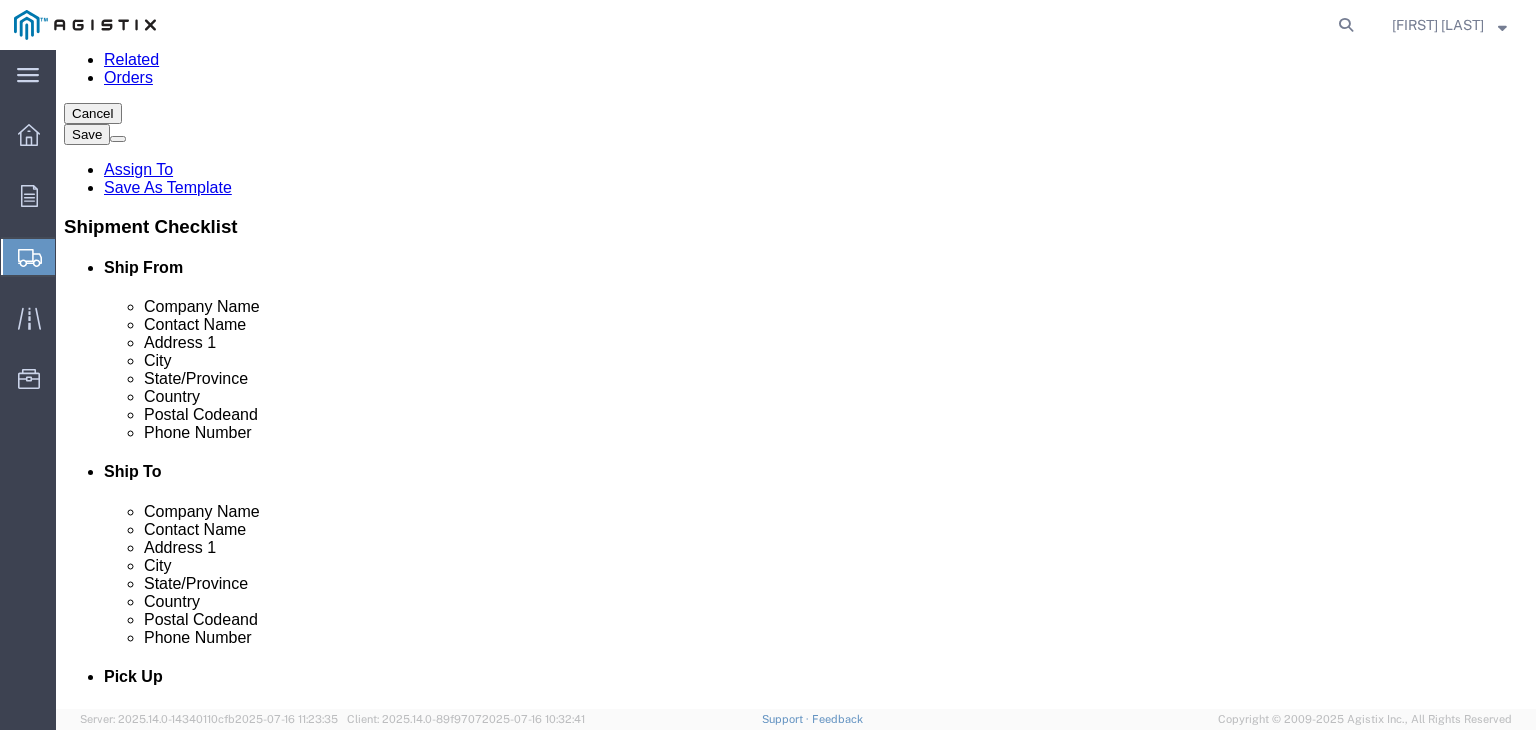 type on "[FIRST] [LAST]" 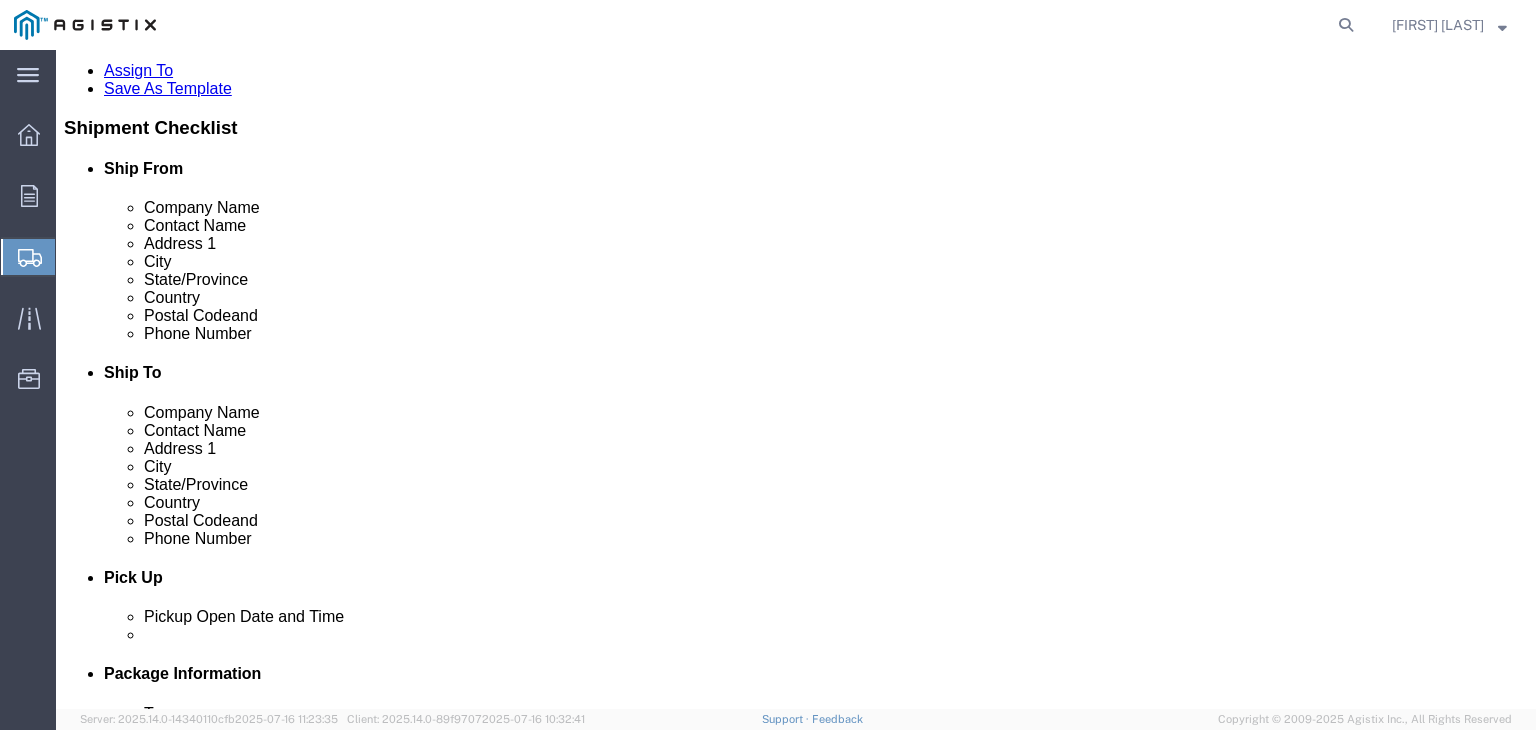scroll, scrollTop: 375, scrollLeft: 0, axis: vertical 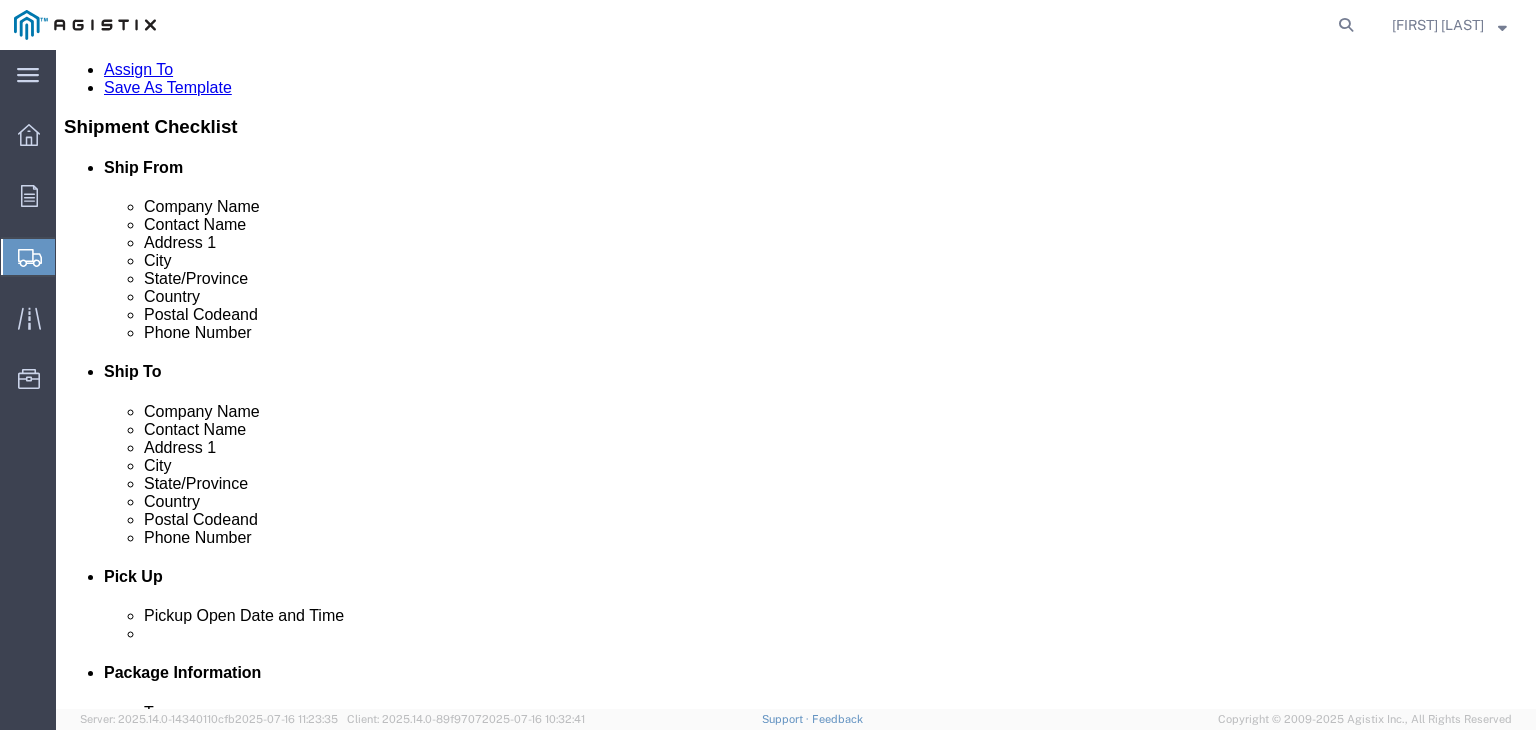 type on "[PHONE]" 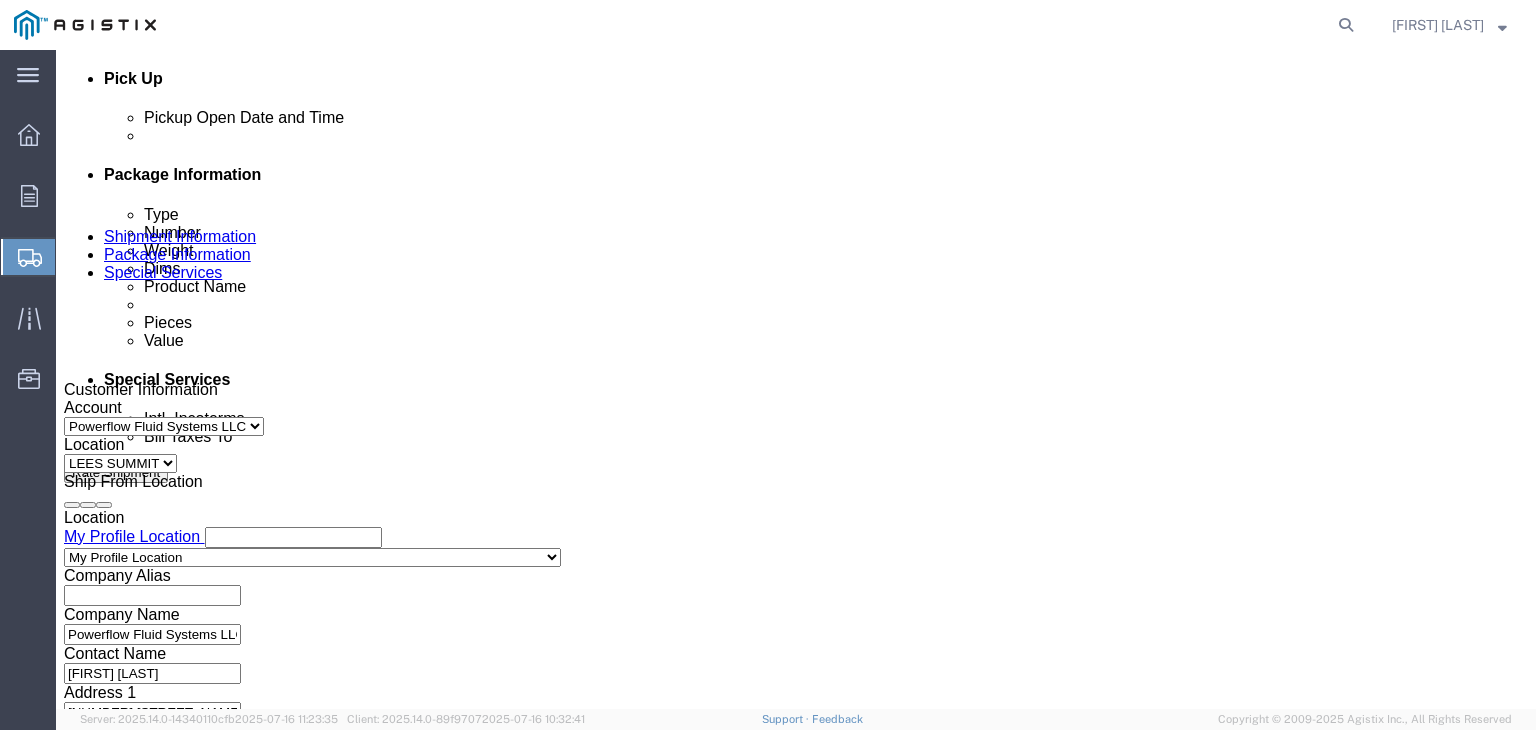 scroll, scrollTop: 875, scrollLeft: 0, axis: vertical 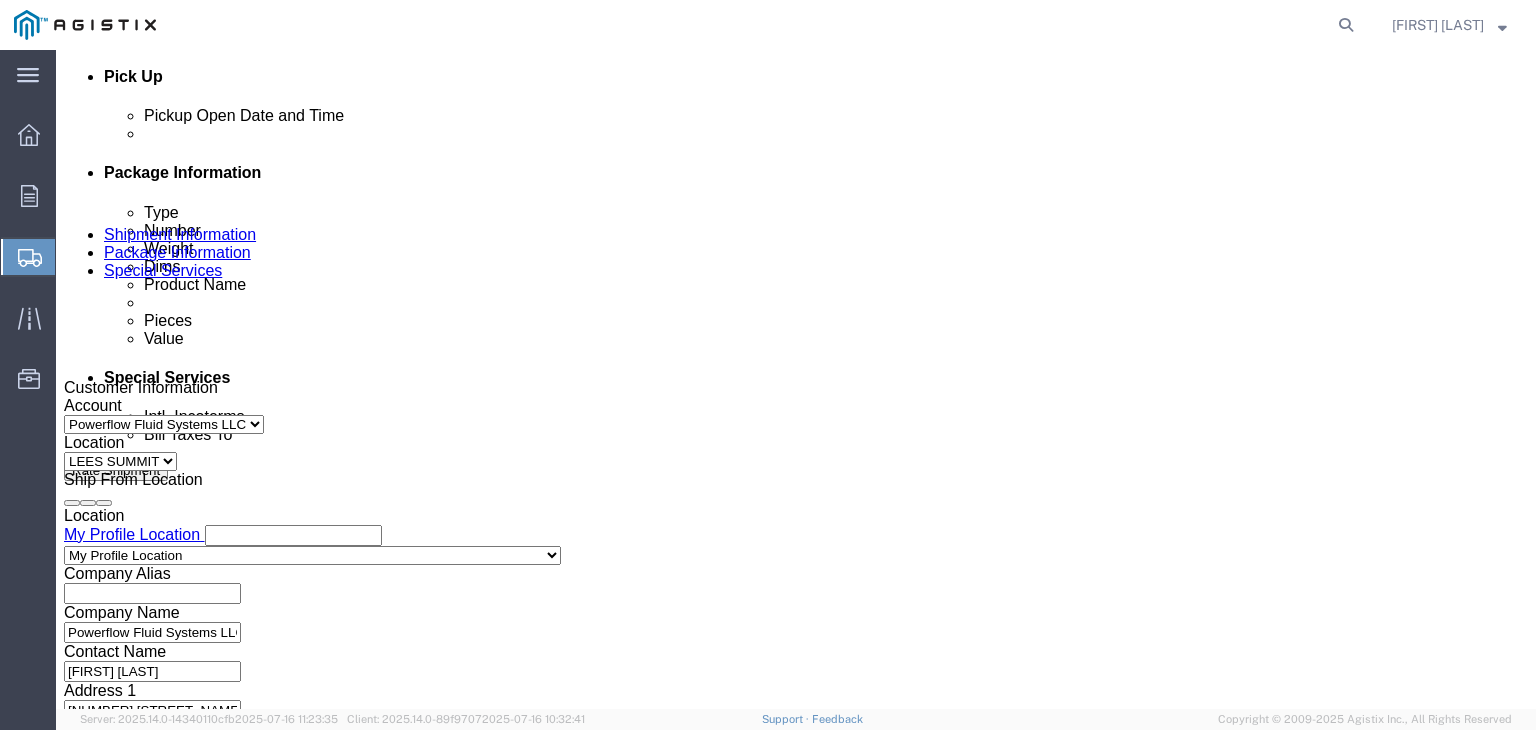 click on "[MONTH] [DAY] [YEAR] [TIME]" 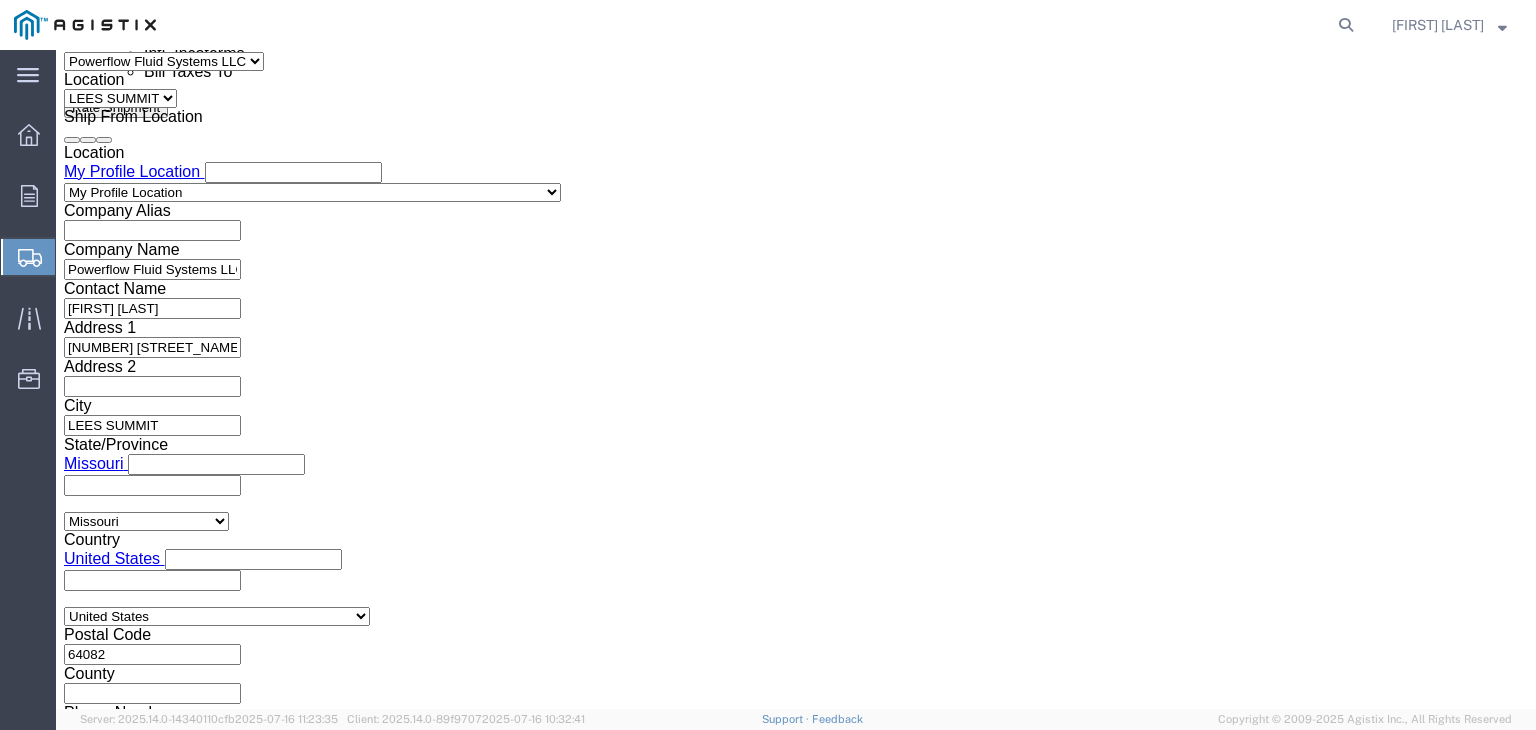type on "4:00 PM" 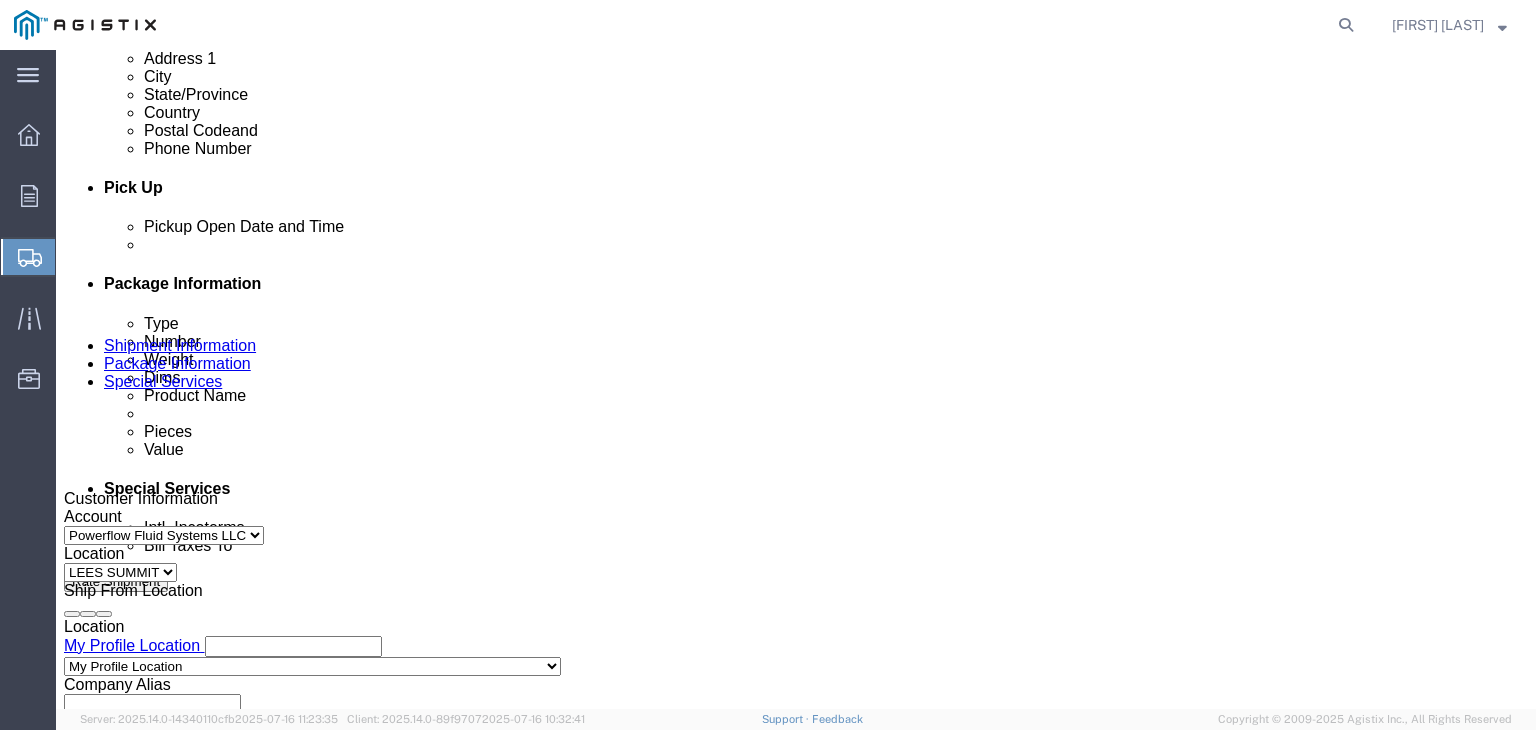 scroll, scrollTop: 763, scrollLeft: 0, axis: vertical 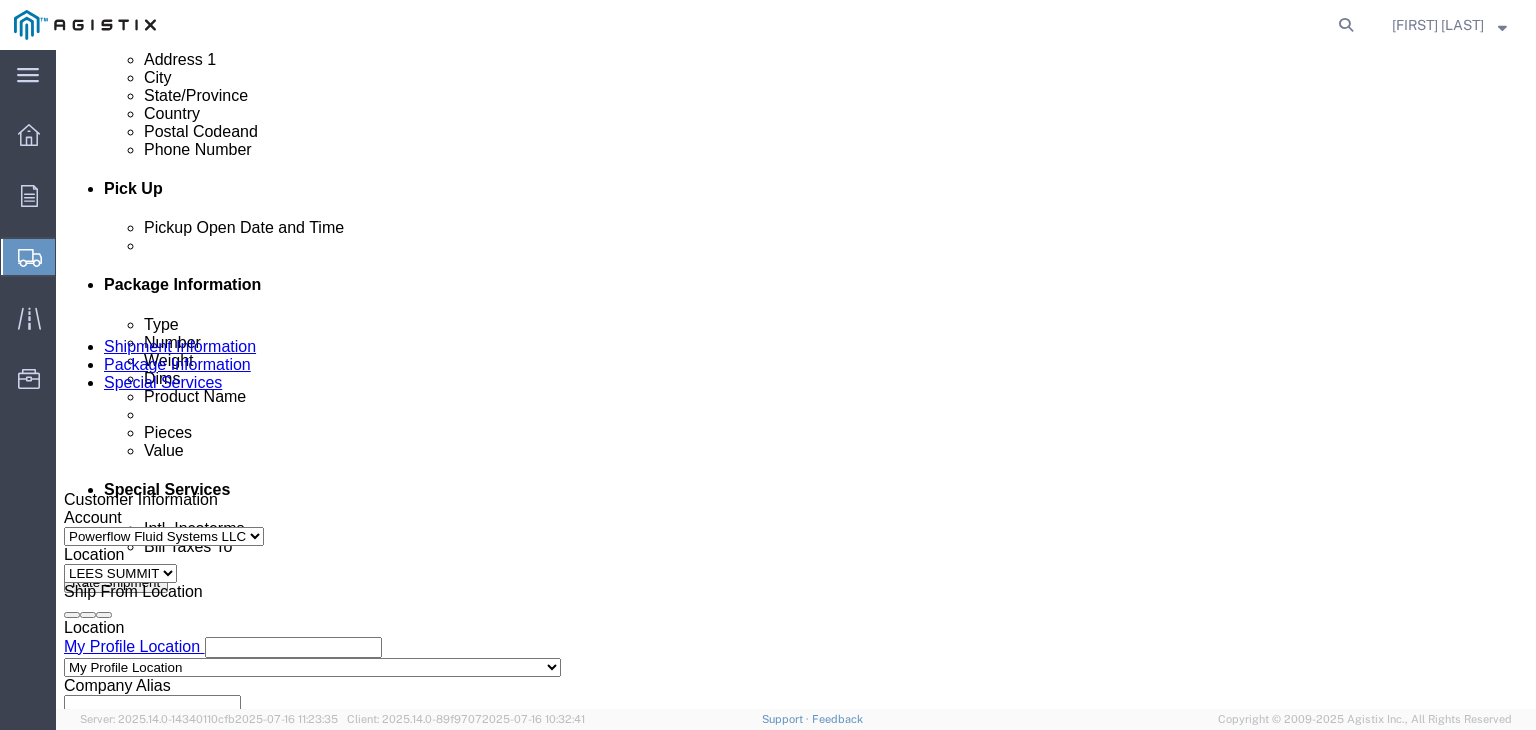 click 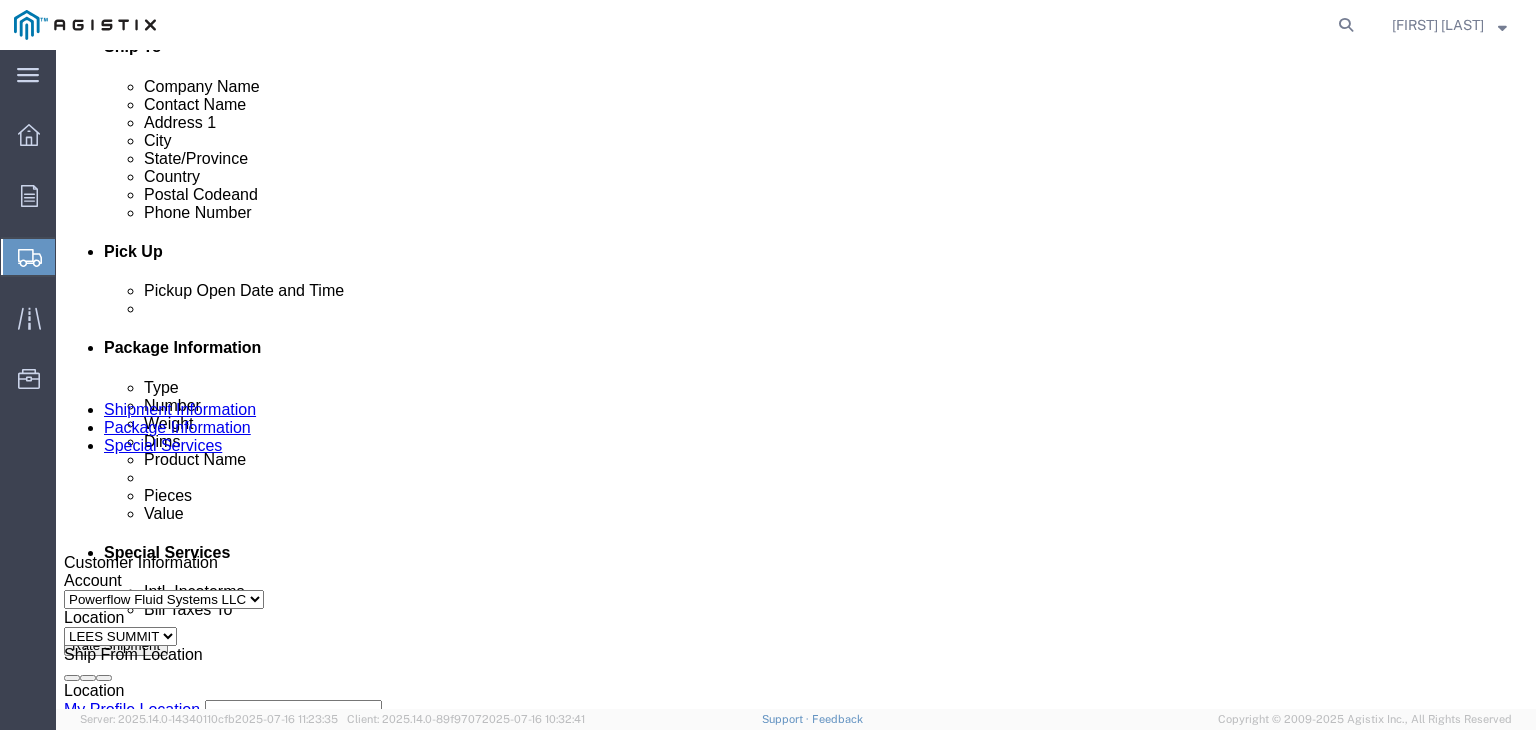 scroll, scrollTop: 713, scrollLeft: 0, axis: vertical 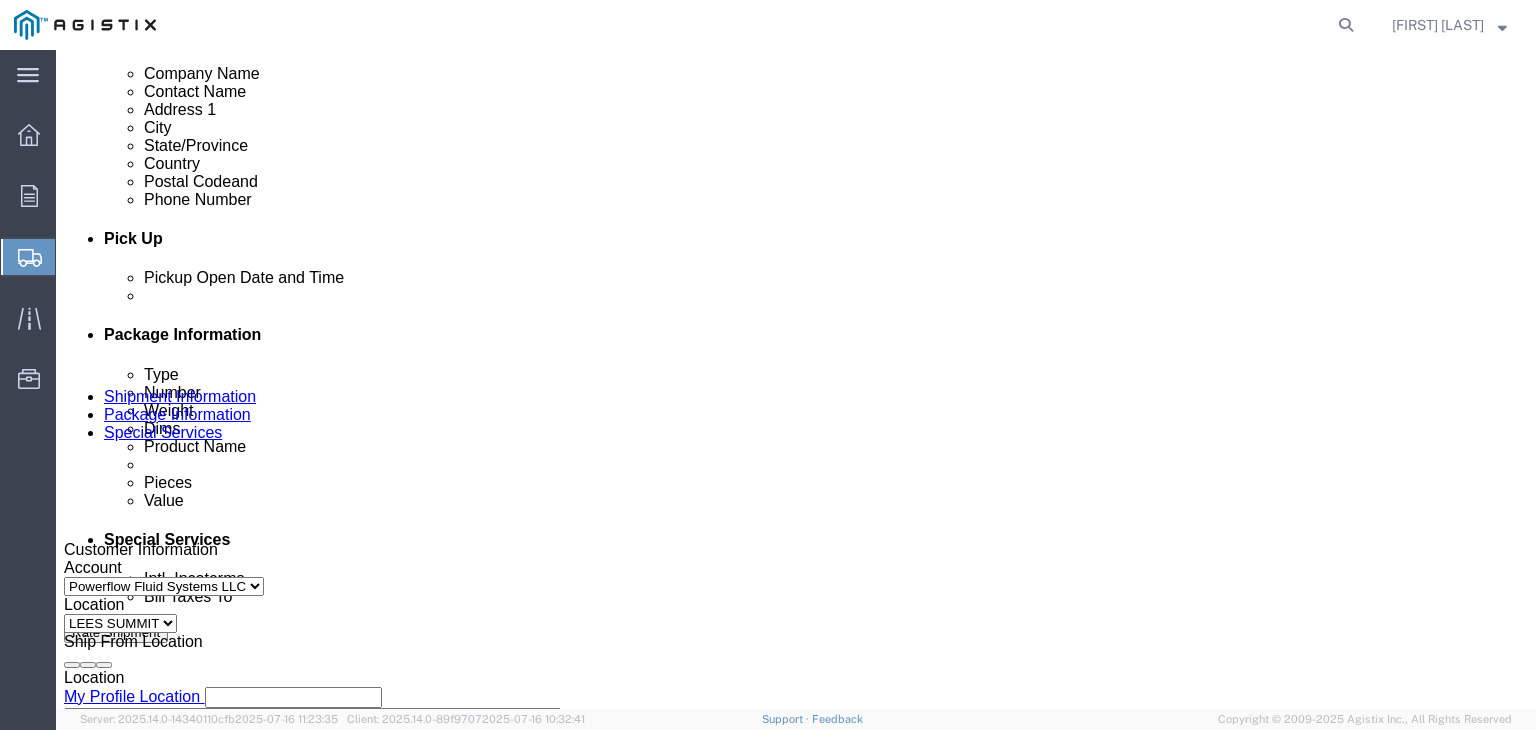 click 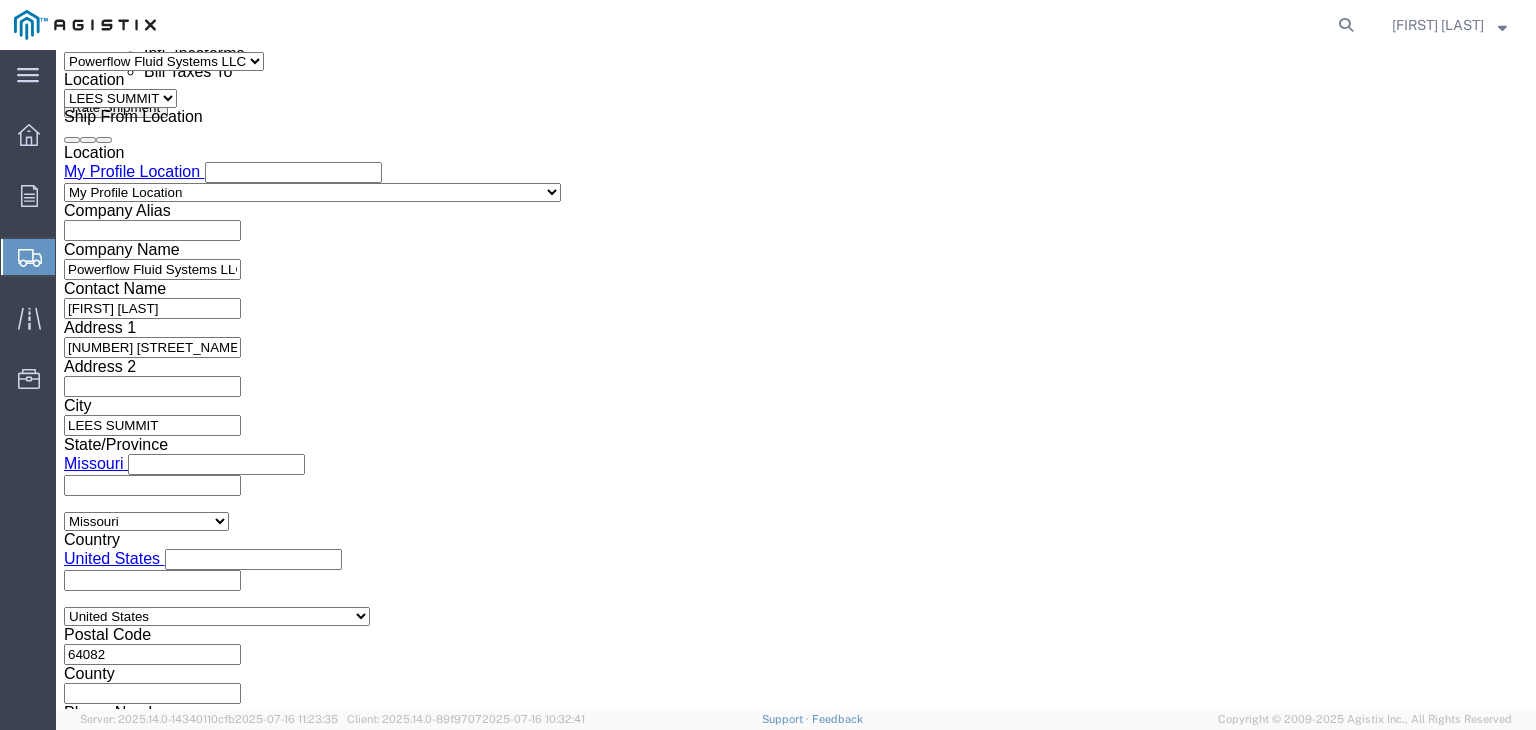 click on "5:00 PM" 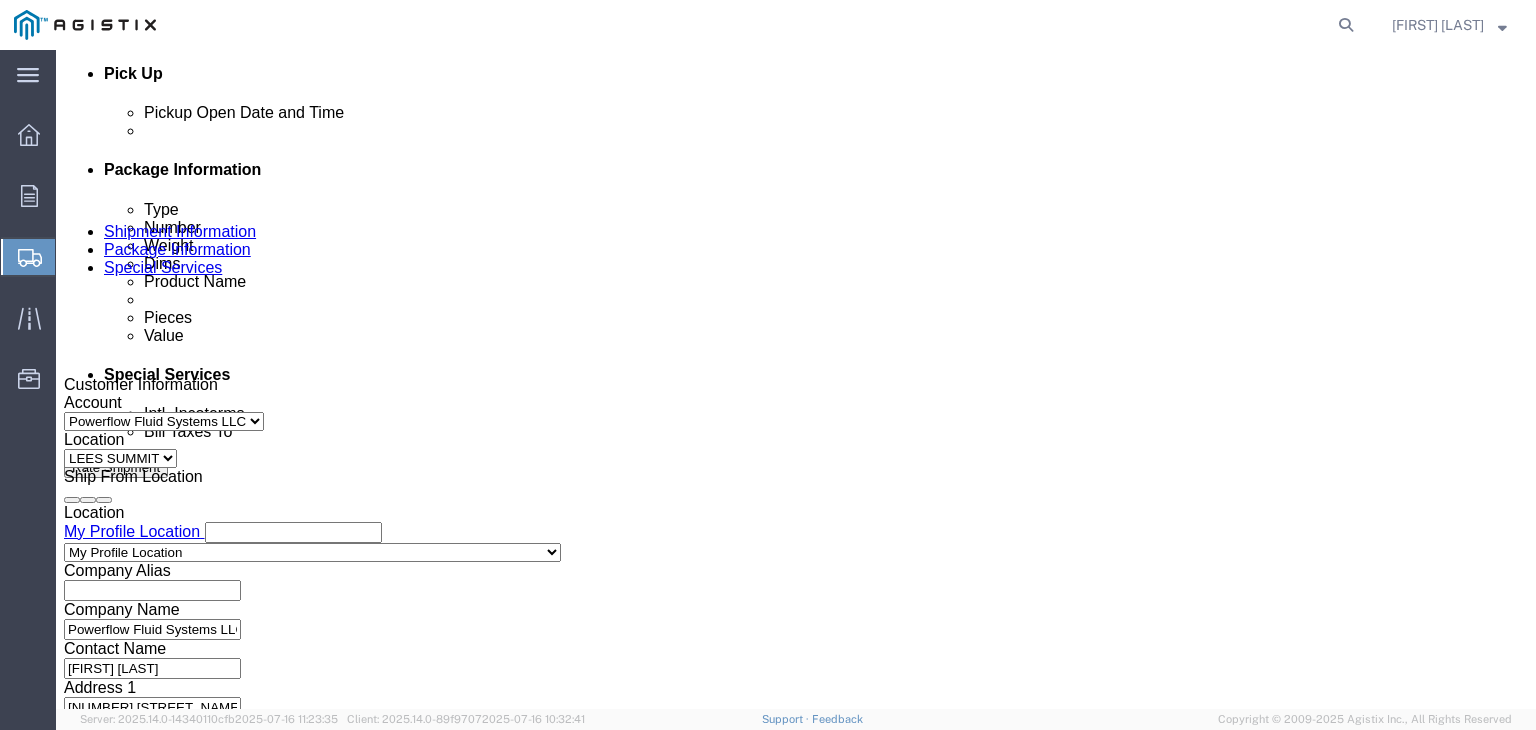 scroll, scrollTop: 838, scrollLeft: 0, axis: vertical 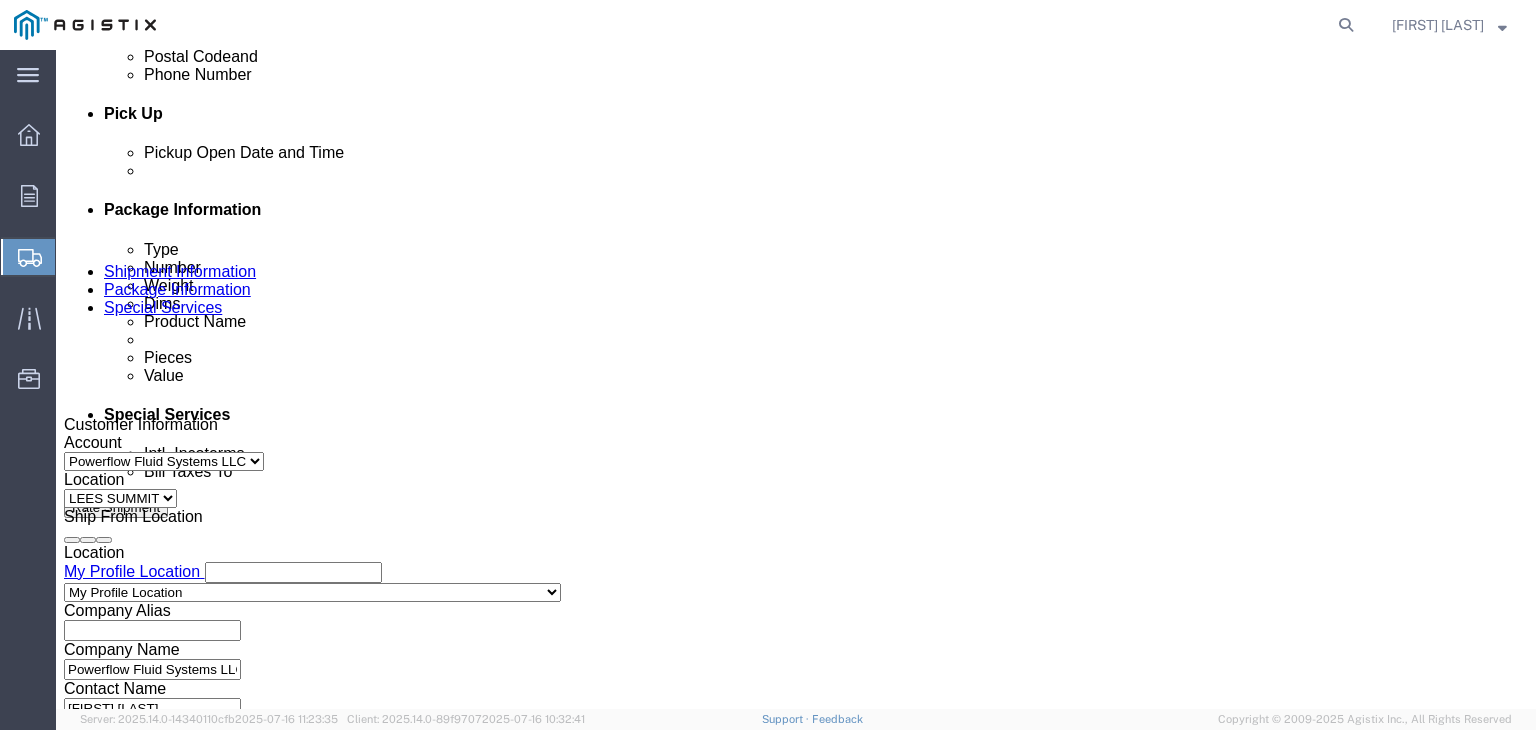 click on "[MONTH] [DAY] [YEAR] [TIME]" 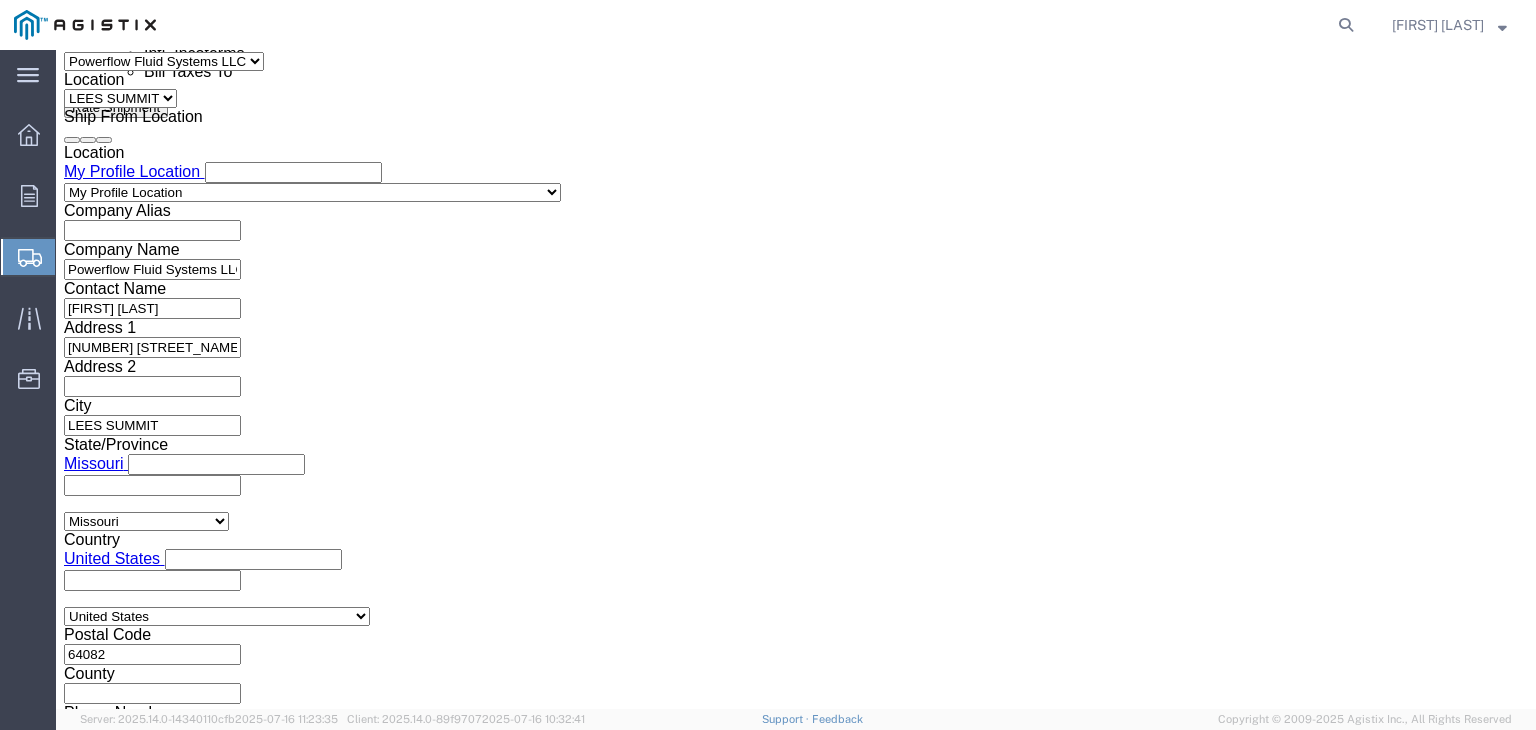 type on "8:00 AM" 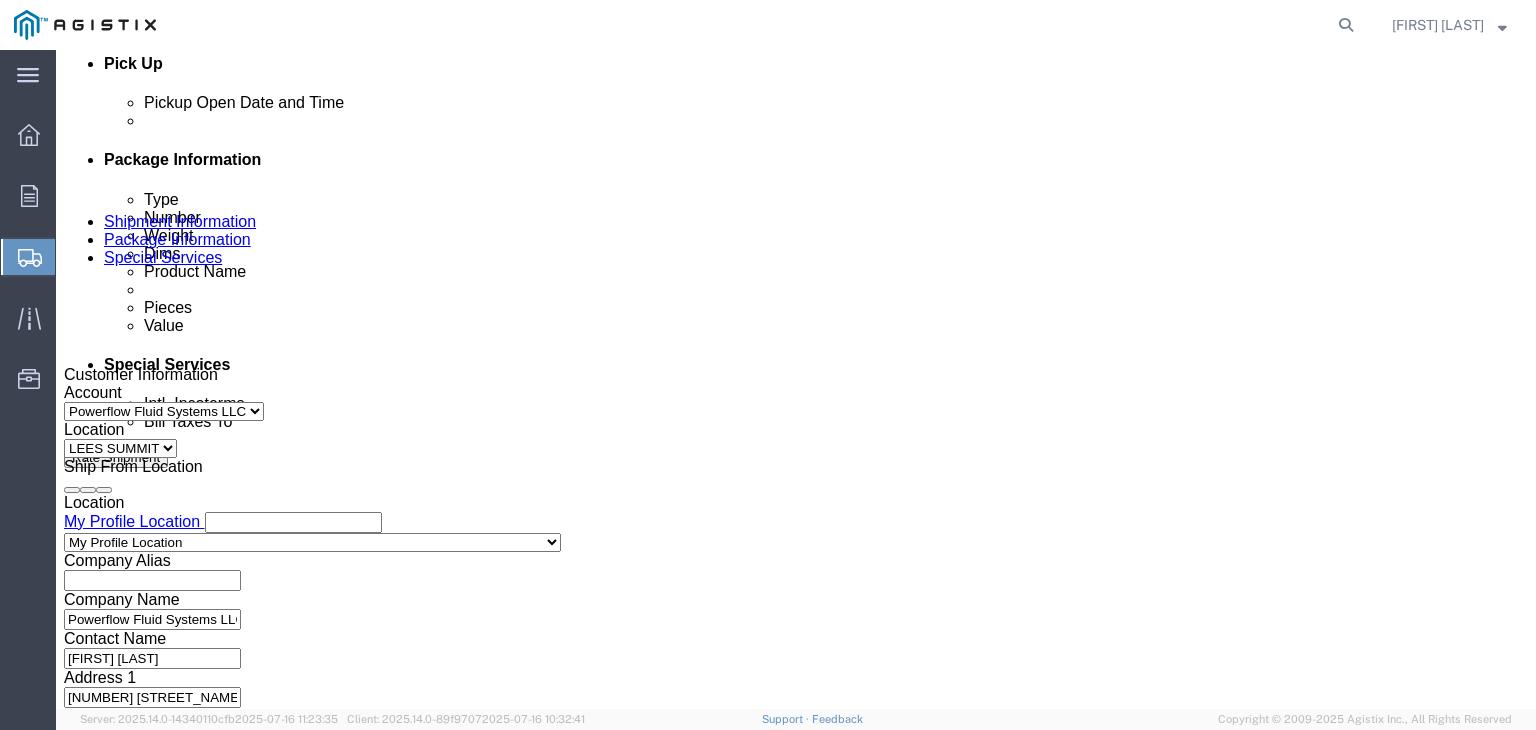 scroll, scrollTop: 888, scrollLeft: 0, axis: vertical 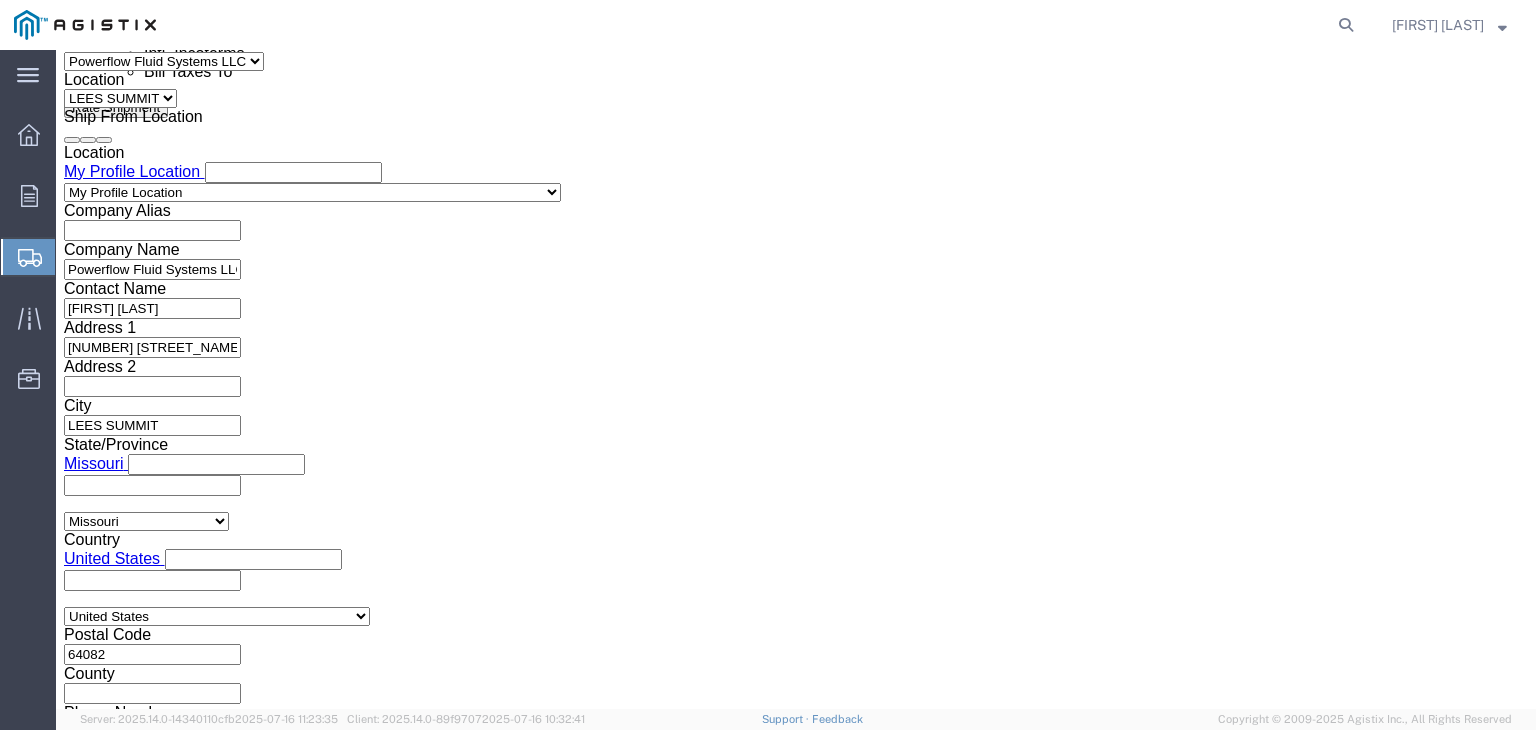 click on "Apply" 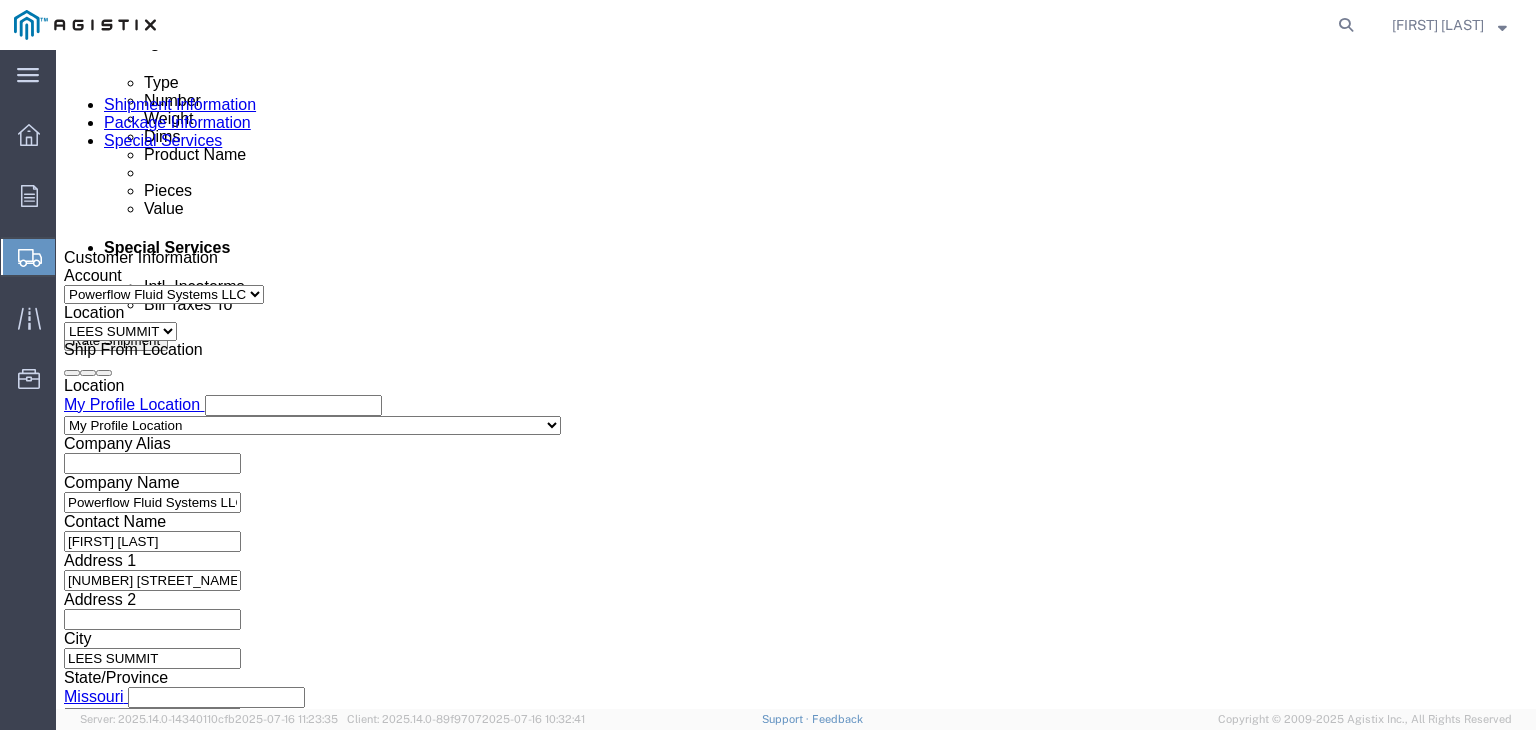 scroll, scrollTop: 1013, scrollLeft: 0, axis: vertical 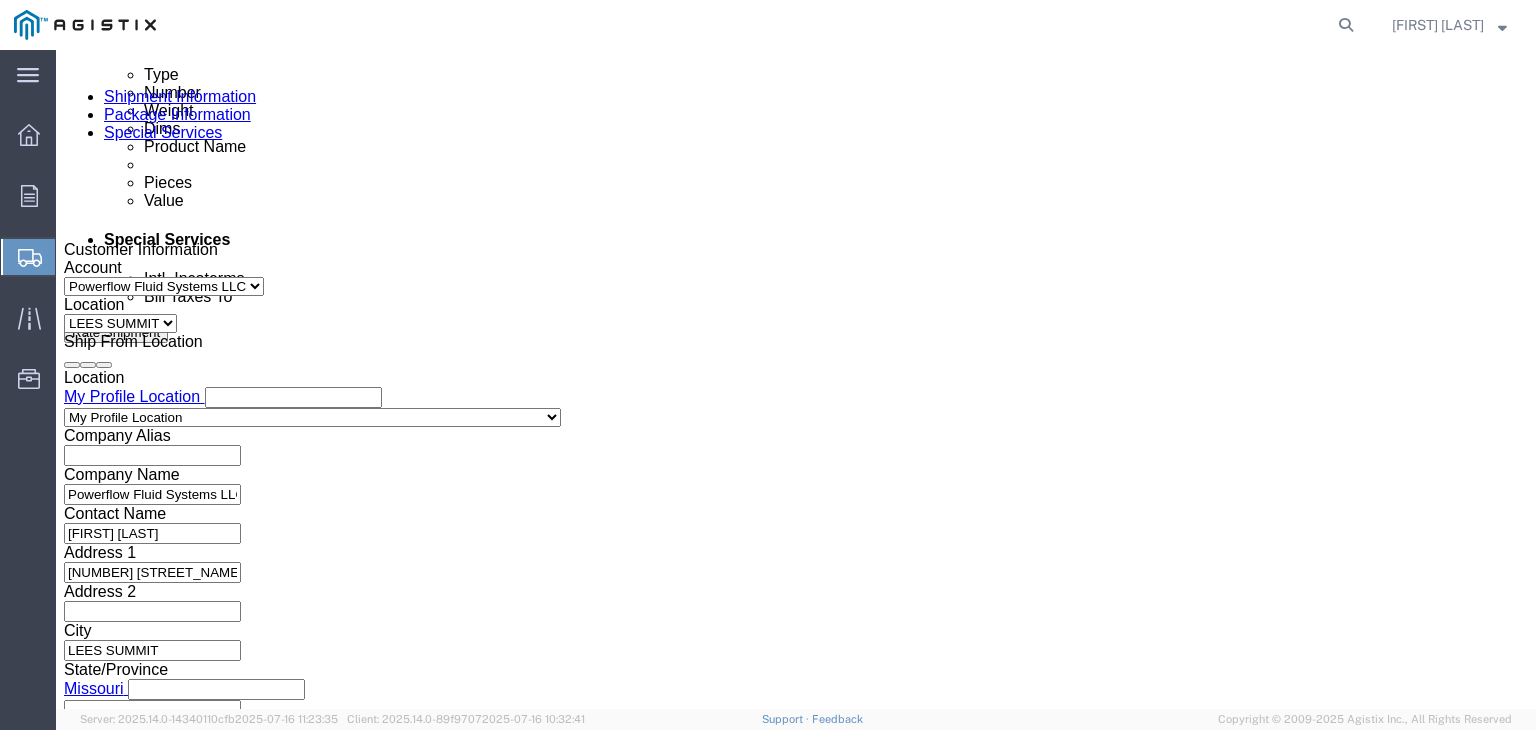 click on "Select Account Type Activity ID Airline Appointment Number ASN Batch Request # Bill Of Lading Bin Booking Number Booking Request ID Cancel Pickup Location CBP Entry No Claim Container Number Customer Ref Delivery Number Department Document No Expenditure Export Reference Flight Number General GL Code House Airway Bill Internal Requisition Invoice Number ITN No Job Number License Lloyd's Code Lot Number Master Airway Bill Master Tracking Number Material Requisition Order Number Organization Packing Slip Pickup Number Pickup Request PO Line Item No PRO # Problem File Number Project Project Number Protocol Number Purchase Order Quote Number R.M.A. Release Number Route Sales Order Seal Number Serial No Shipment Id Number Shipment Line No Study Number Task Tender ID VAT Number Vessel Name VIN Voyage Number Waybill Number Work Order" 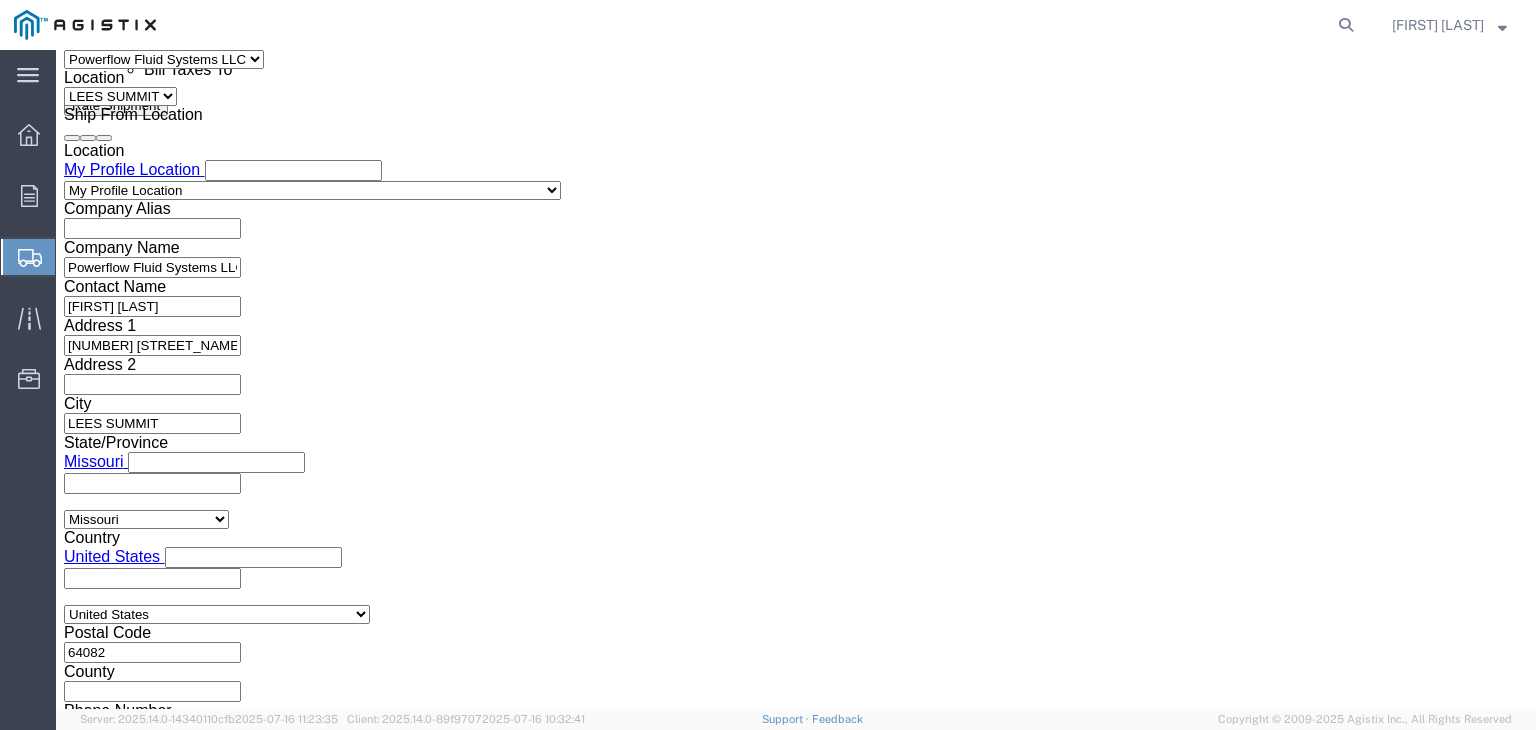 scroll, scrollTop: 1276, scrollLeft: 0, axis: vertical 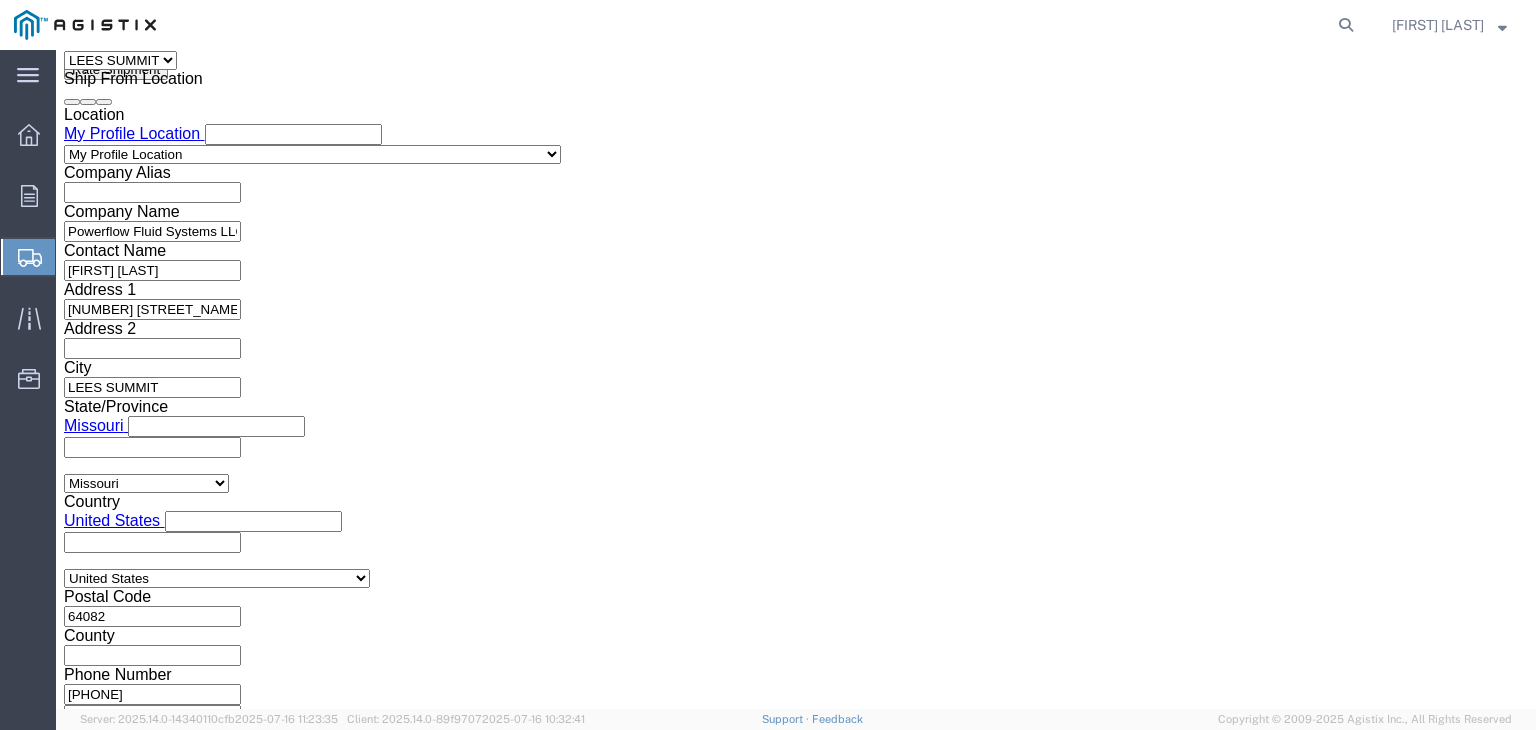 click on "Select Air Less than Truckload Multi-Leg Ocean Freight Rail Small Parcel Truckload" 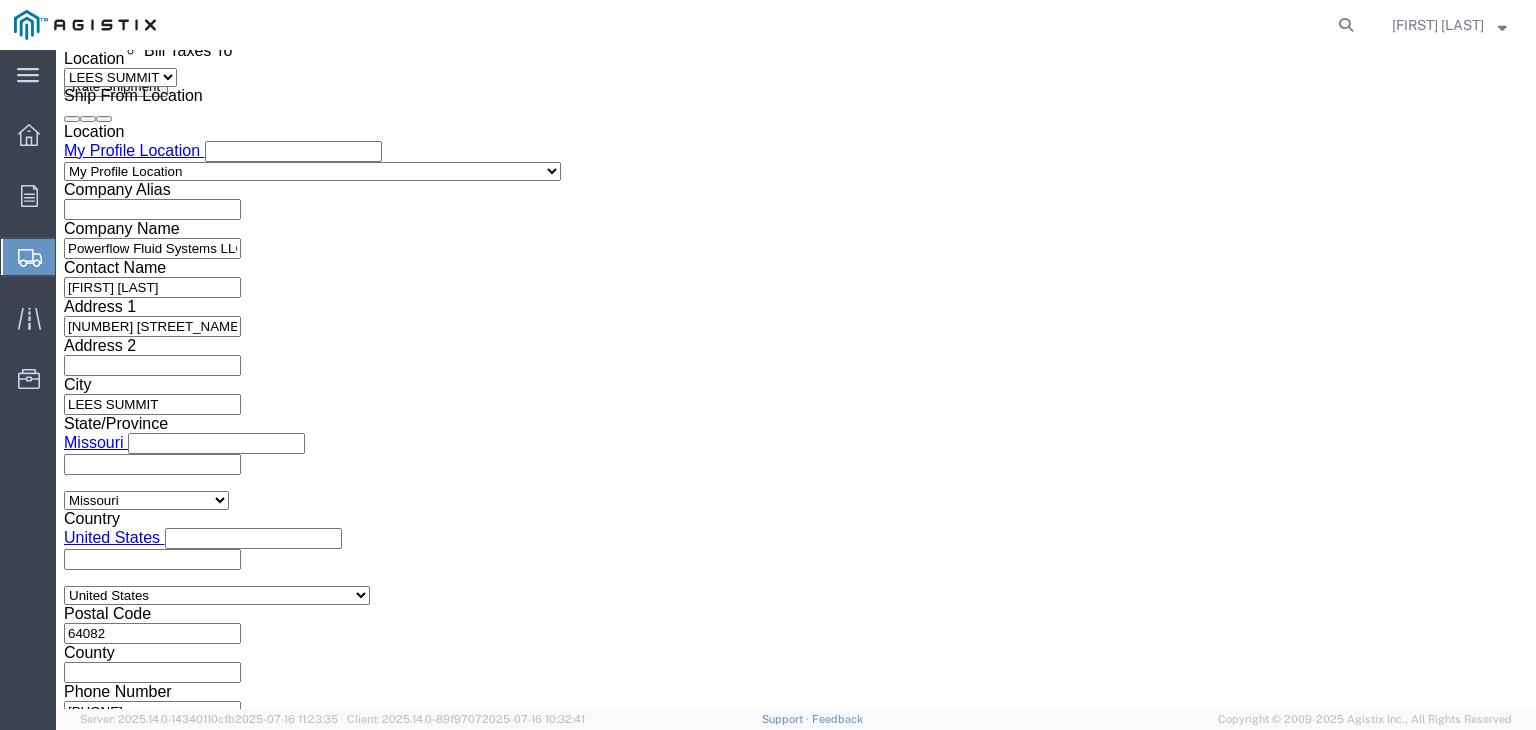 scroll, scrollTop: 1276, scrollLeft: 0, axis: vertical 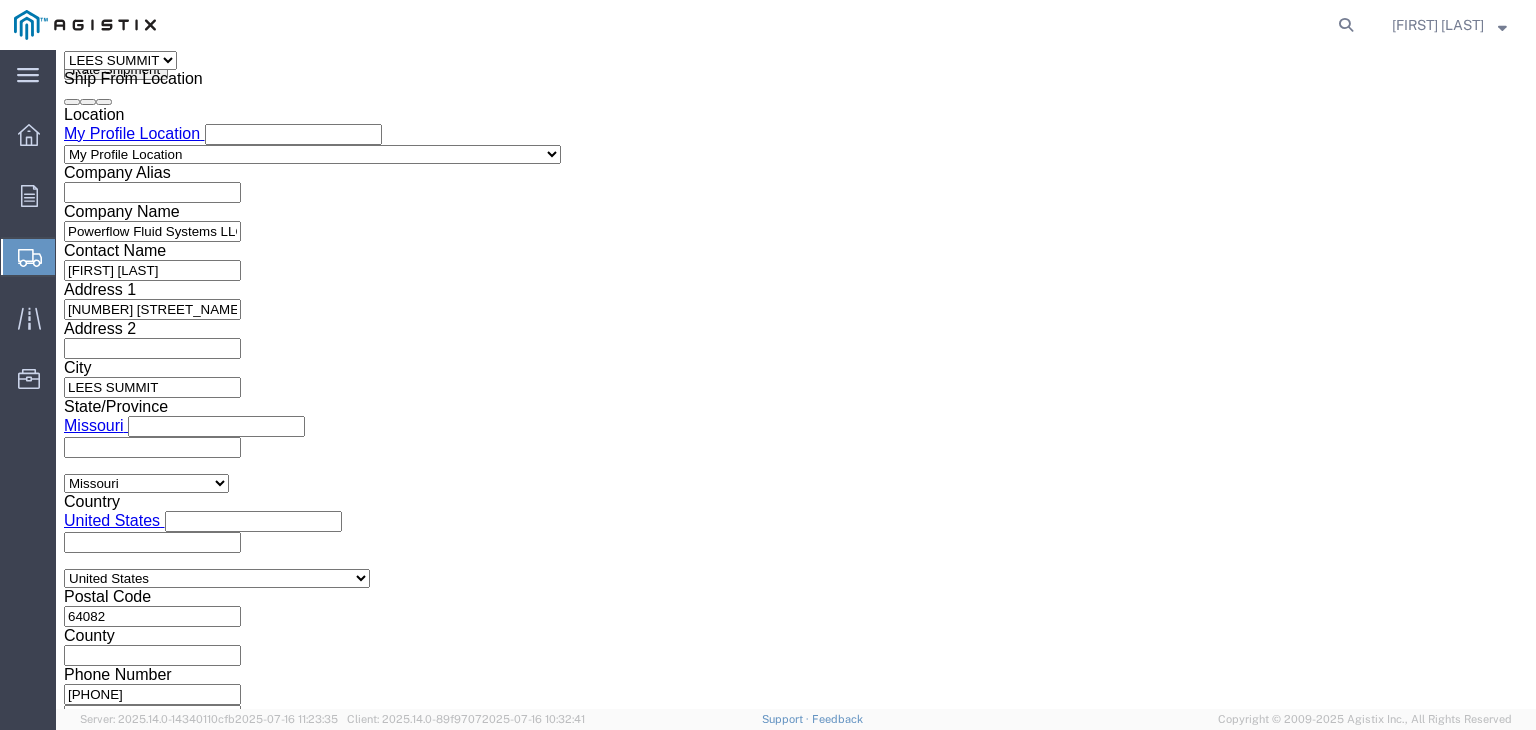 click on "Continue" 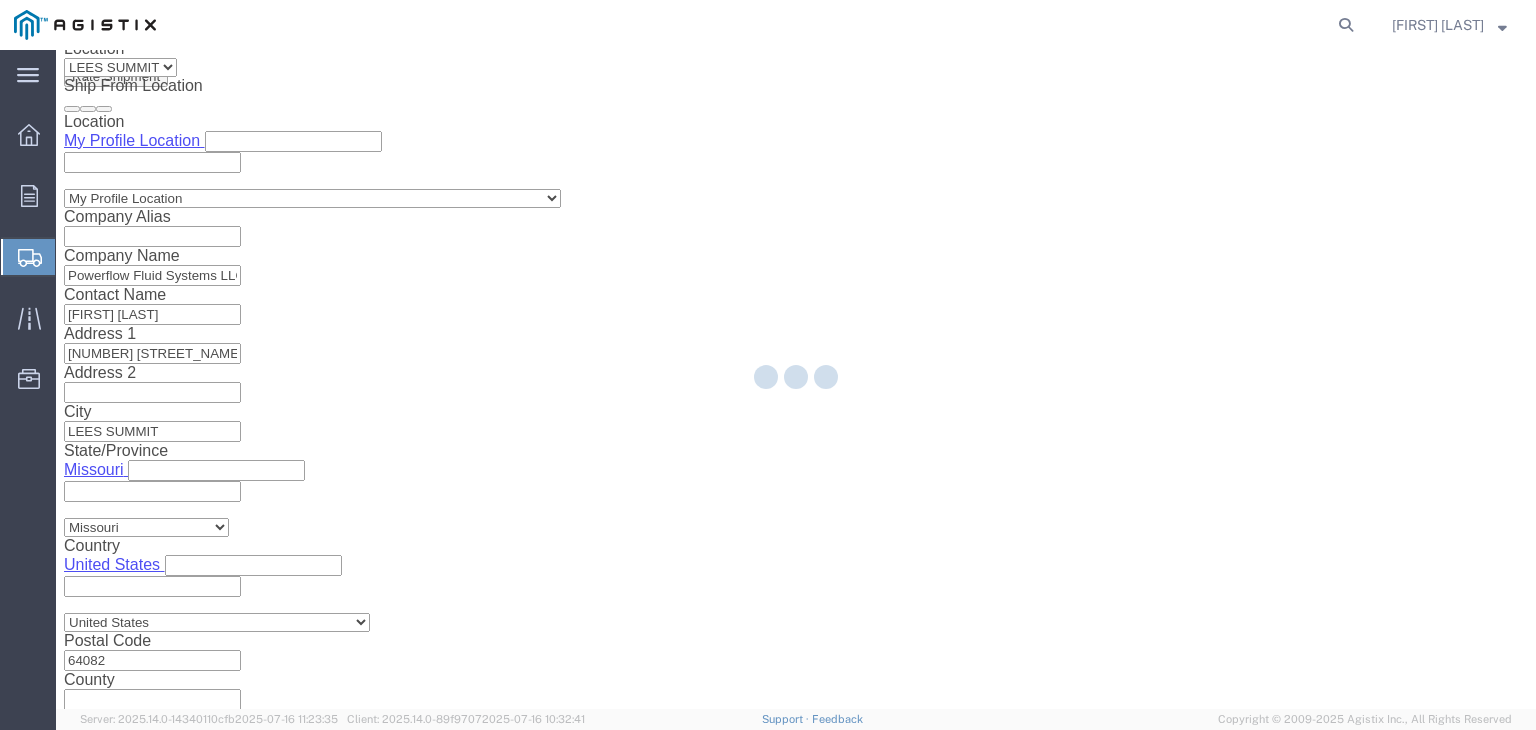 scroll, scrollTop: 0, scrollLeft: 0, axis: both 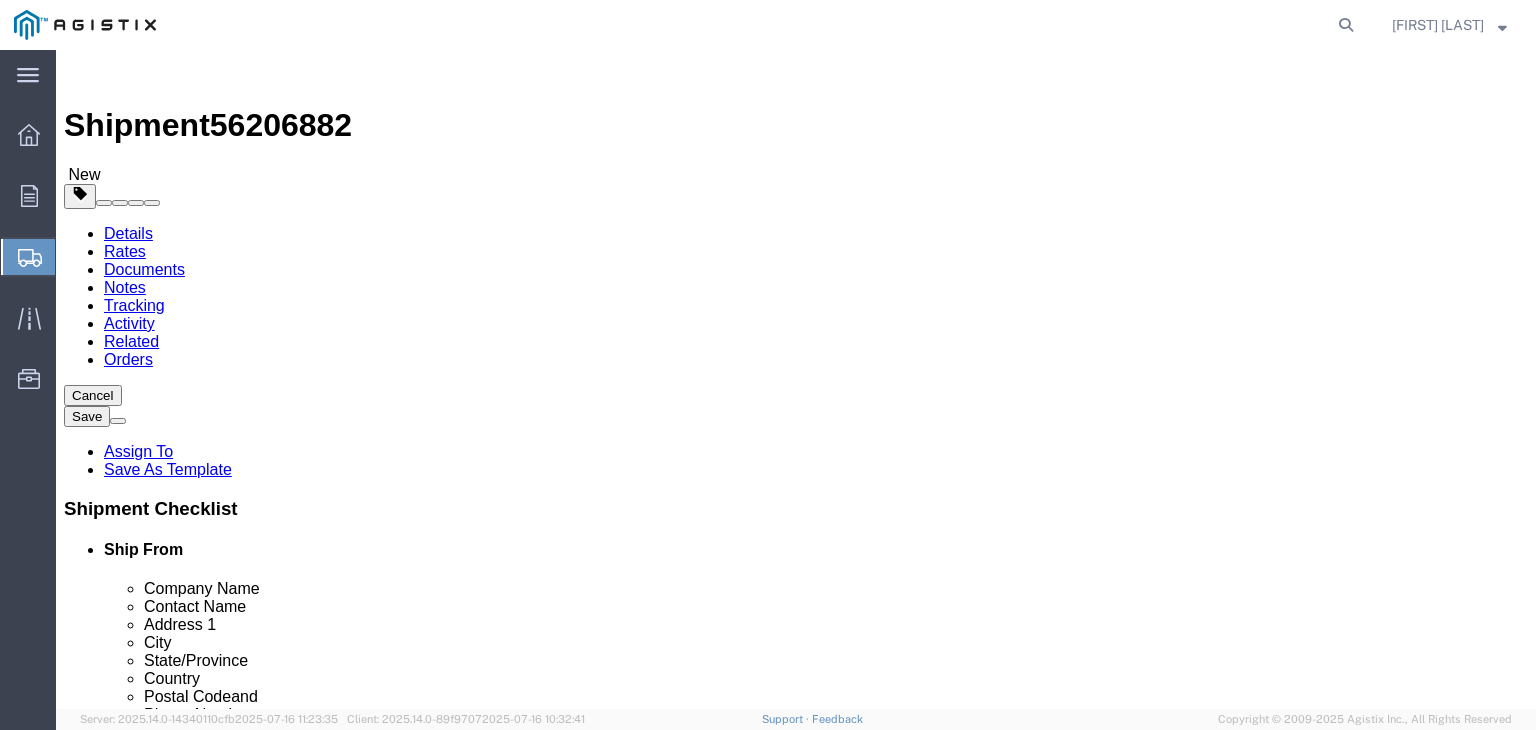 click on "Select Bale(s) Basket(s) Bolt(s) Bottle(s) Buckets Bulk Bundle(s) Can(s) Cardboard Box(es) Carton(s) Case(s) Cask(s) Crate(s) Crating Bid Required Cylinder(s) Drum(s) (Fiberboard) Drum(s) (Metal) Drum(s) (Plastic) Large Box Loose Agricultrural Product Medium Box Naked Cargo (UnPackaged) PAK Pail(s) Pallet(s) Oversized (Not Stackable) Pallet(s) Oversized (Stackable) Pallet(s) Standard (Not Stackable) Pallet(s) Standard (Stackable) Rack Roll(s) Skid(s) Slipsheet Small Box Tube Vendor Packaging Your Packaging" 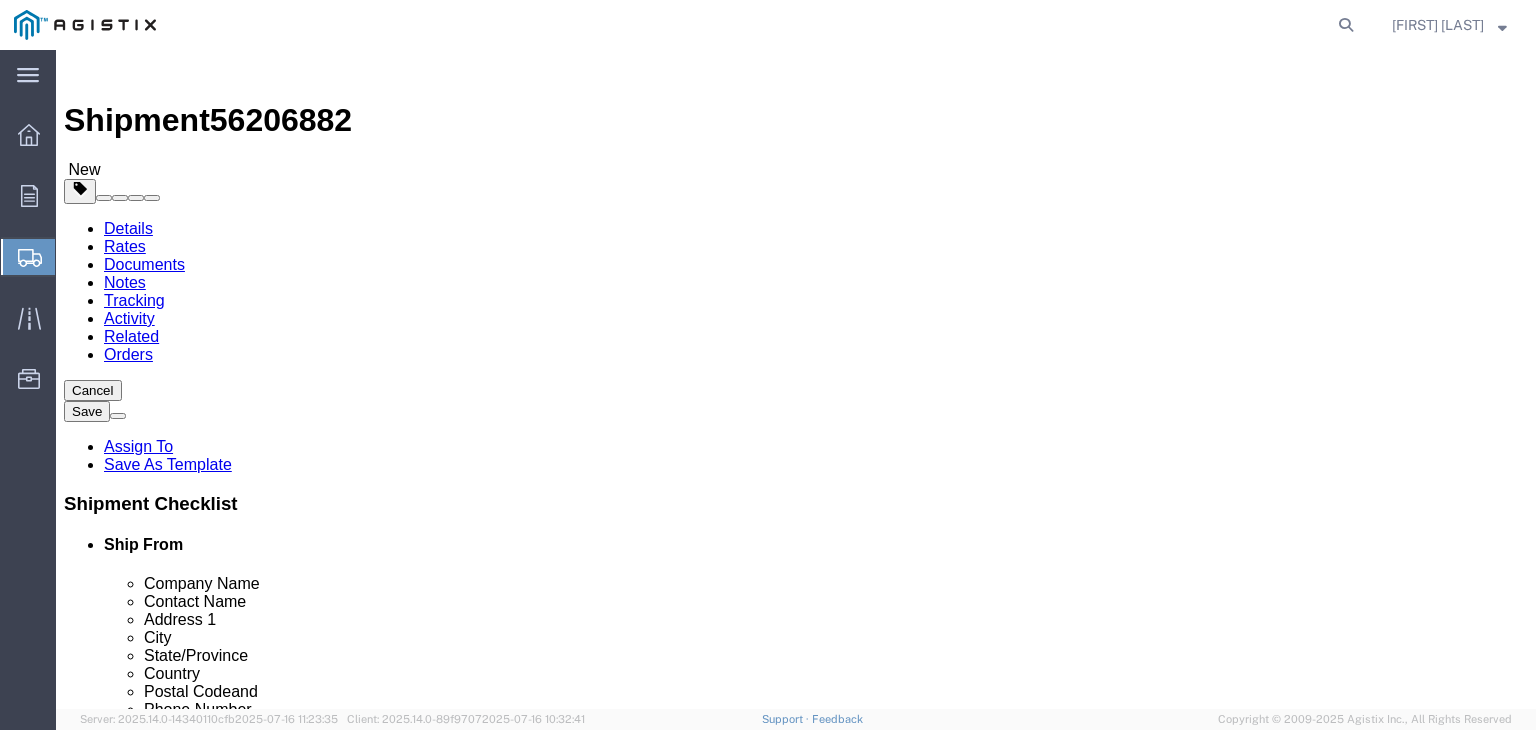 scroll, scrollTop: 0, scrollLeft: 0, axis: both 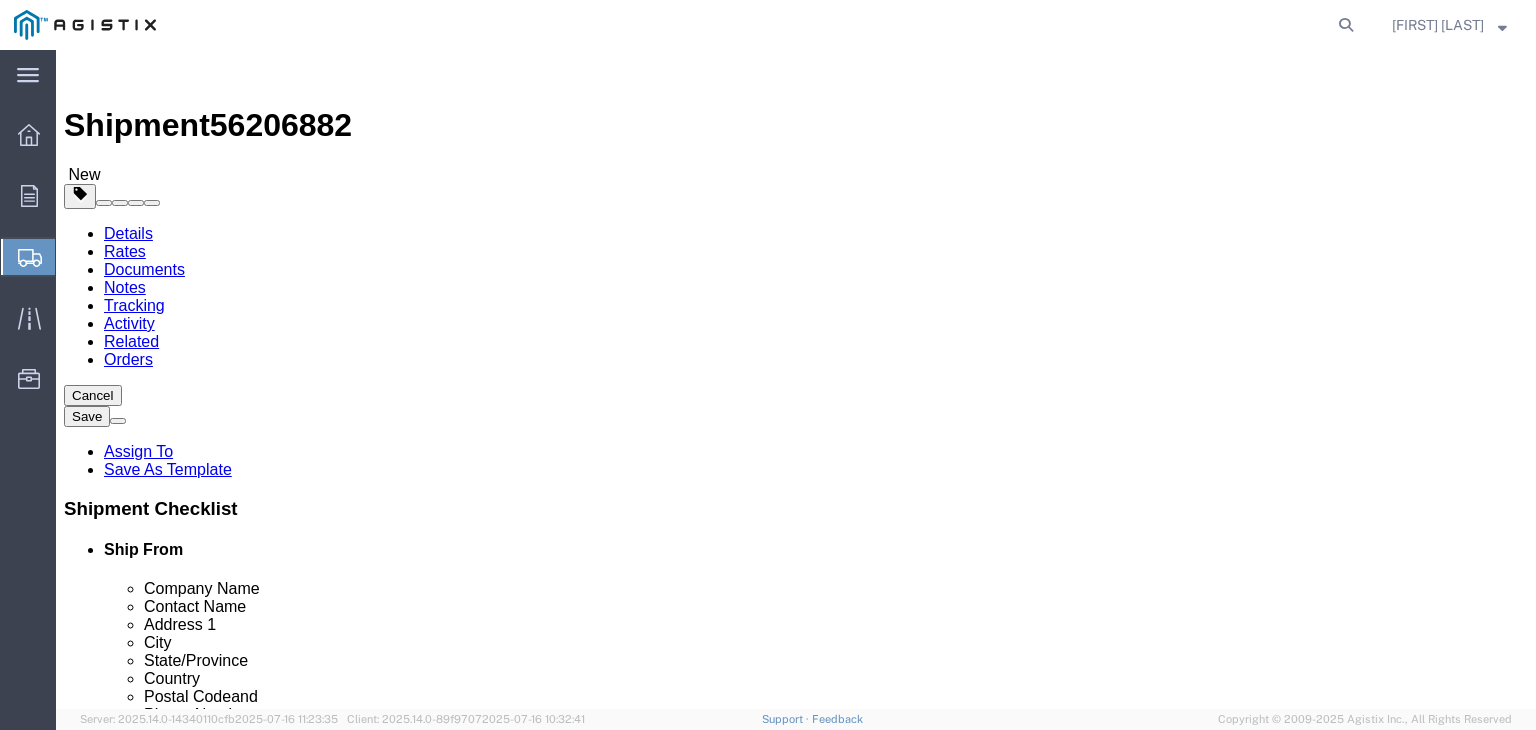 type on "200" 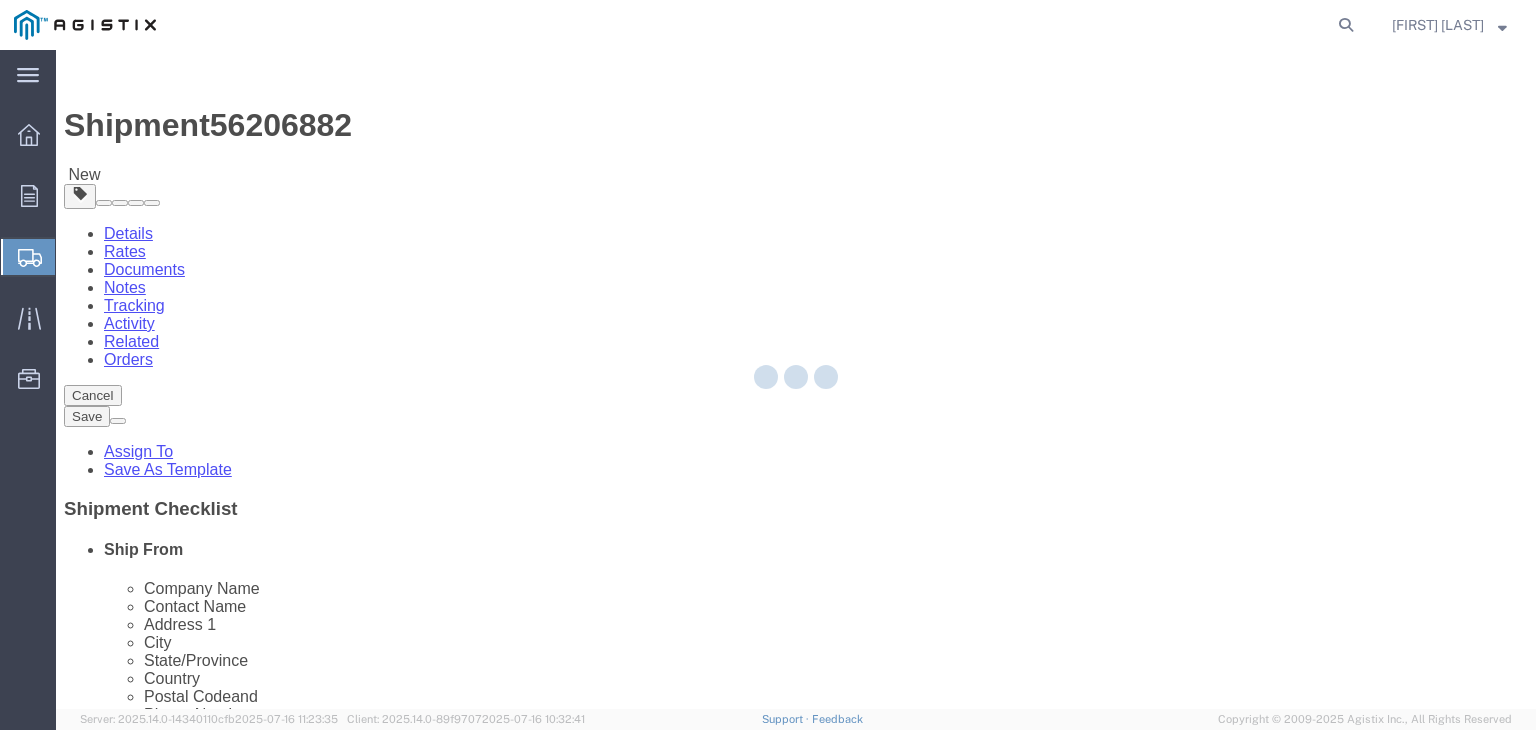 select on "SKID" 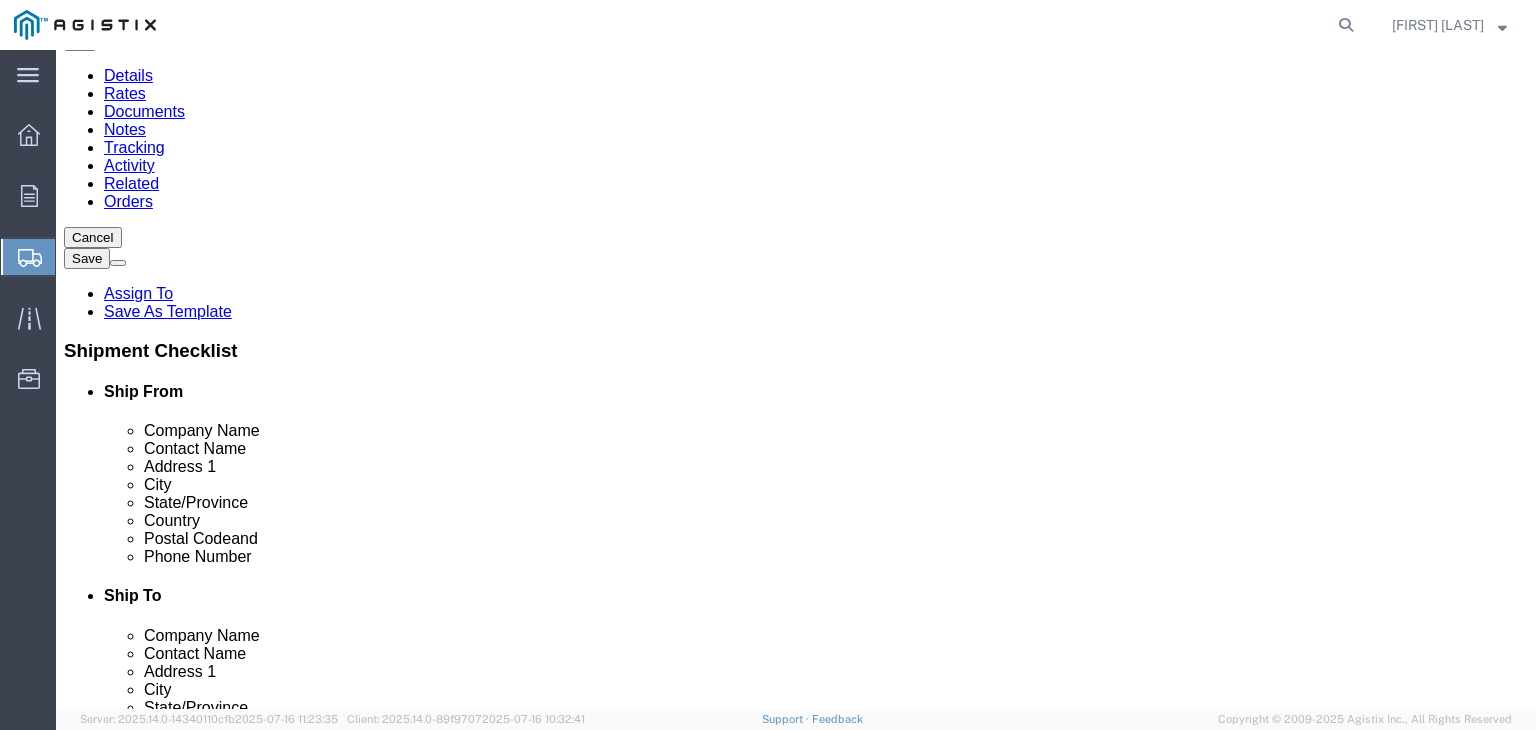 scroll, scrollTop: 75, scrollLeft: 0, axis: vertical 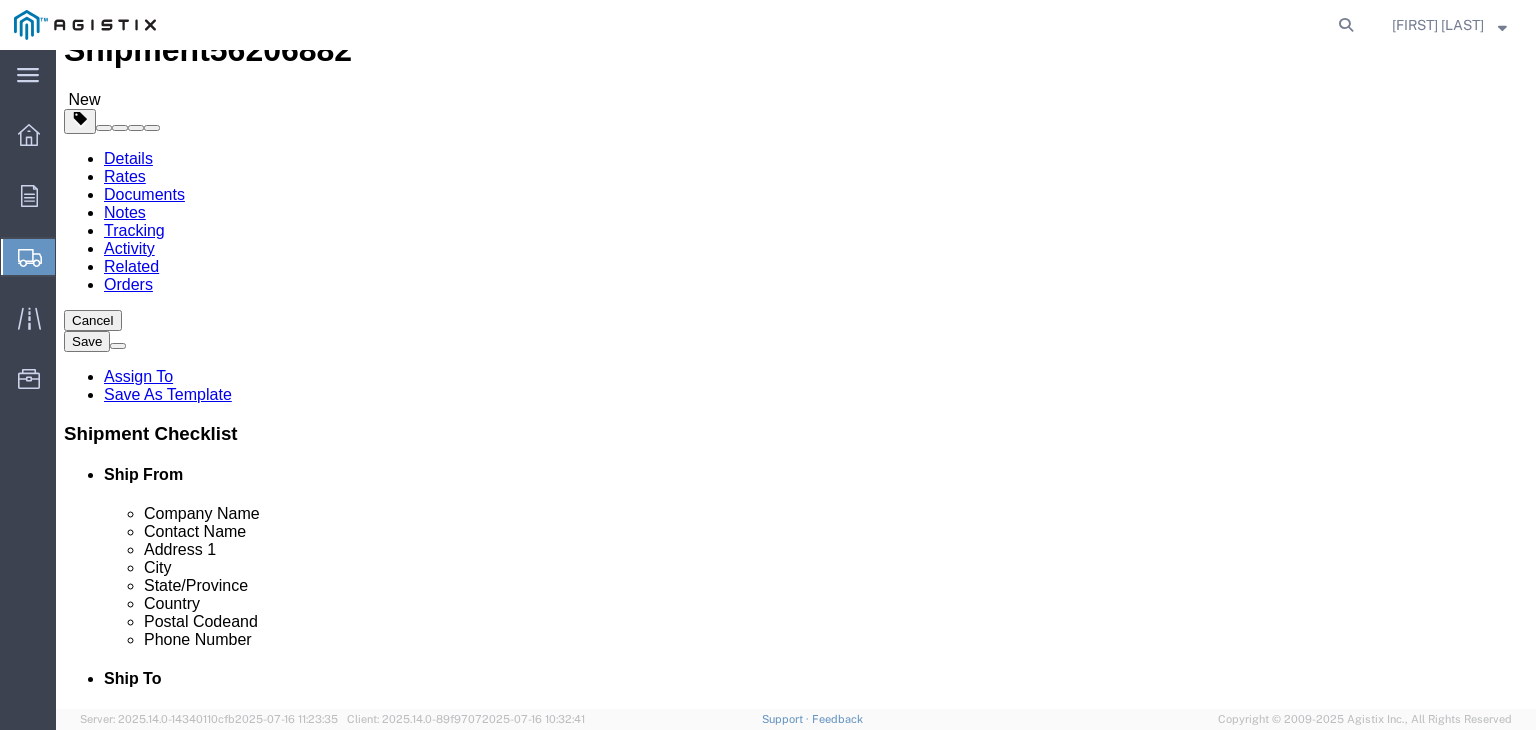 click 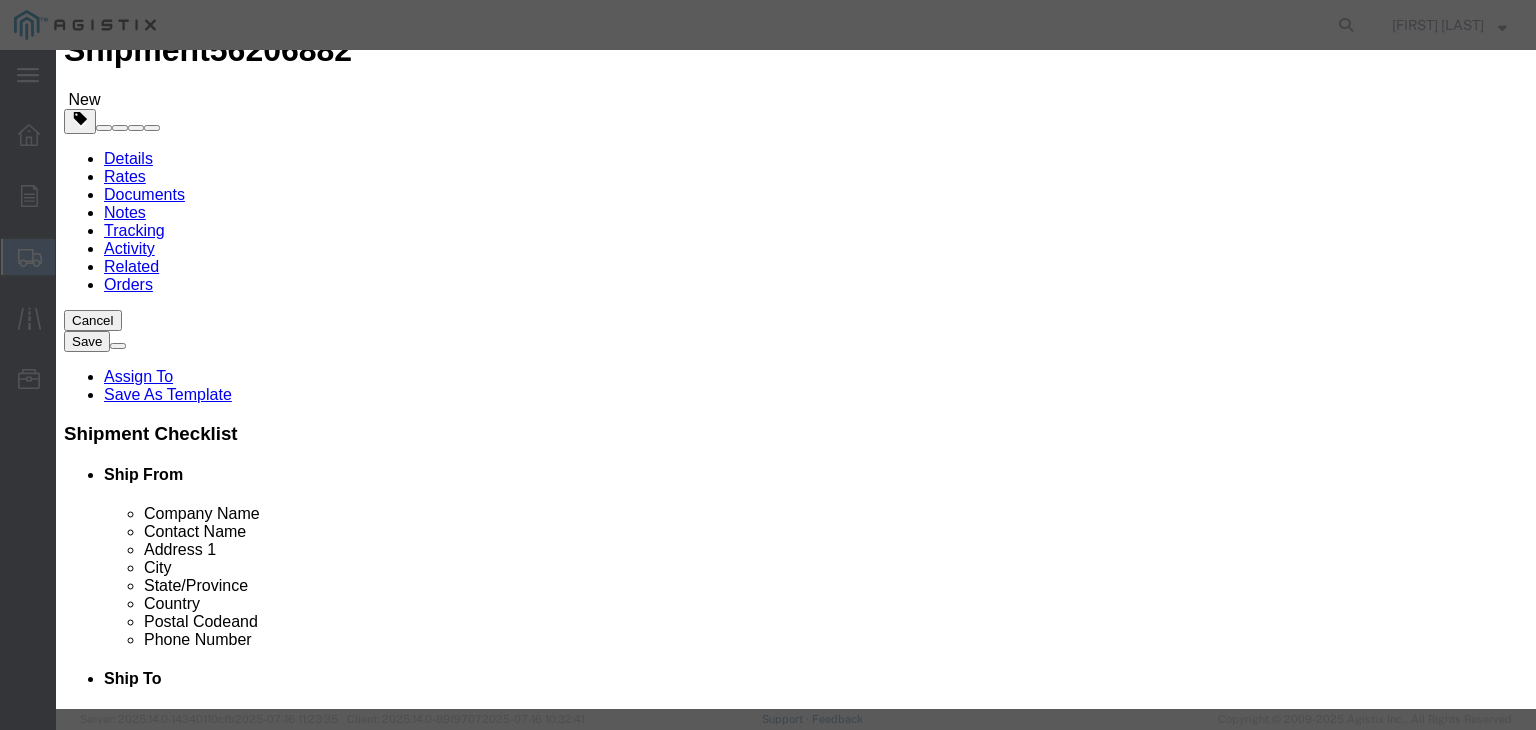 click on "Yes" 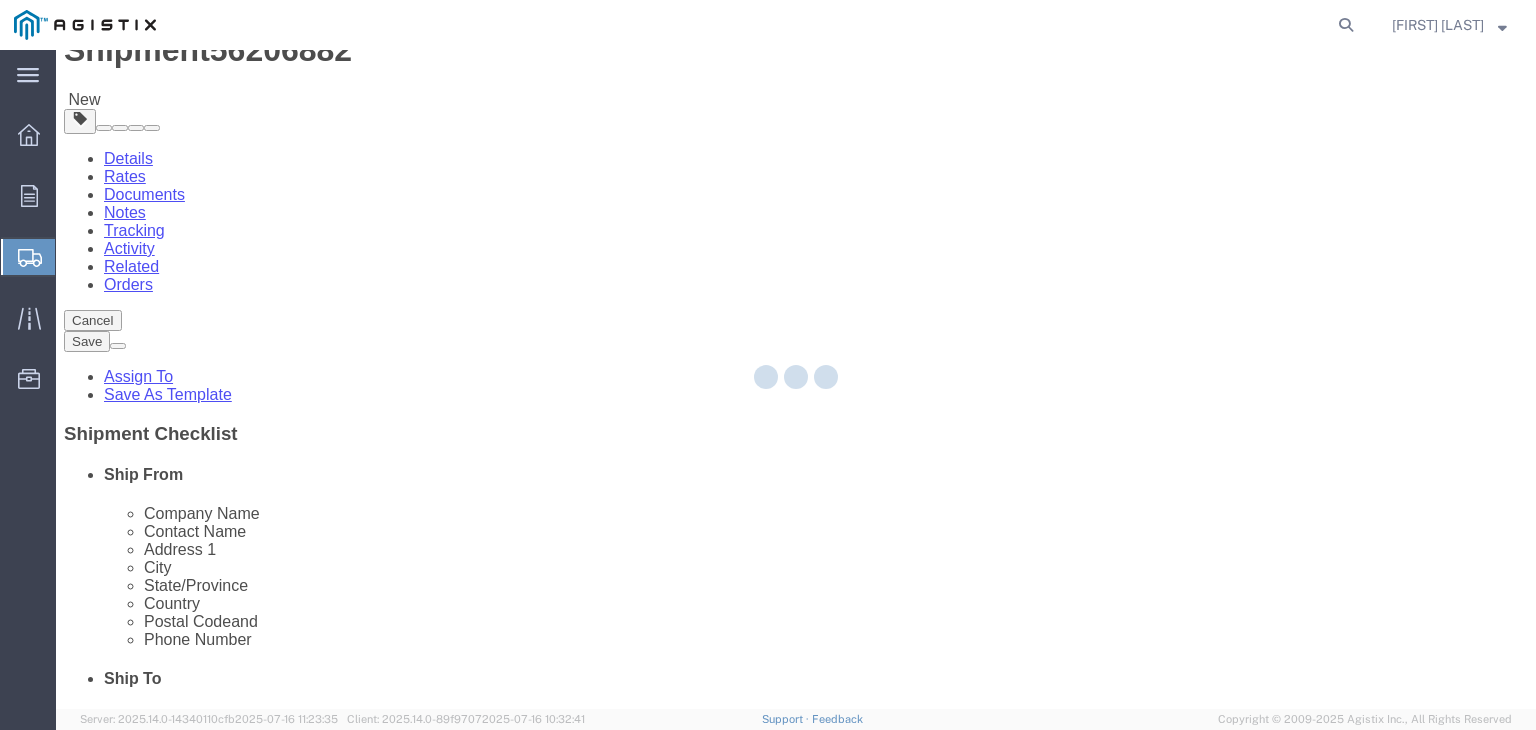 scroll, scrollTop: 53, scrollLeft: 0, axis: vertical 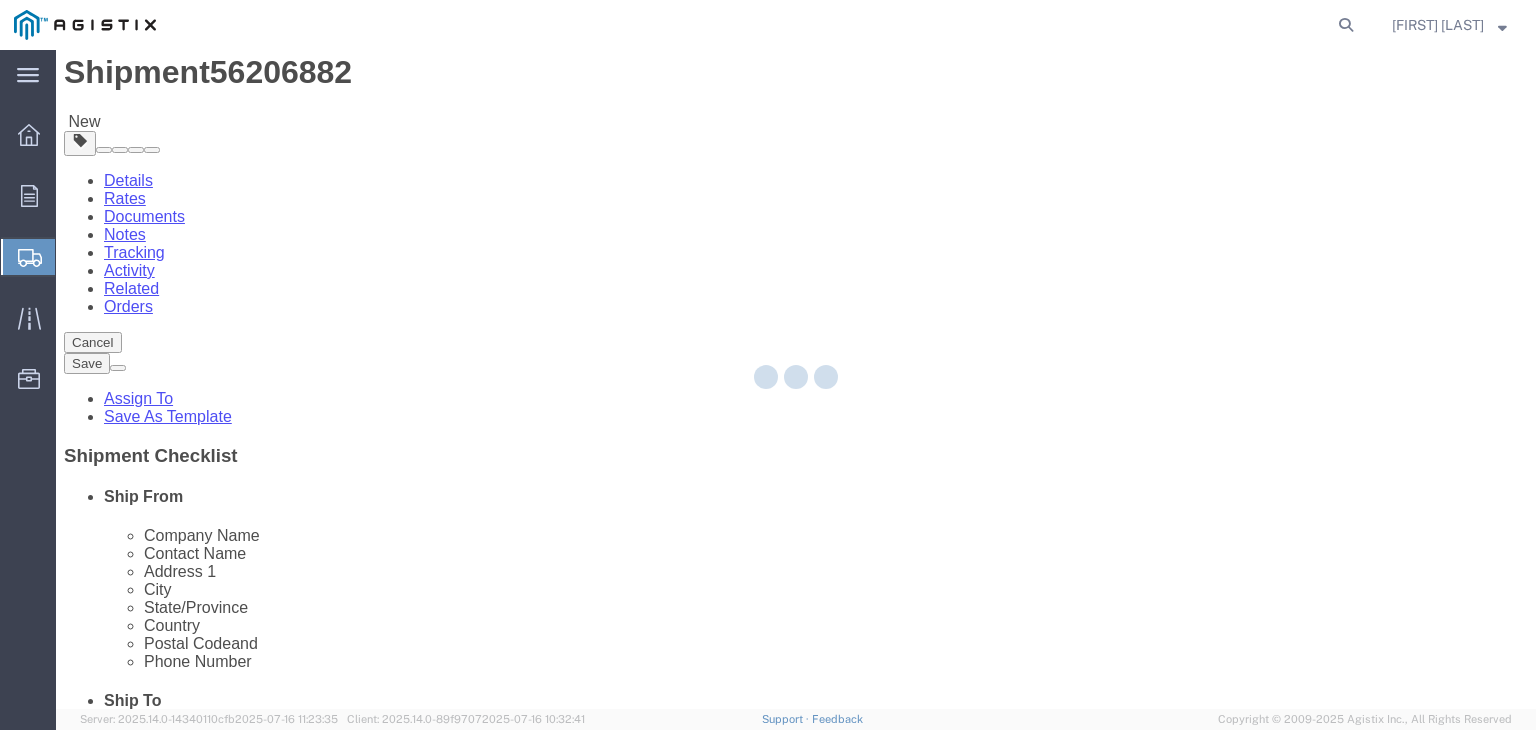 select on "SKID" 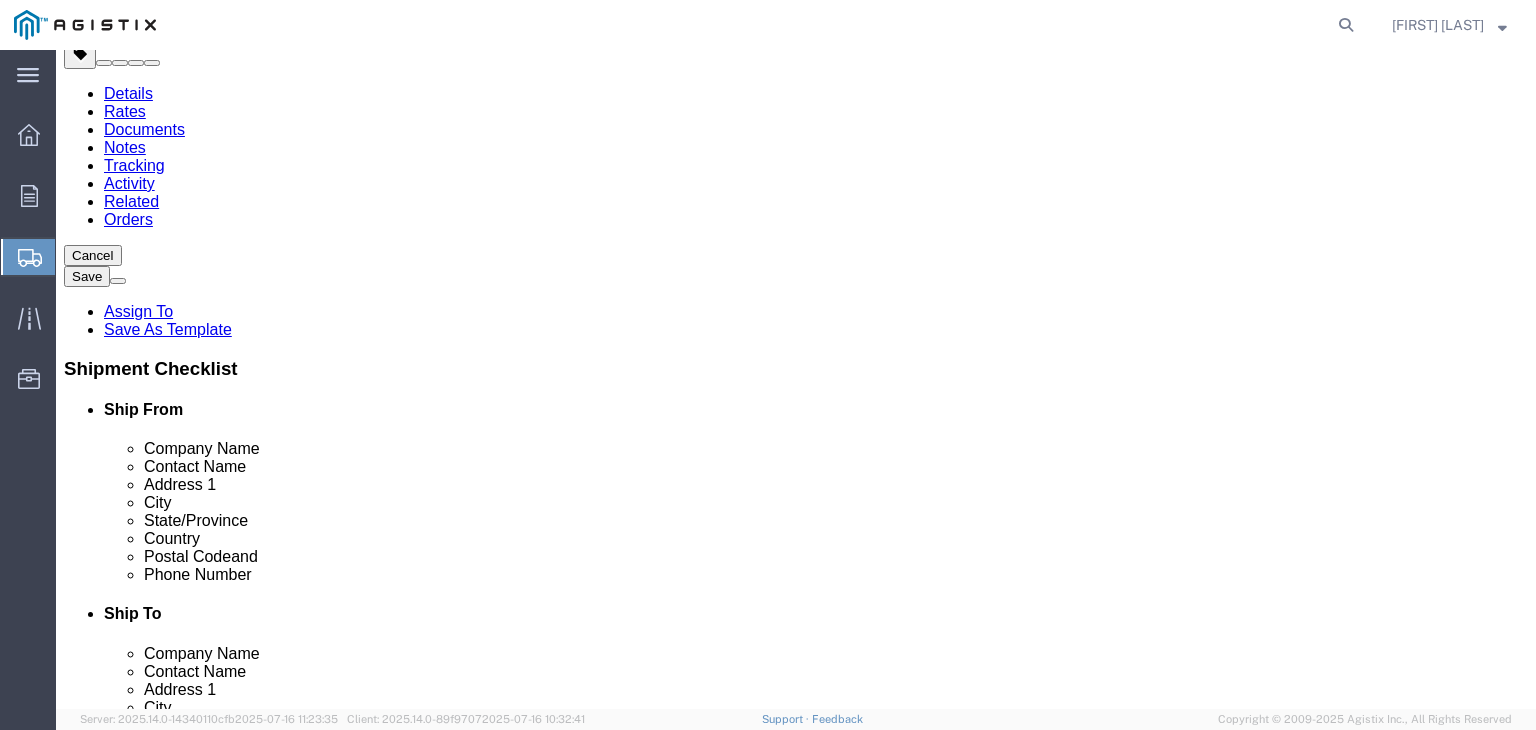 scroll, scrollTop: 153, scrollLeft: 0, axis: vertical 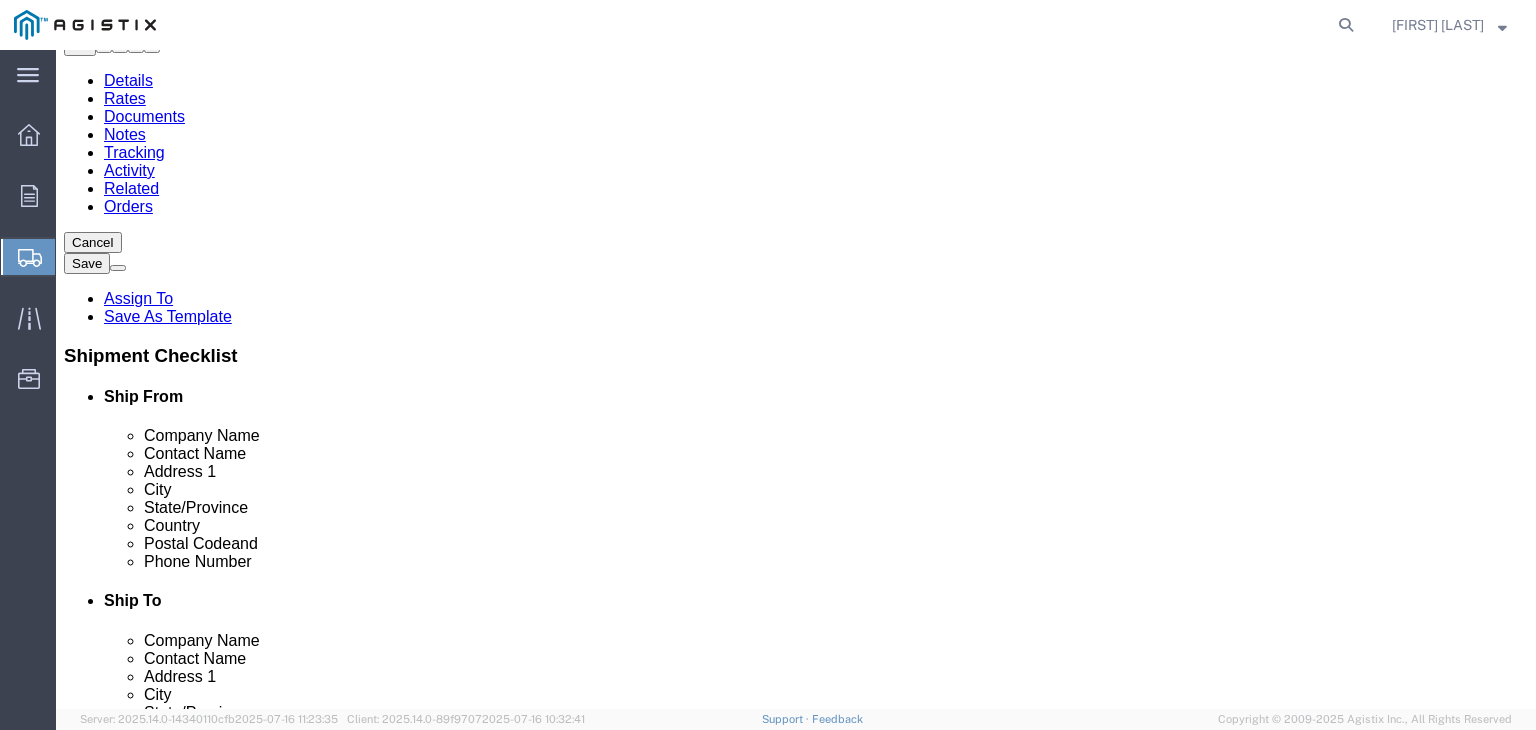 click on "Add Content" 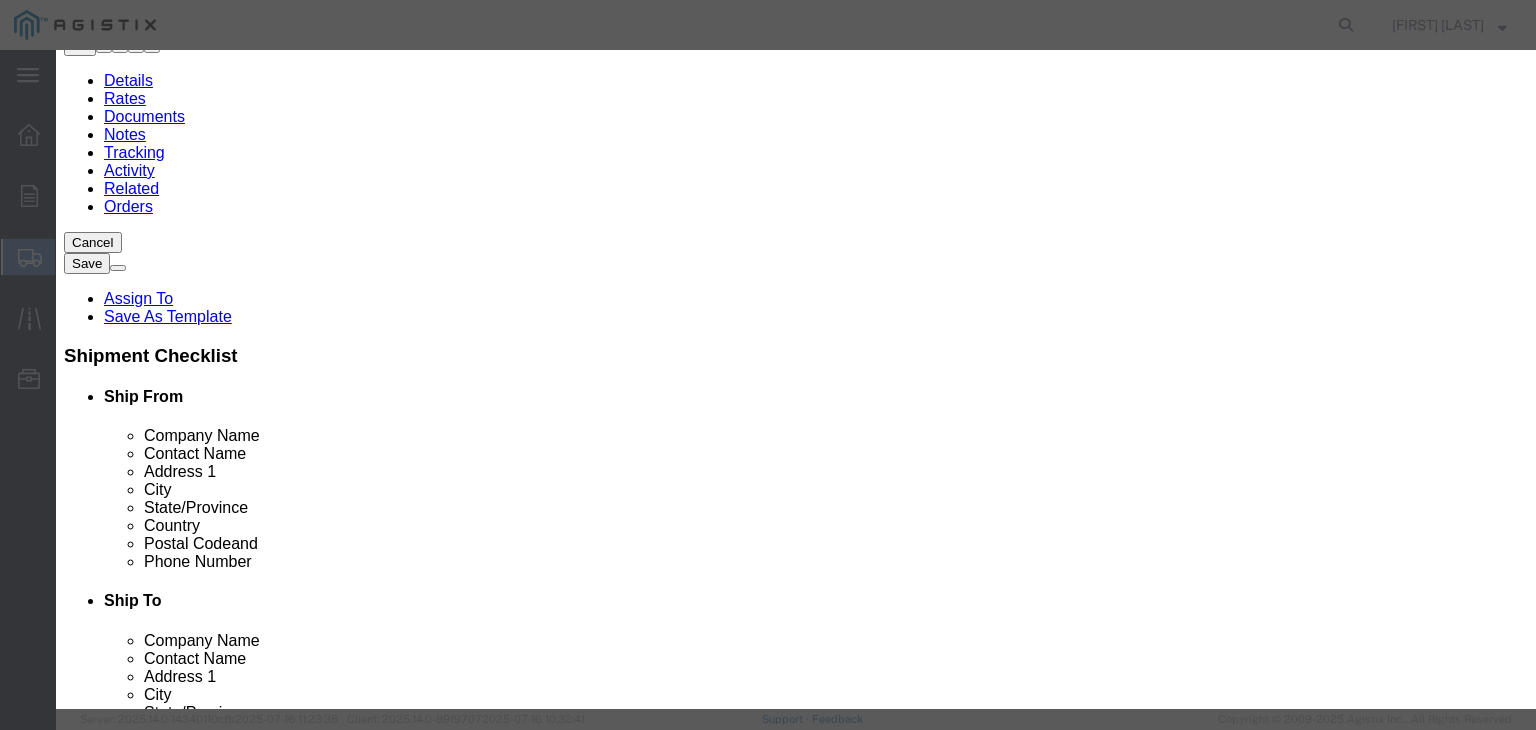 click 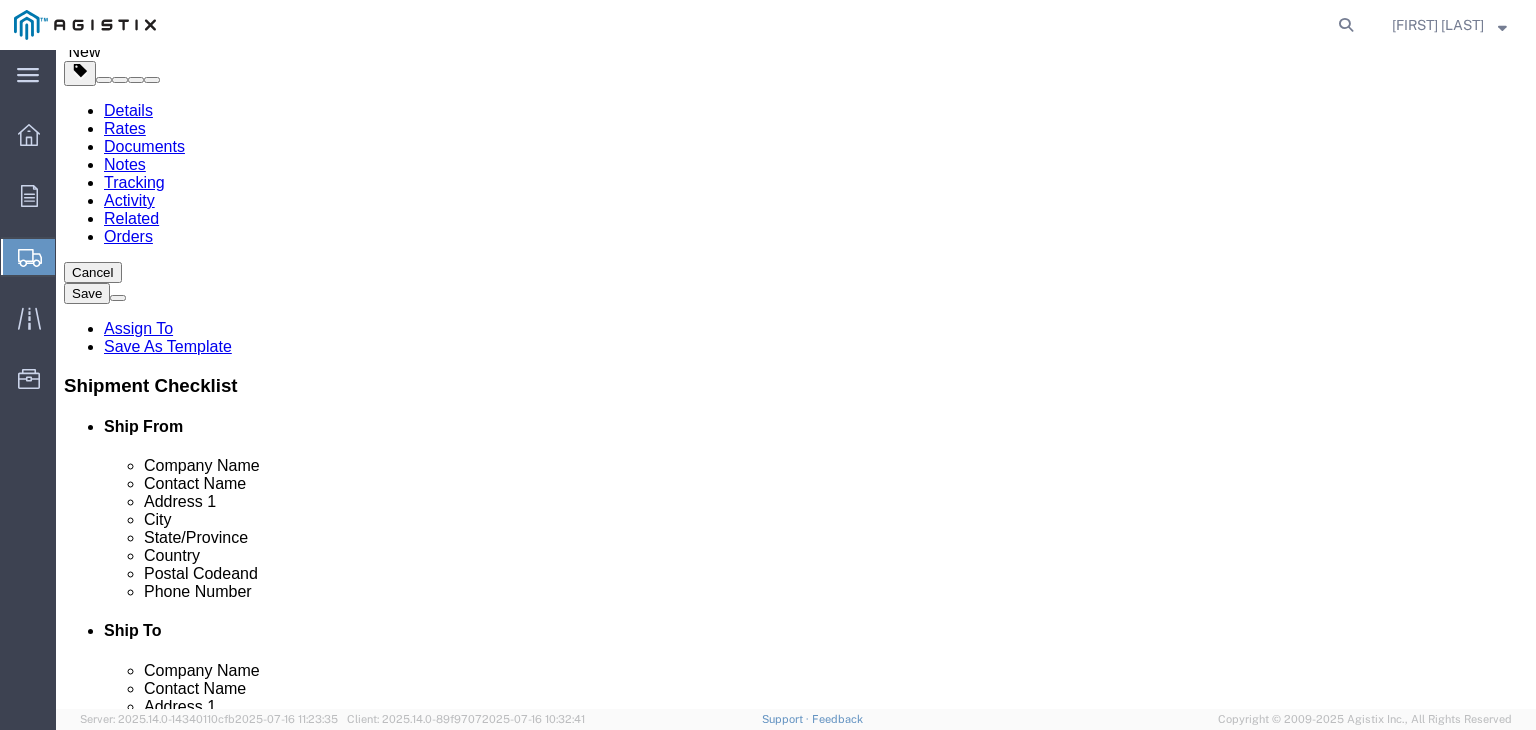 scroll, scrollTop: 97, scrollLeft: 0, axis: vertical 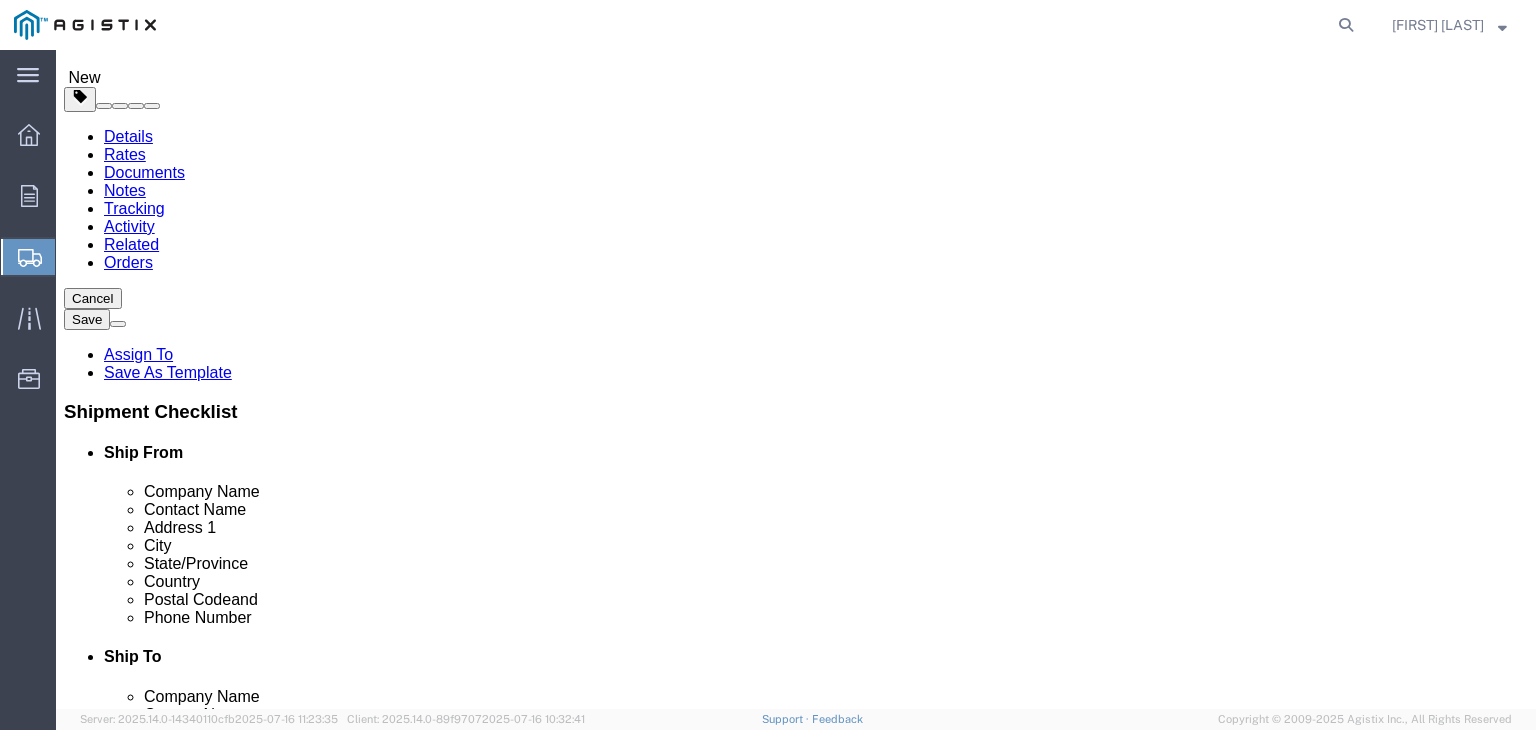 click 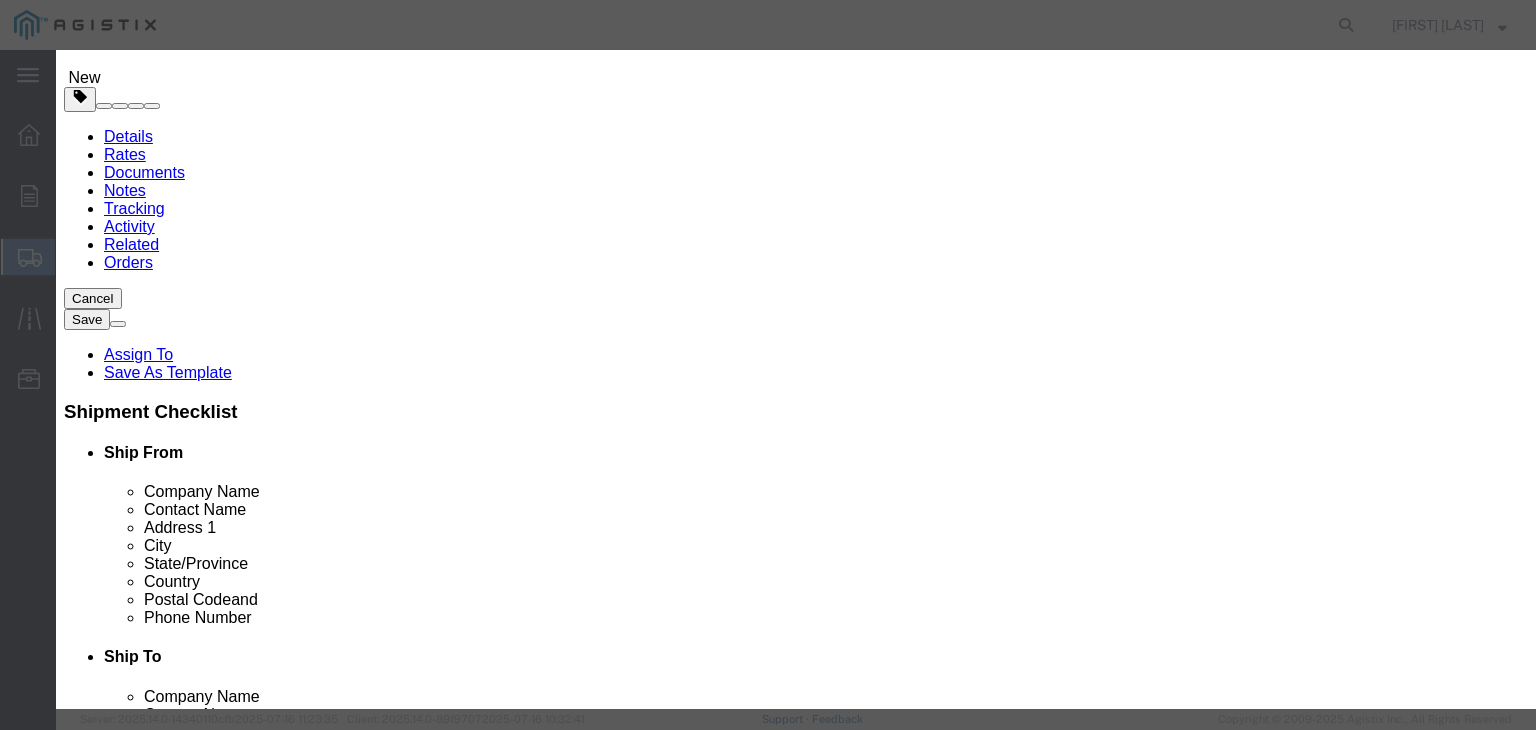 click on "Save" 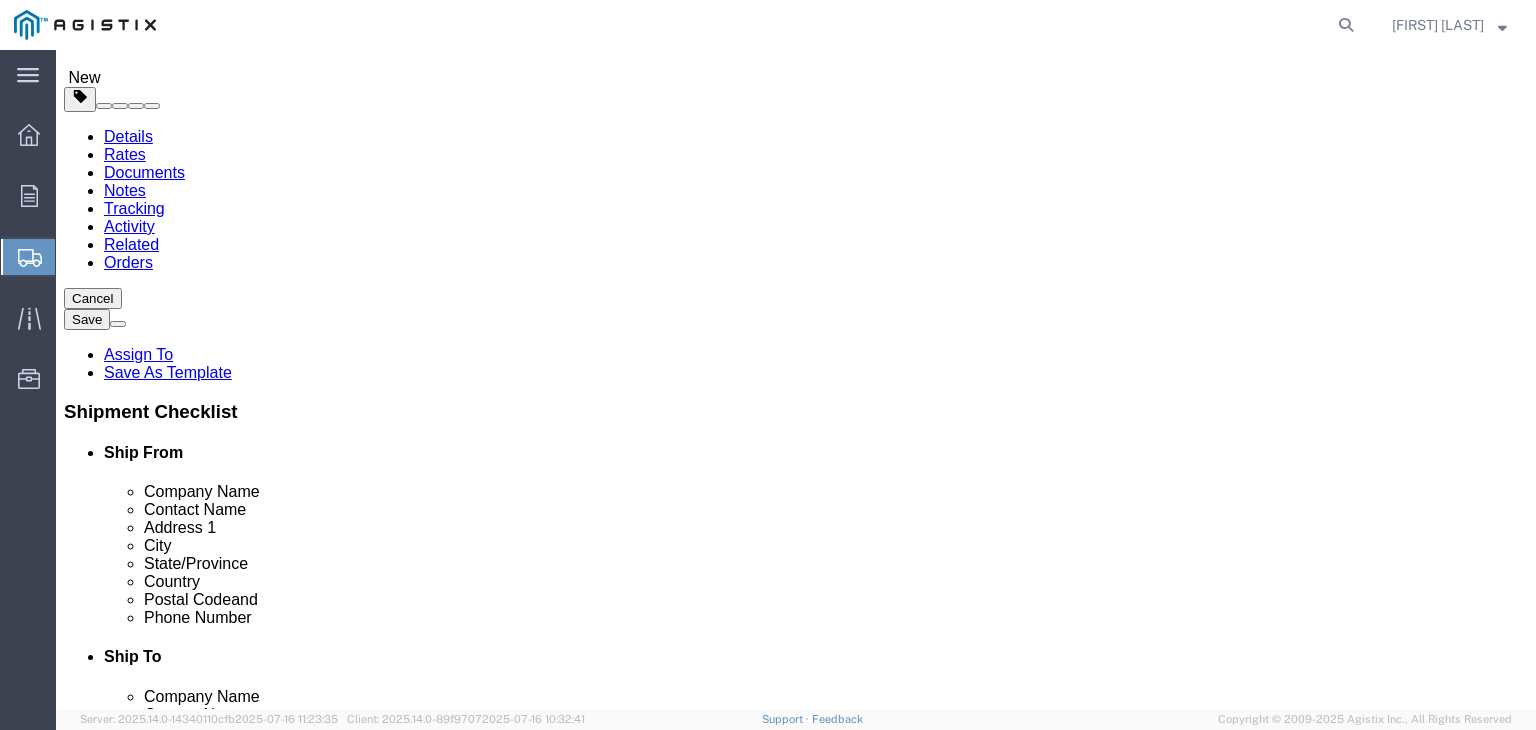 click on "7" 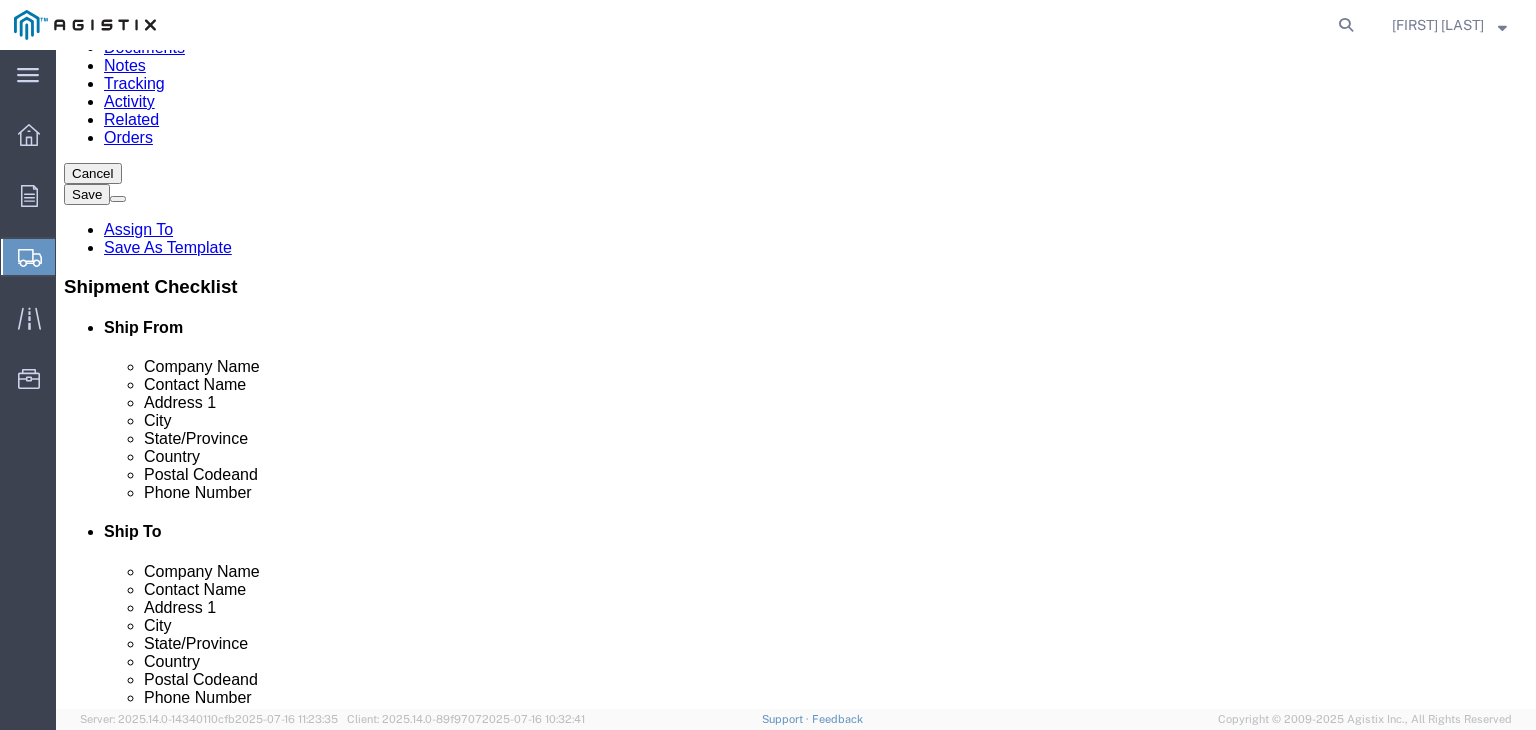 scroll, scrollTop: 248, scrollLeft: 0, axis: vertical 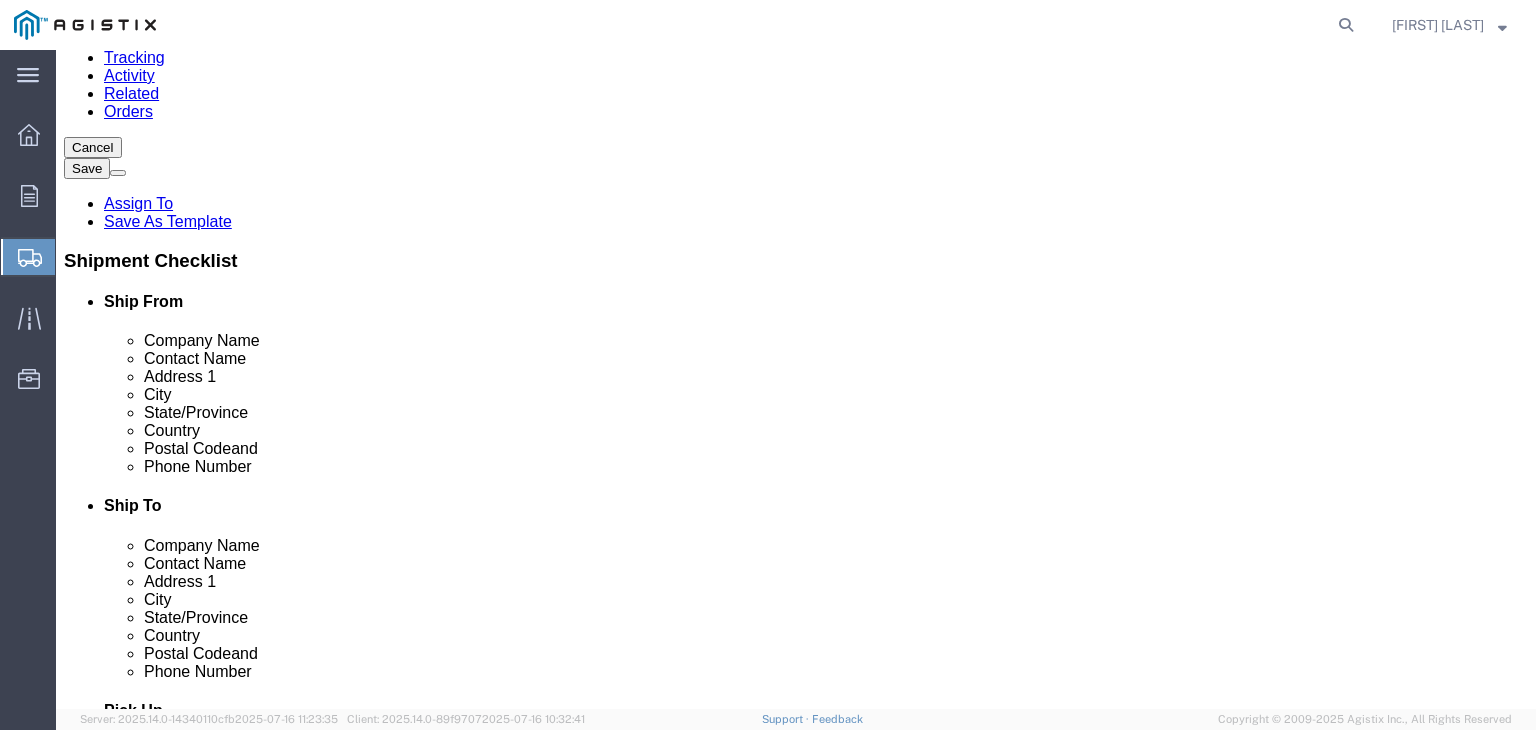 type 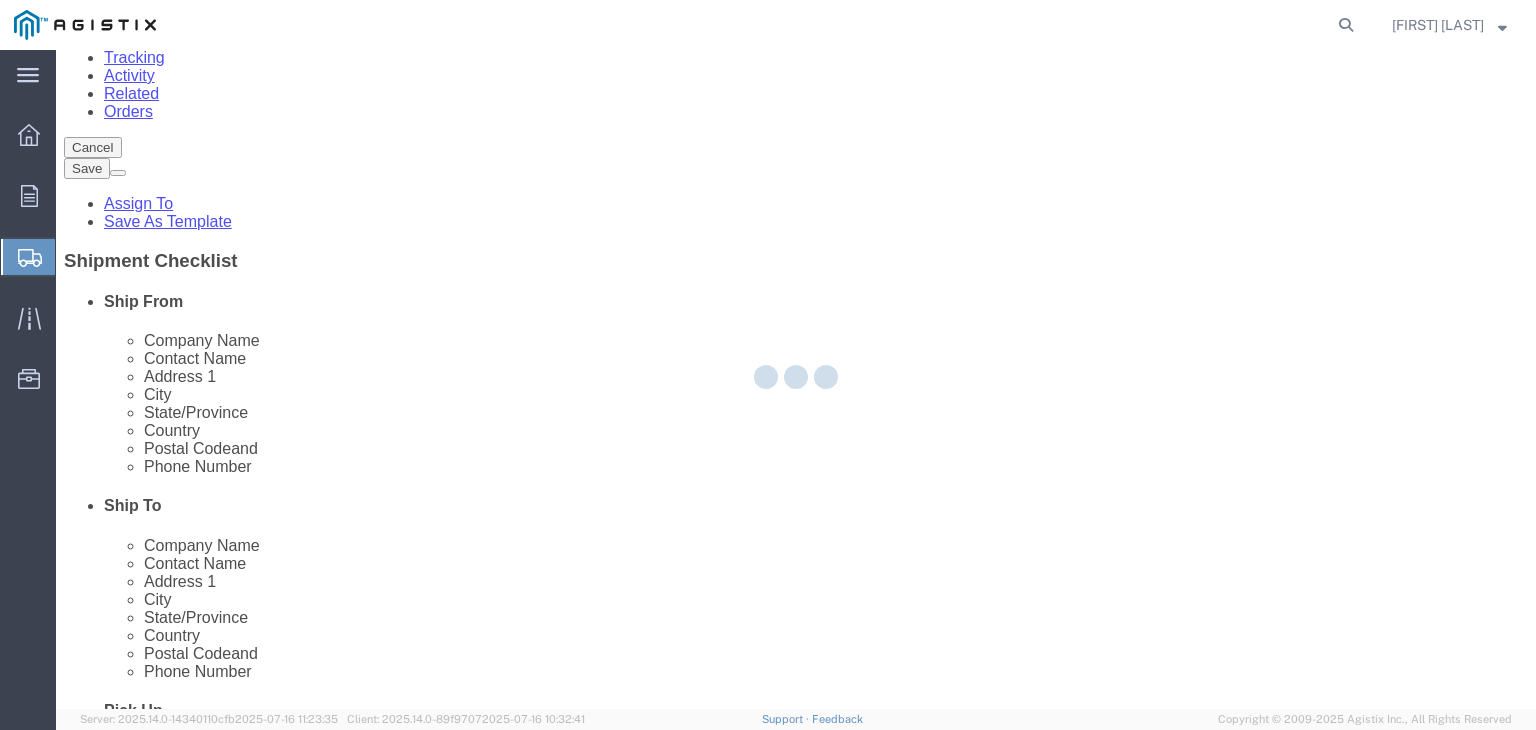 select 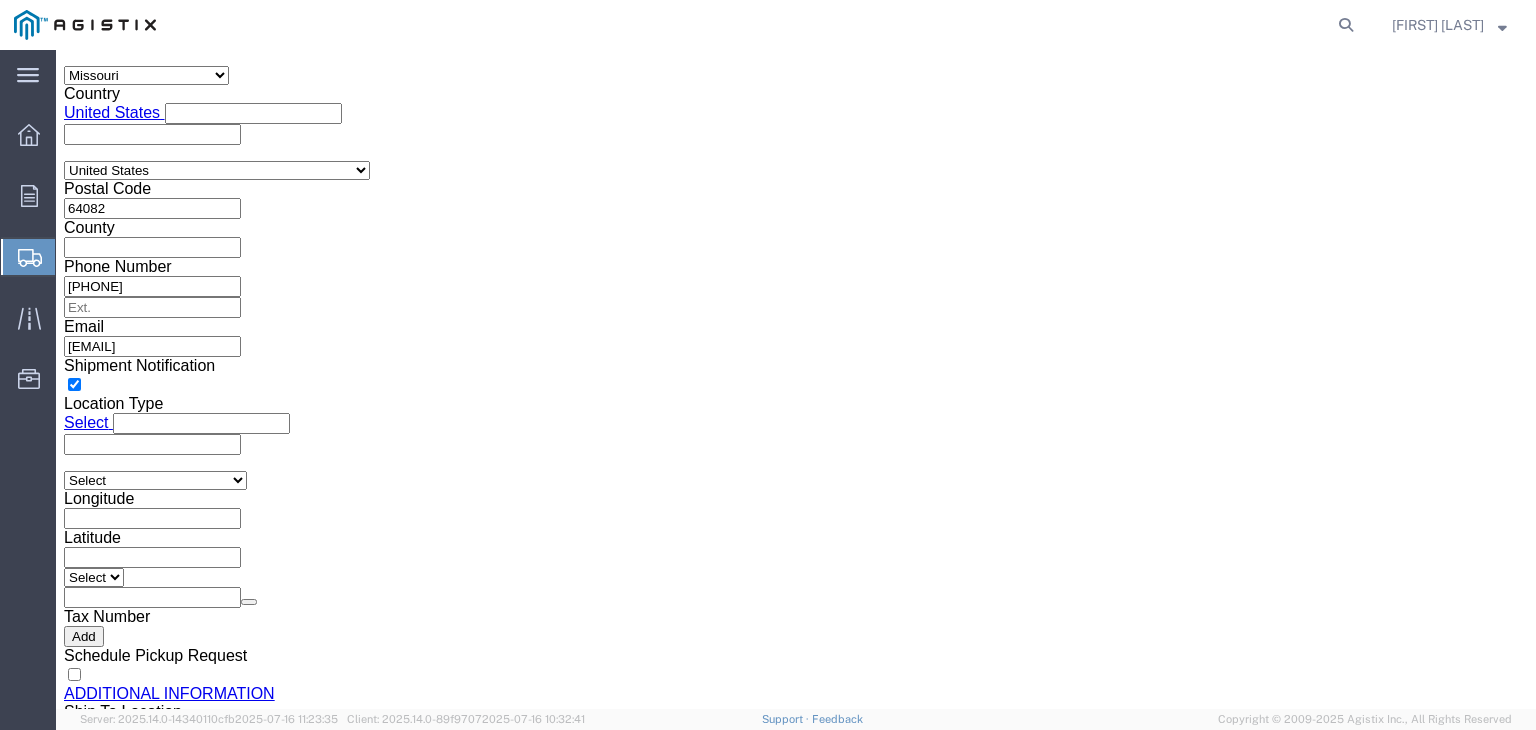 scroll, scrollTop: 1747, scrollLeft: 0, axis: vertical 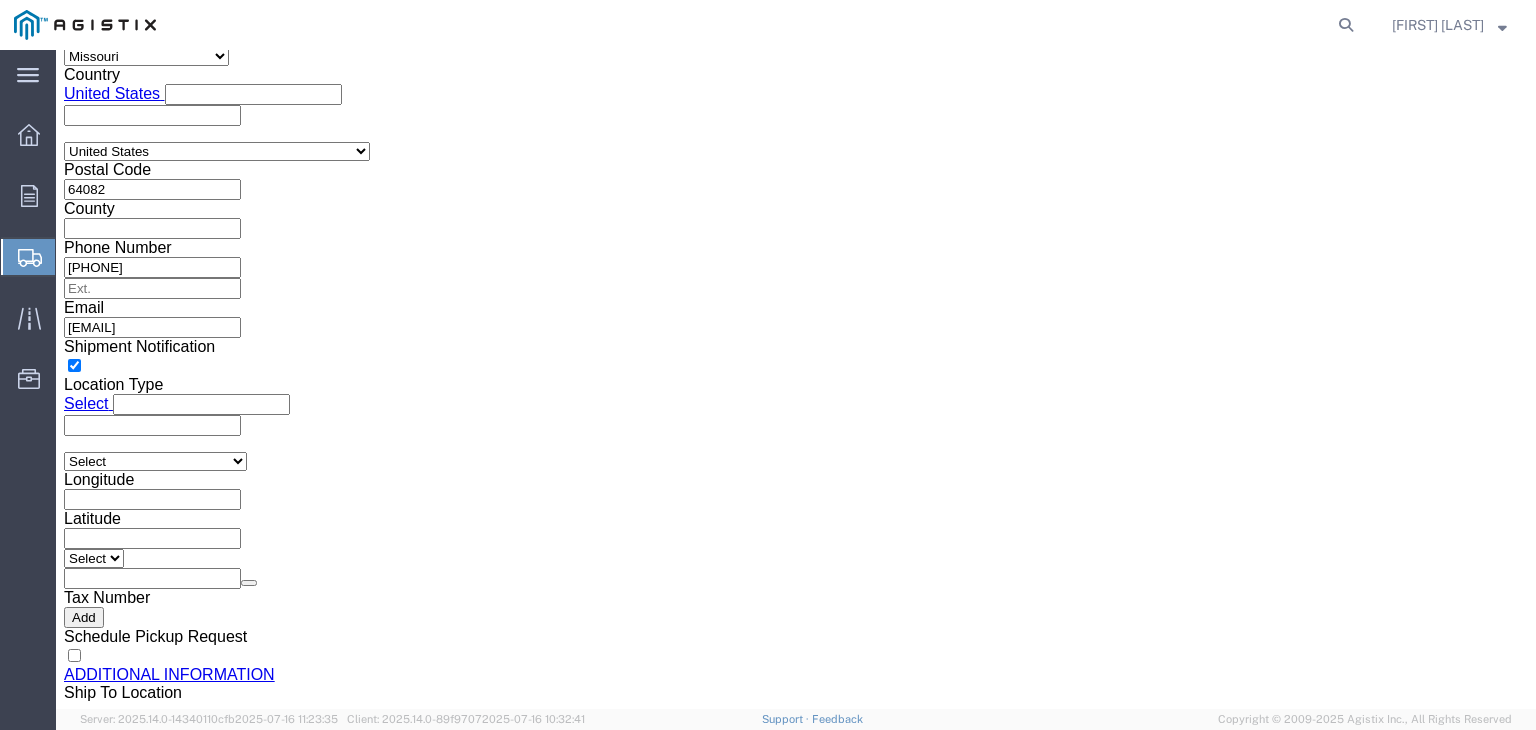 click on "Rate Shipment" 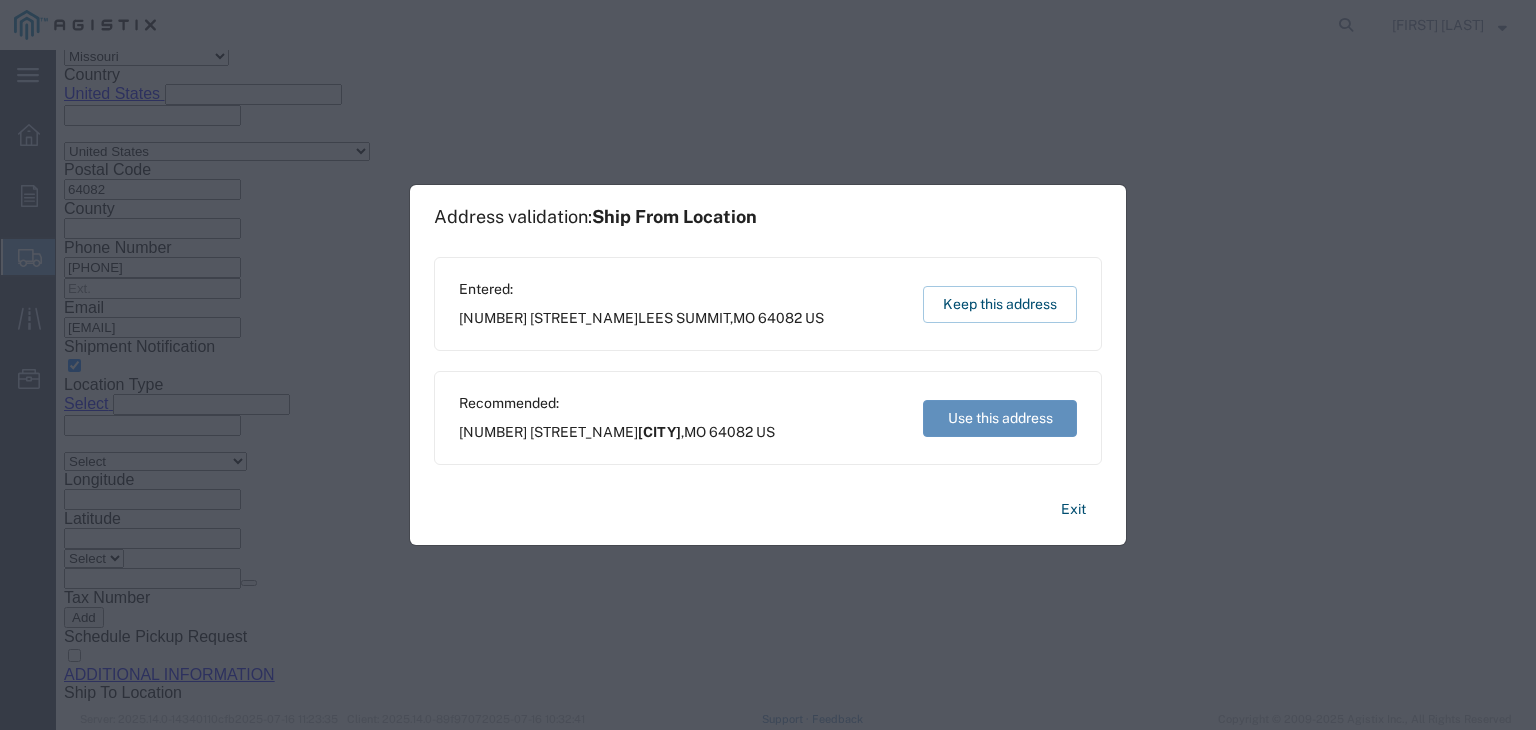 click on "Use this address" 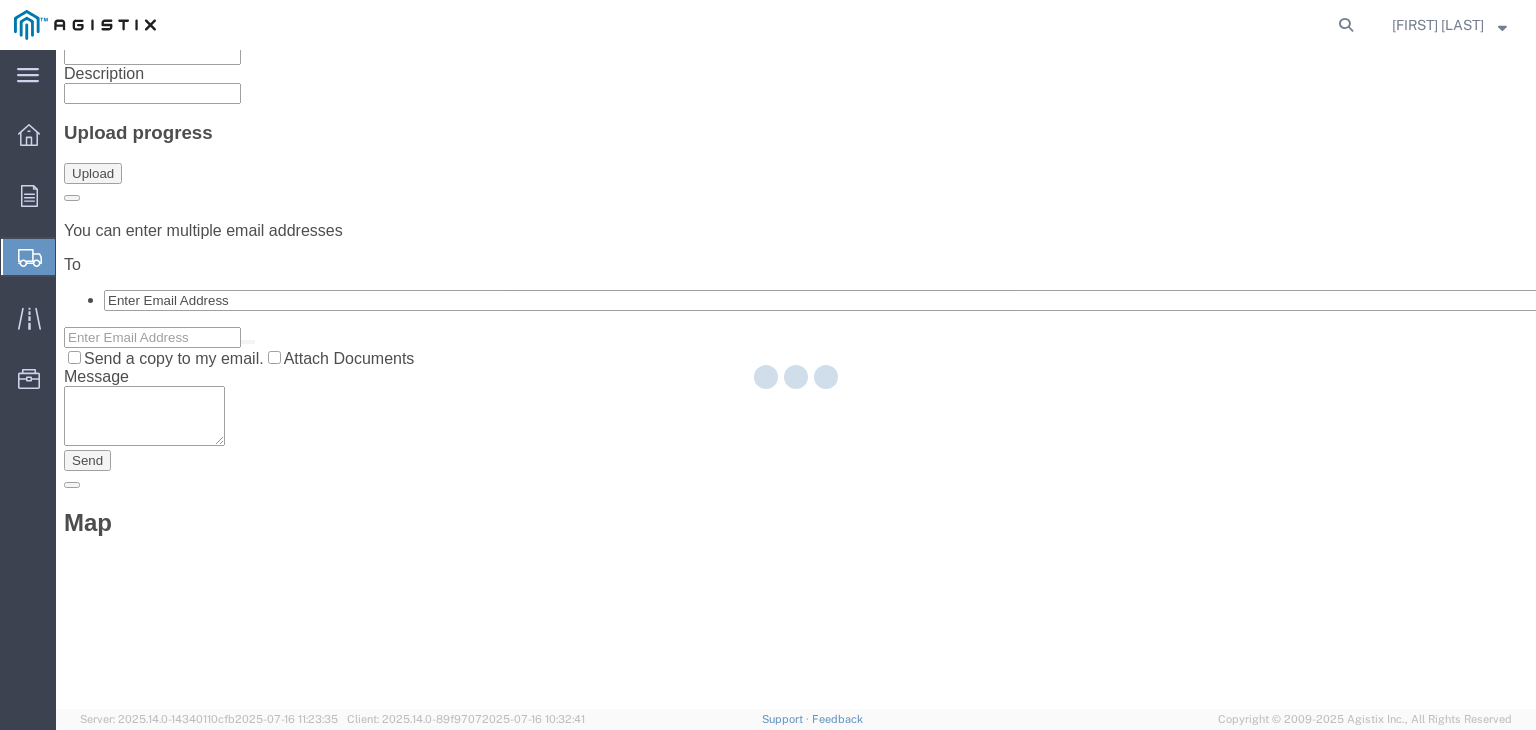 scroll, scrollTop: 0, scrollLeft: 0, axis: both 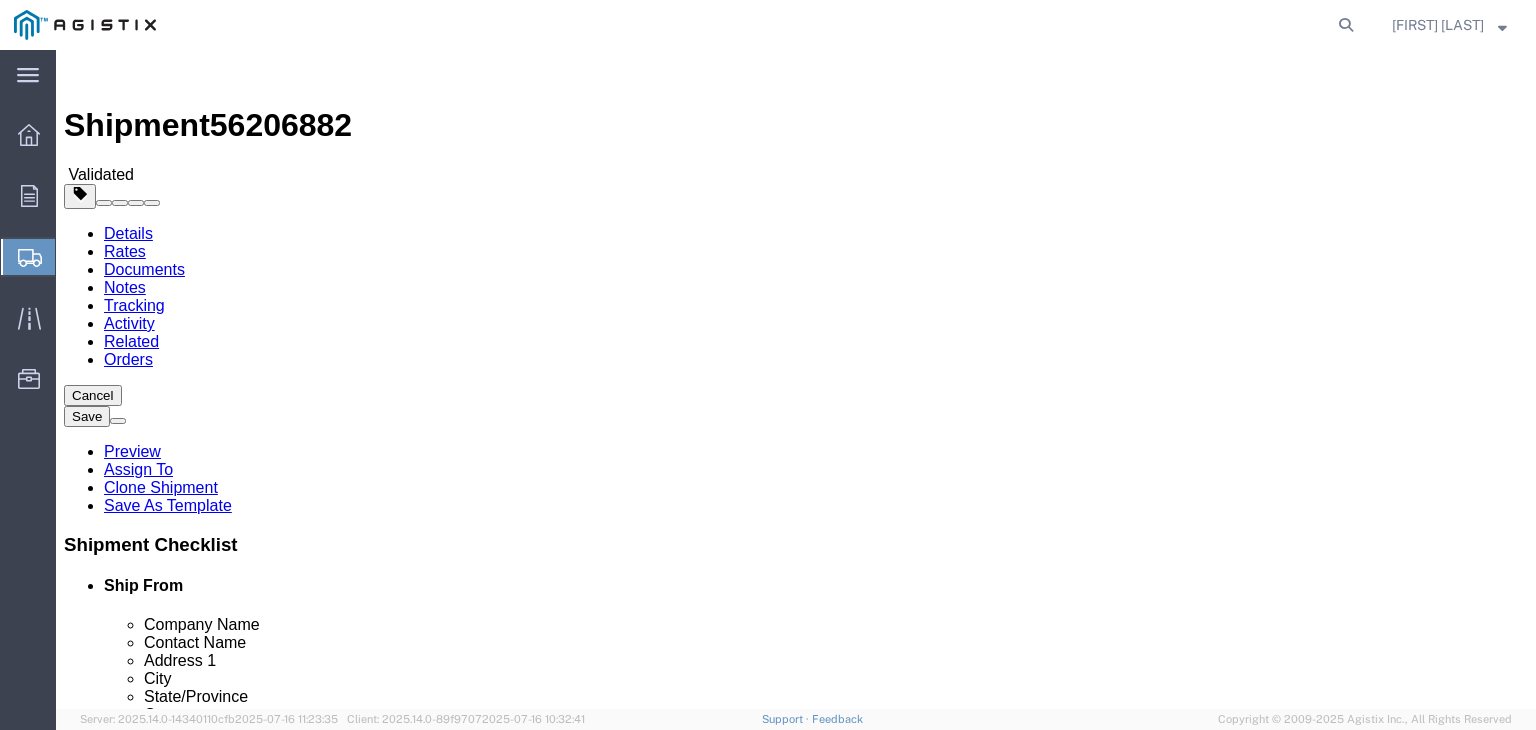 click on "Rate Shipment" at bounding box center [116, 1424] 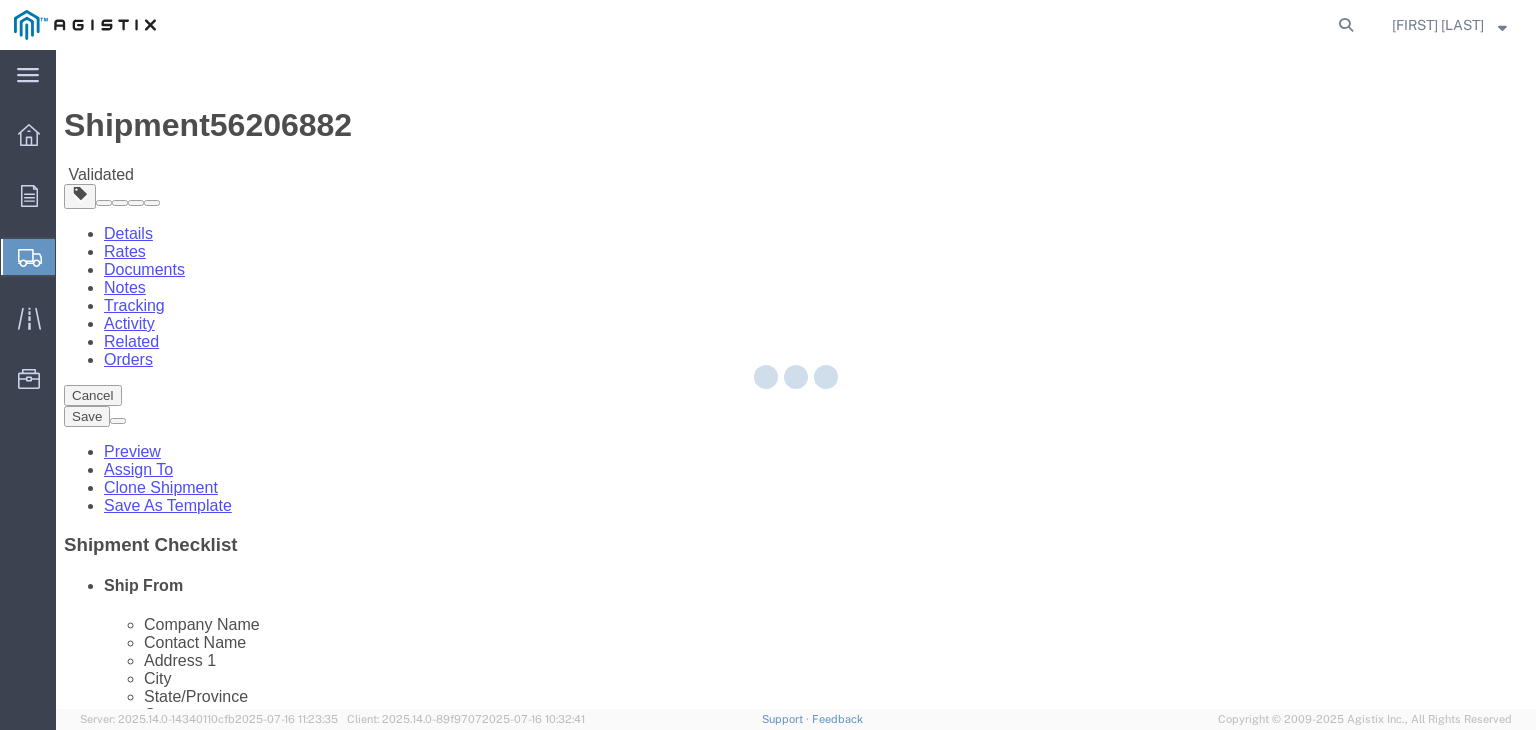 select on "22427" 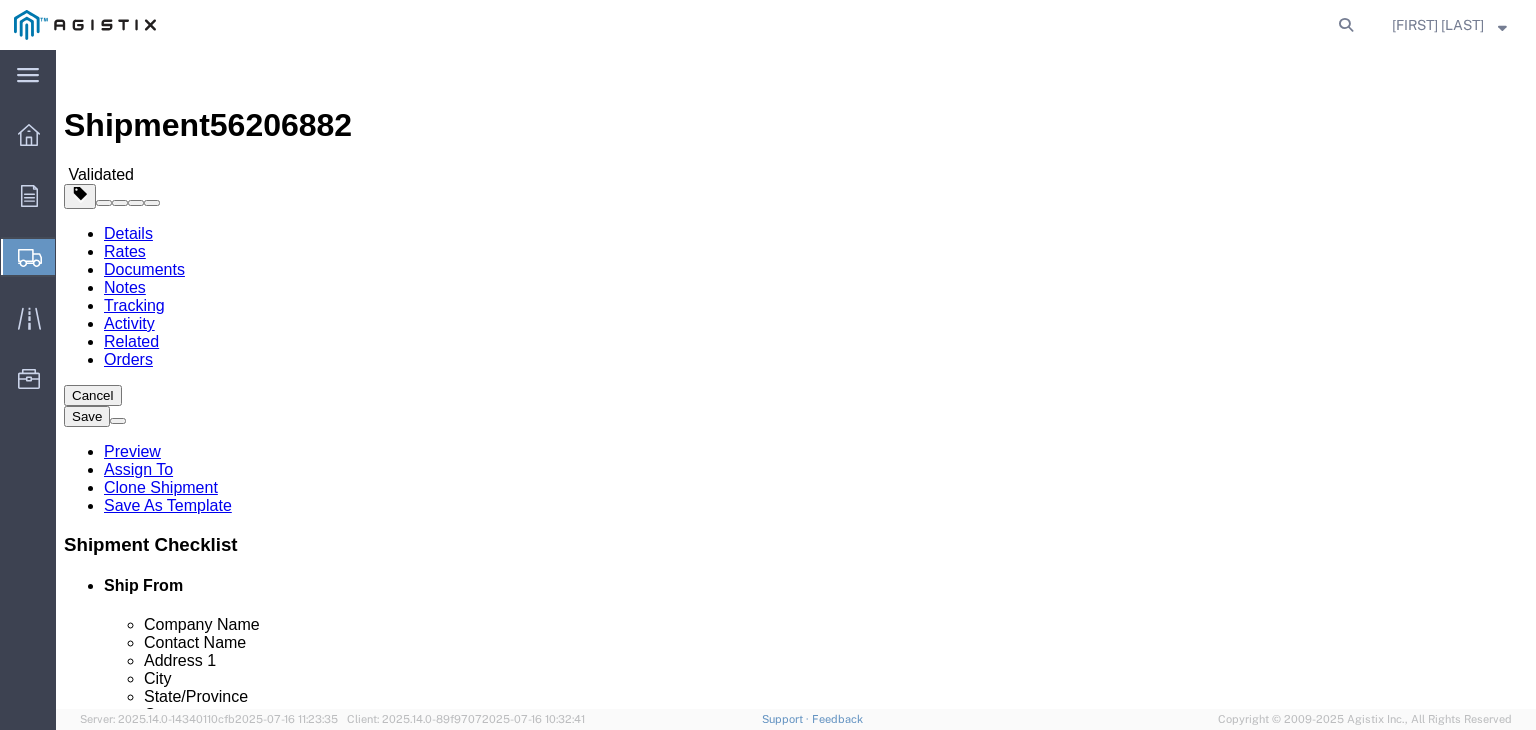 click on "Details" at bounding box center (128, 233) 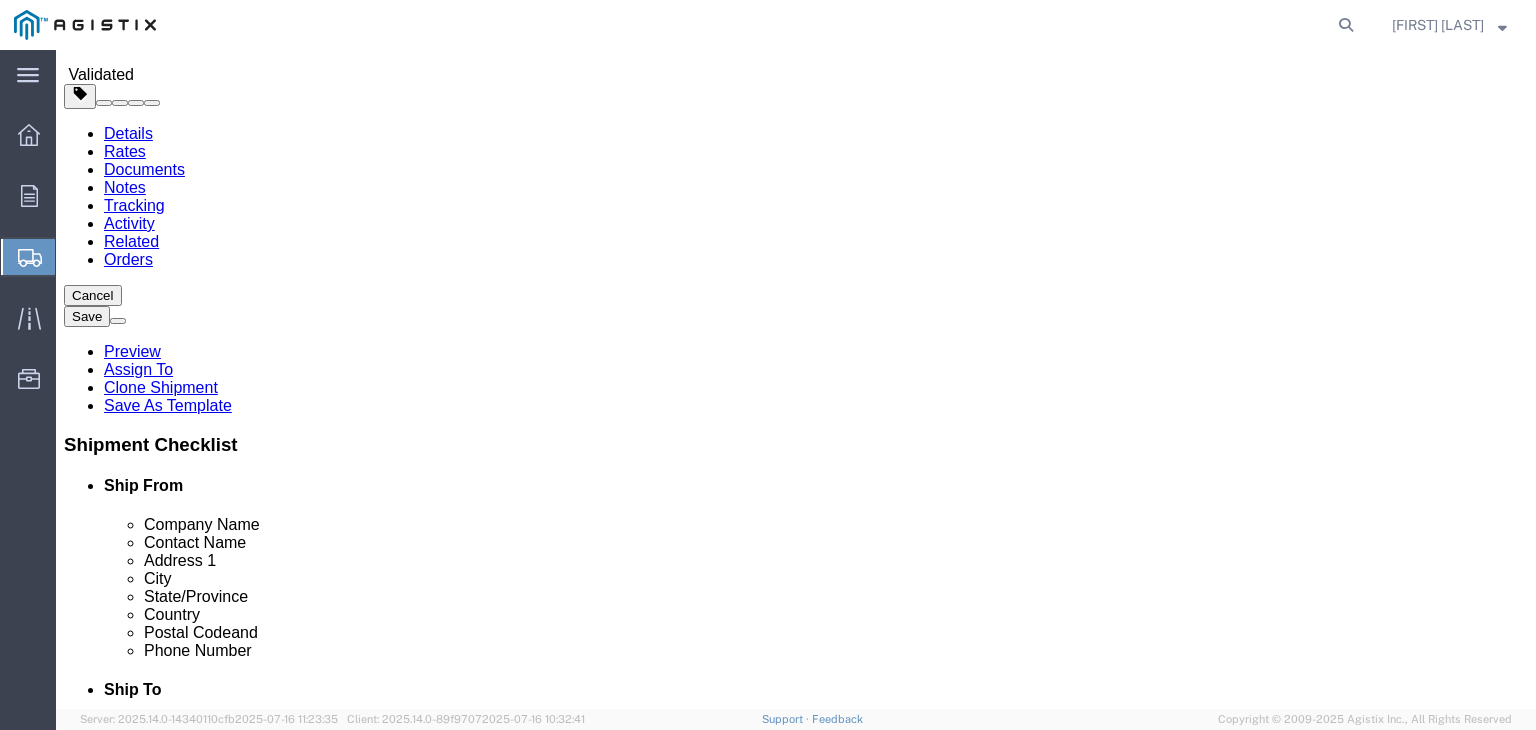 scroll, scrollTop: 0, scrollLeft: 0, axis: both 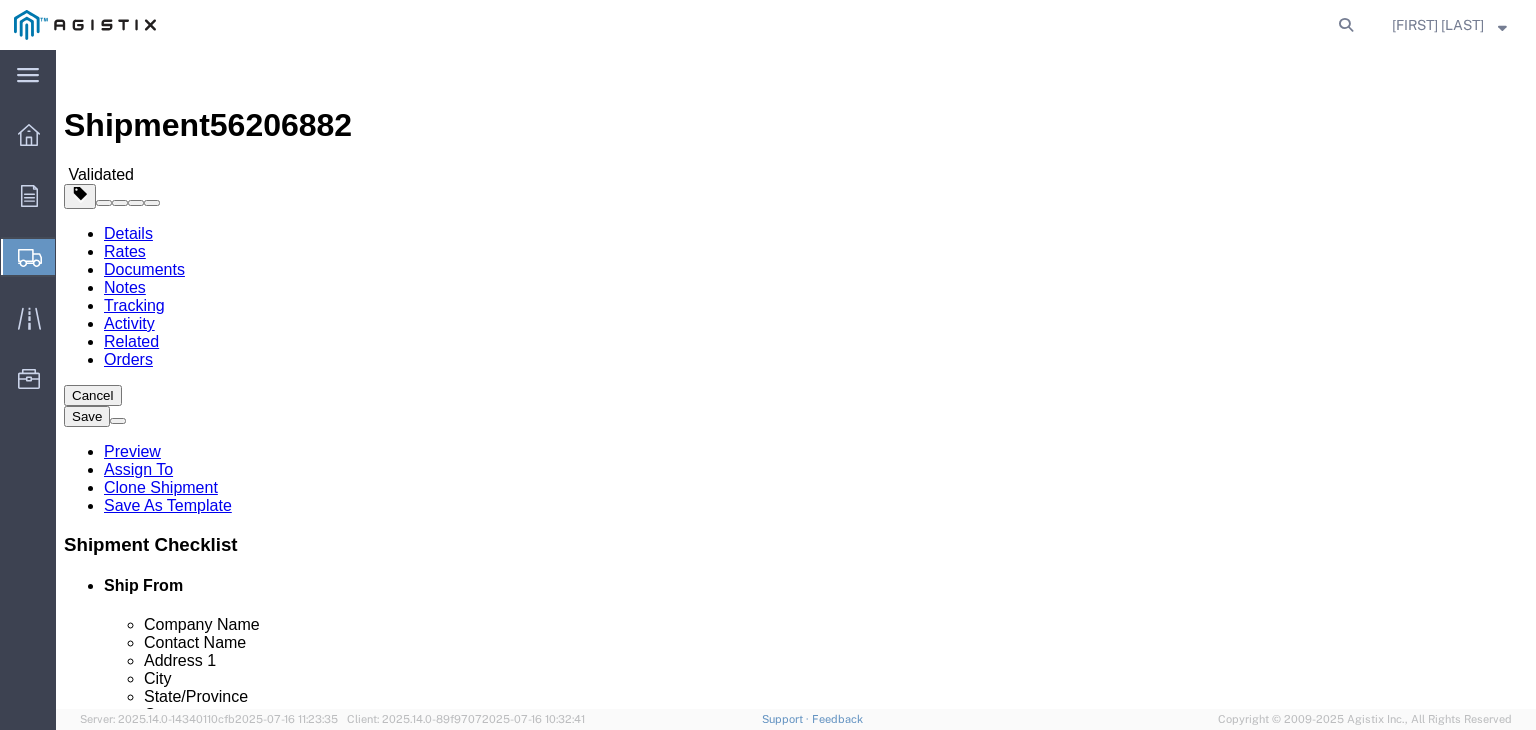 click on "Save" 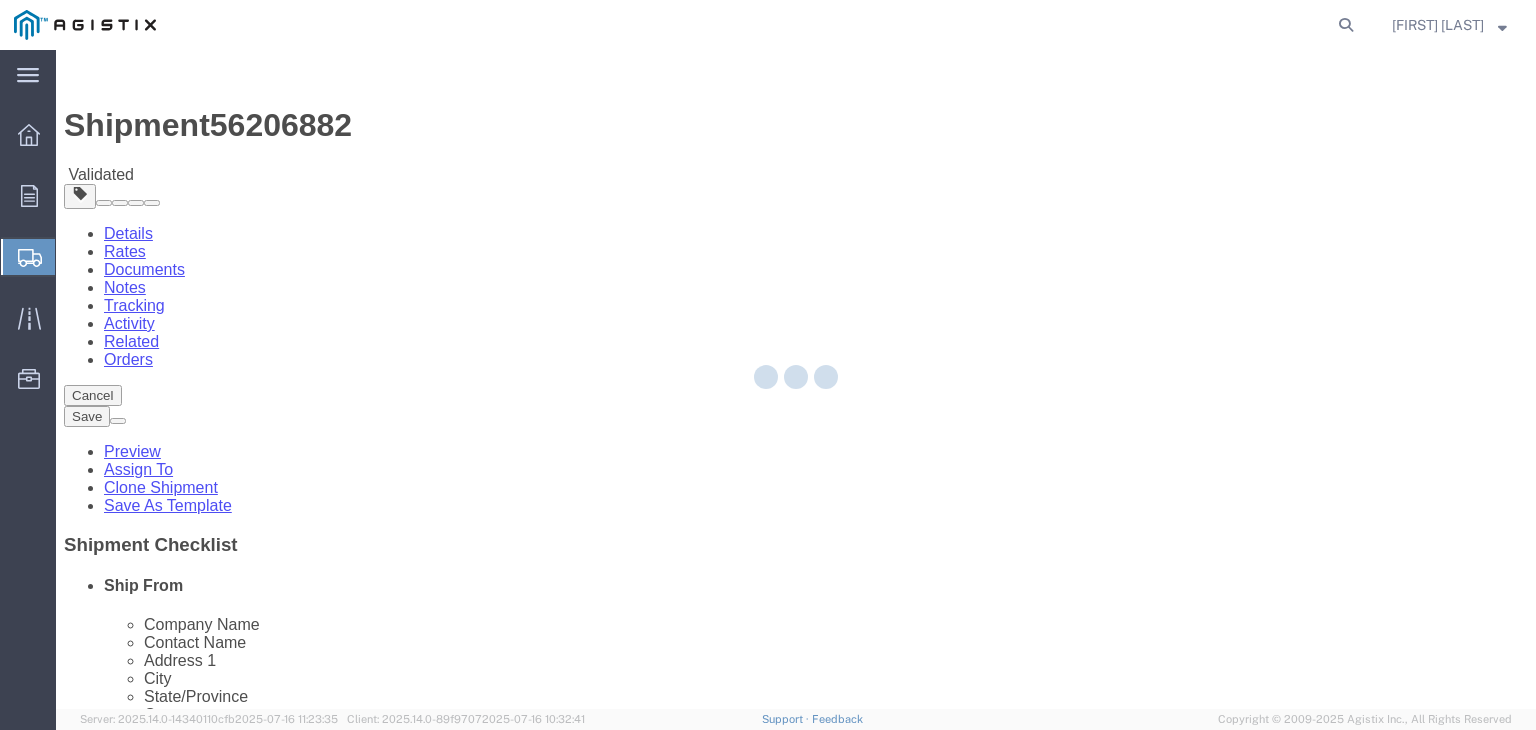 select on "22427" 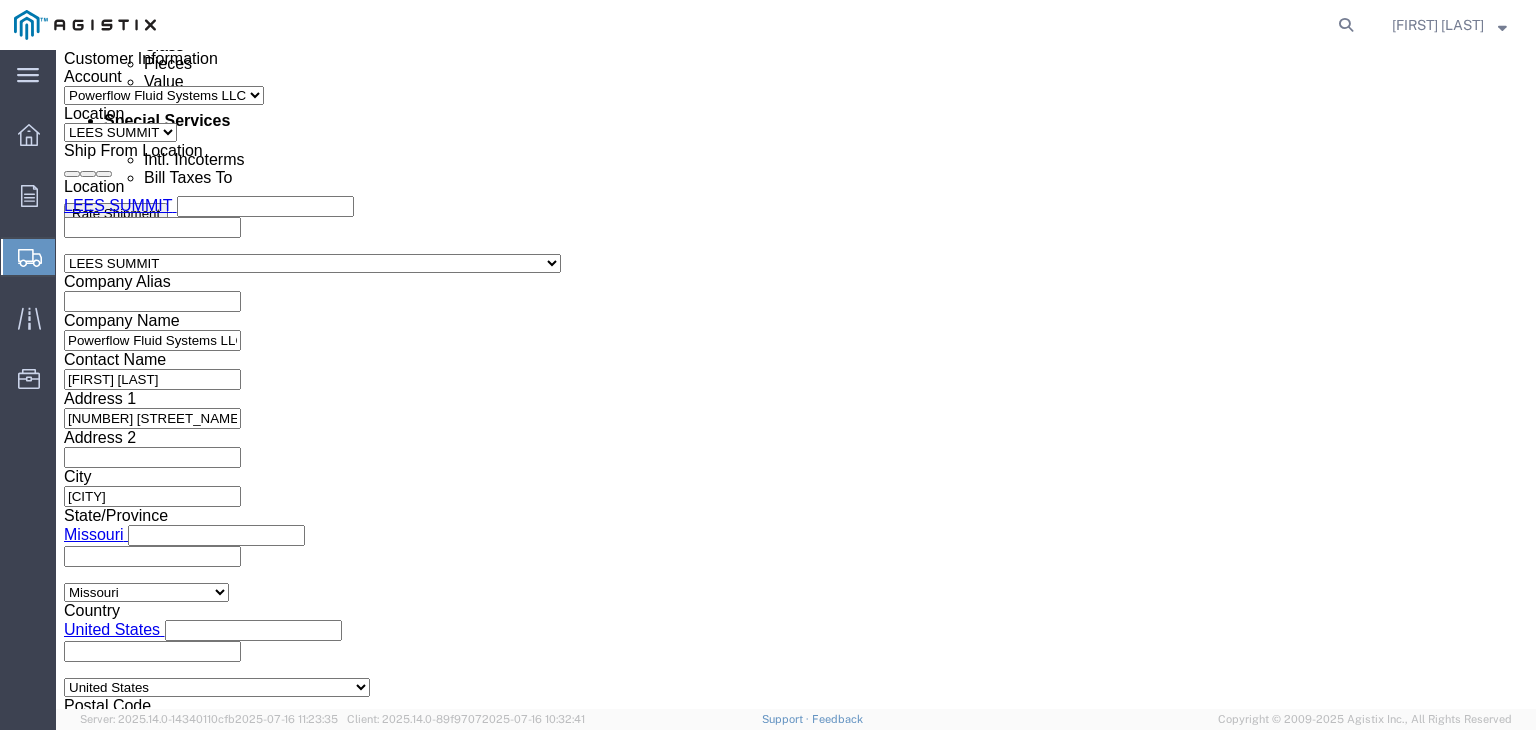 scroll, scrollTop: 1238, scrollLeft: 0, axis: vertical 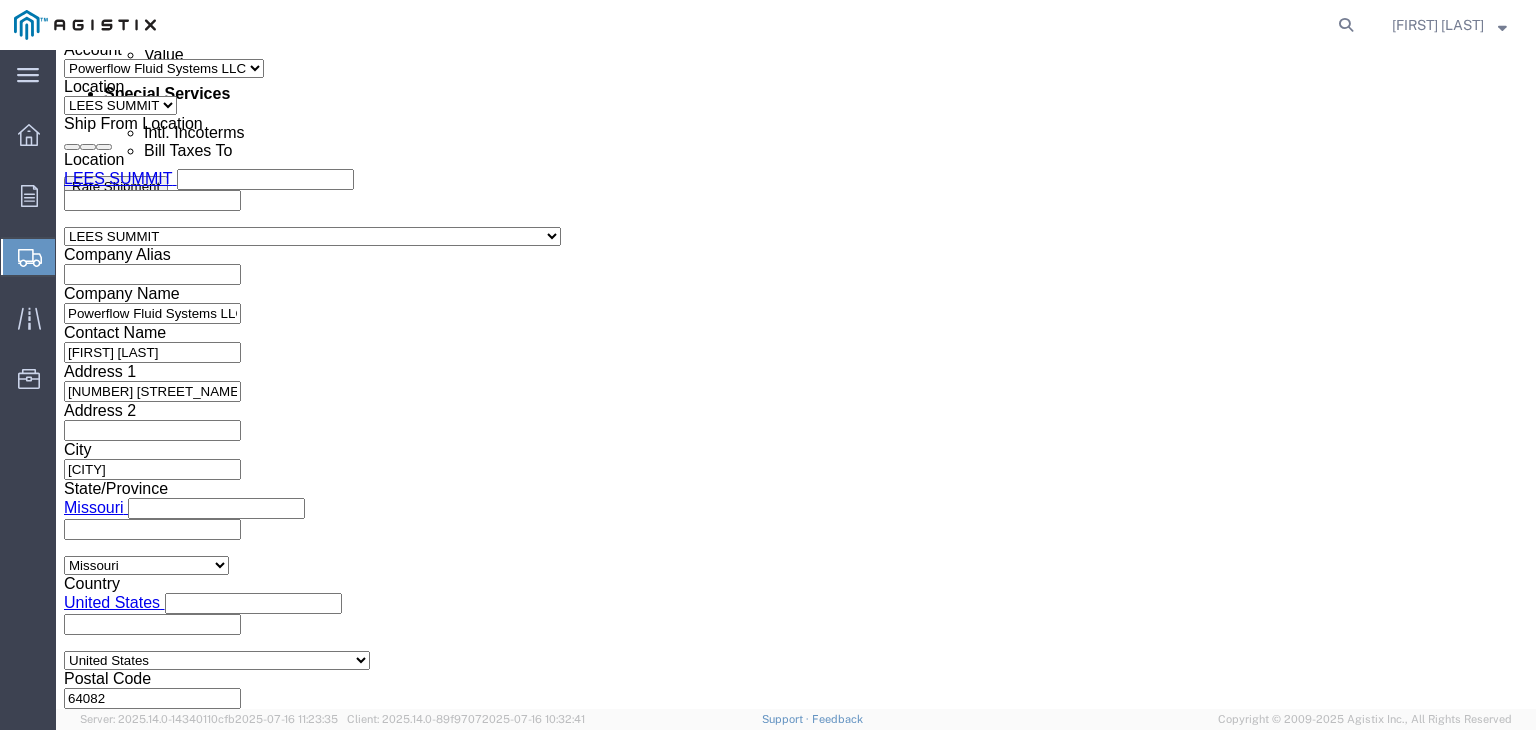 click on "Continue" 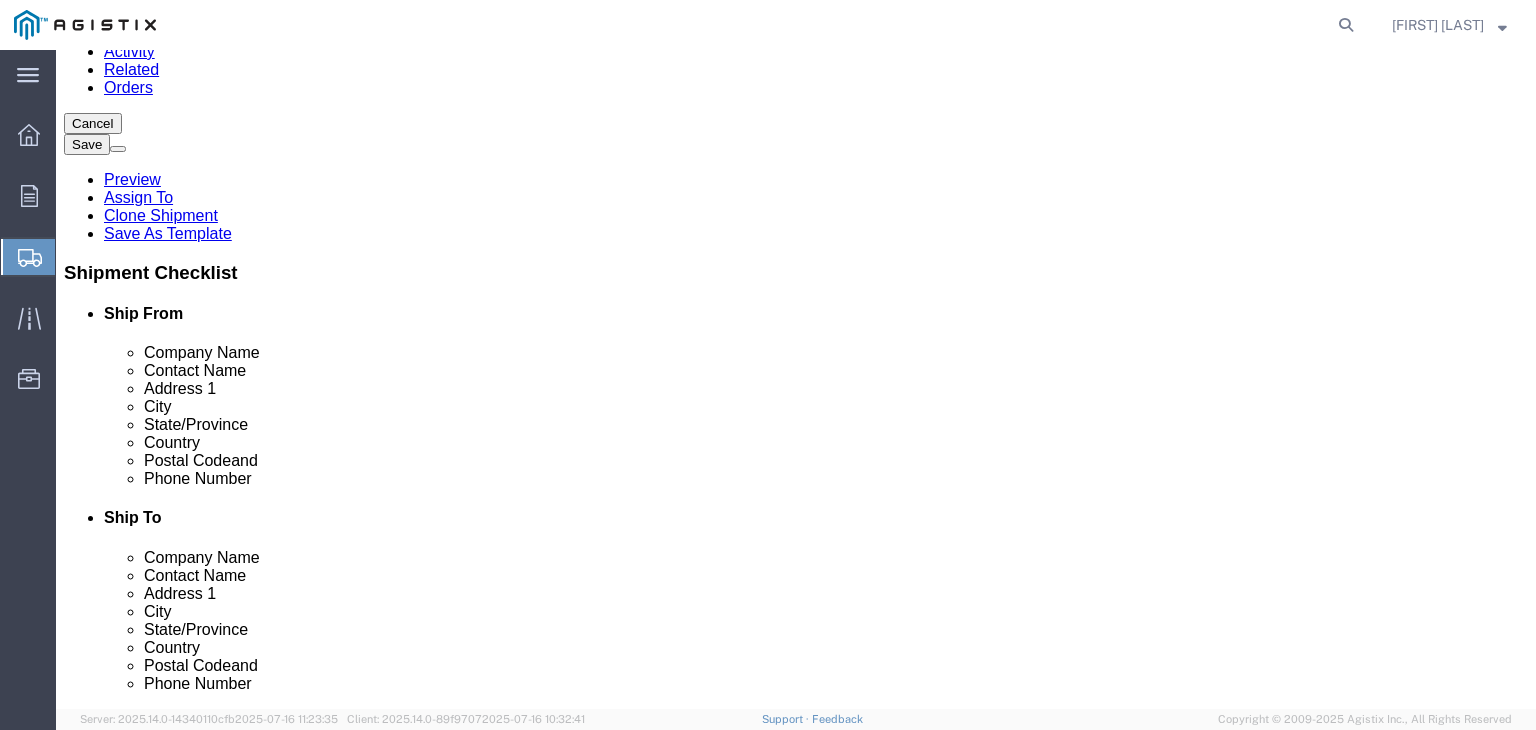 scroll, scrollTop: 0, scrollLeft: 0, axis: both 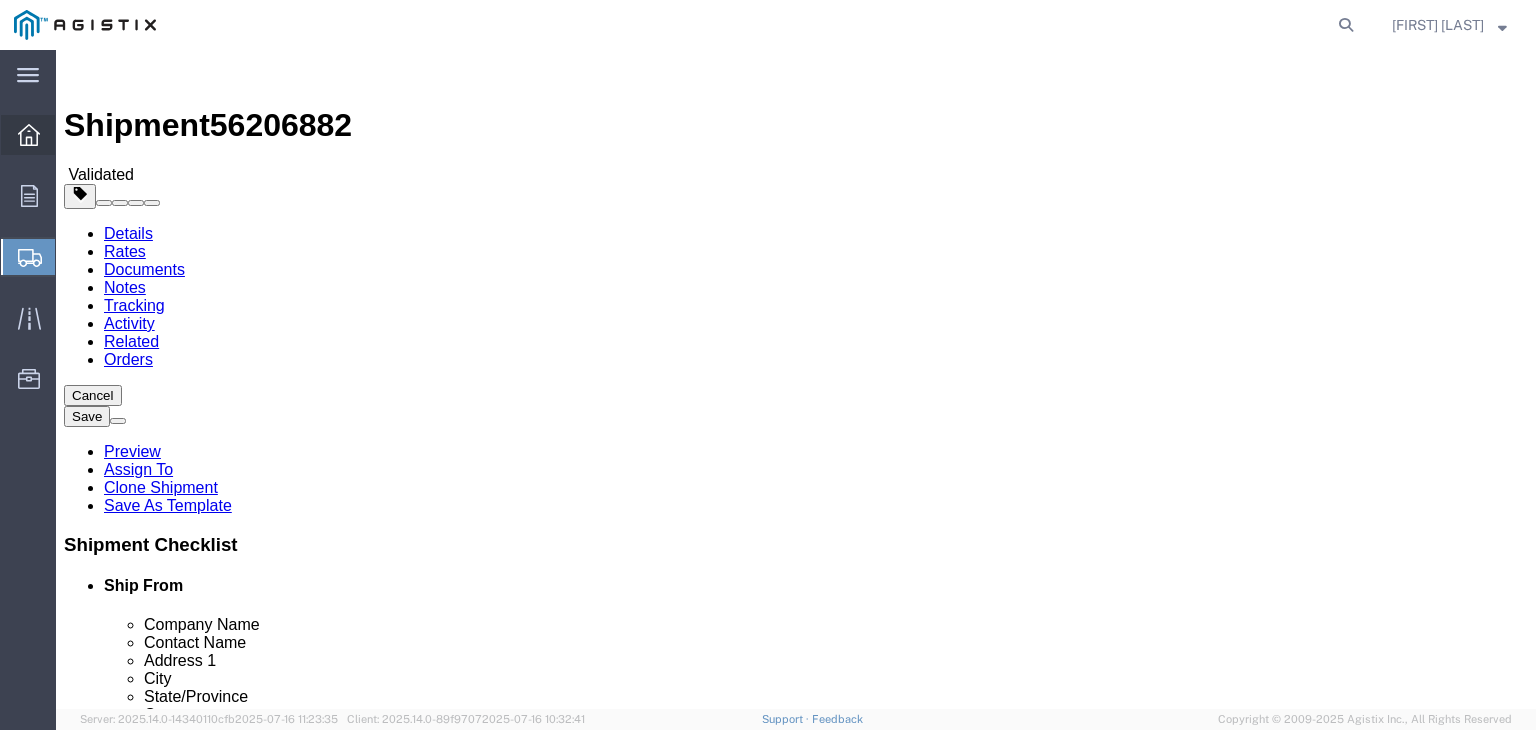 click 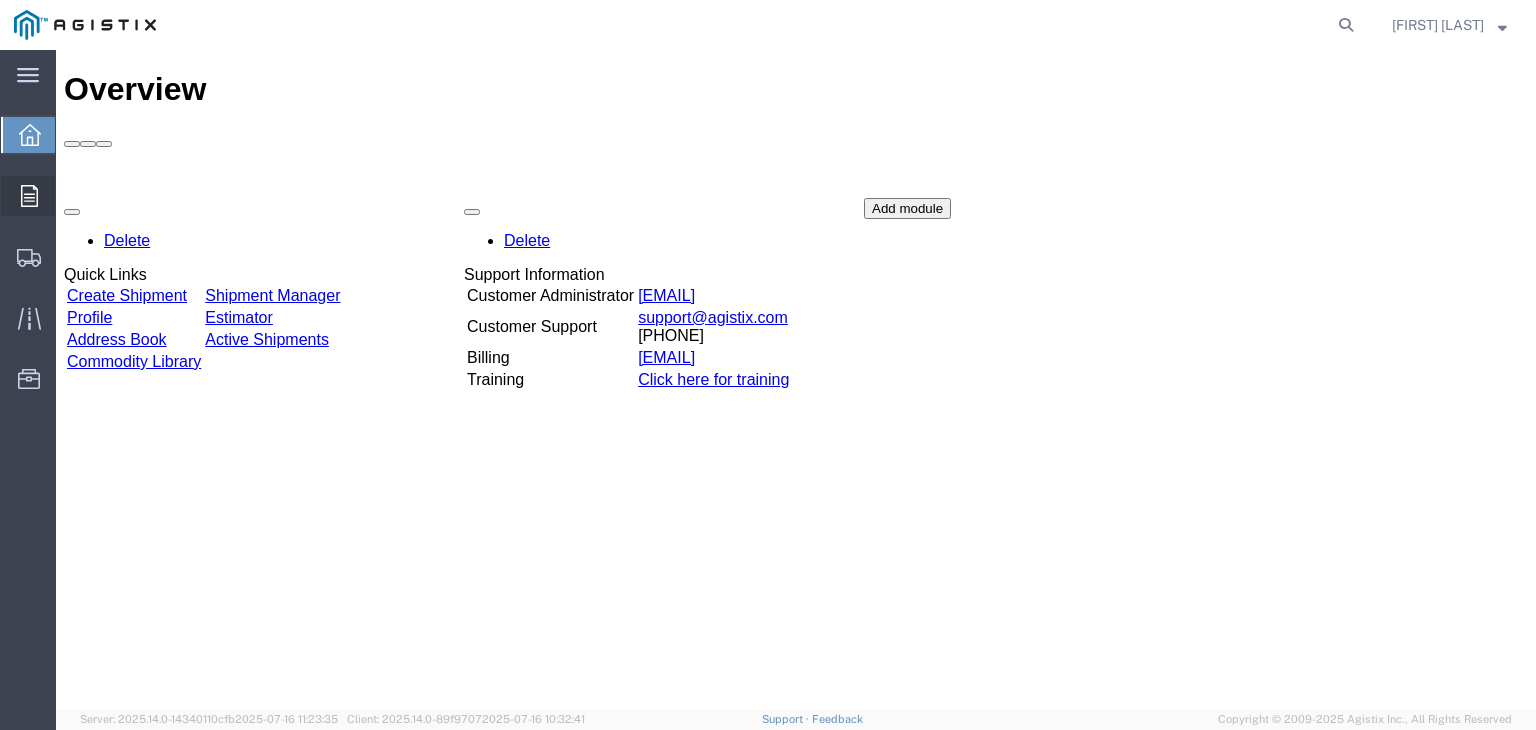 click 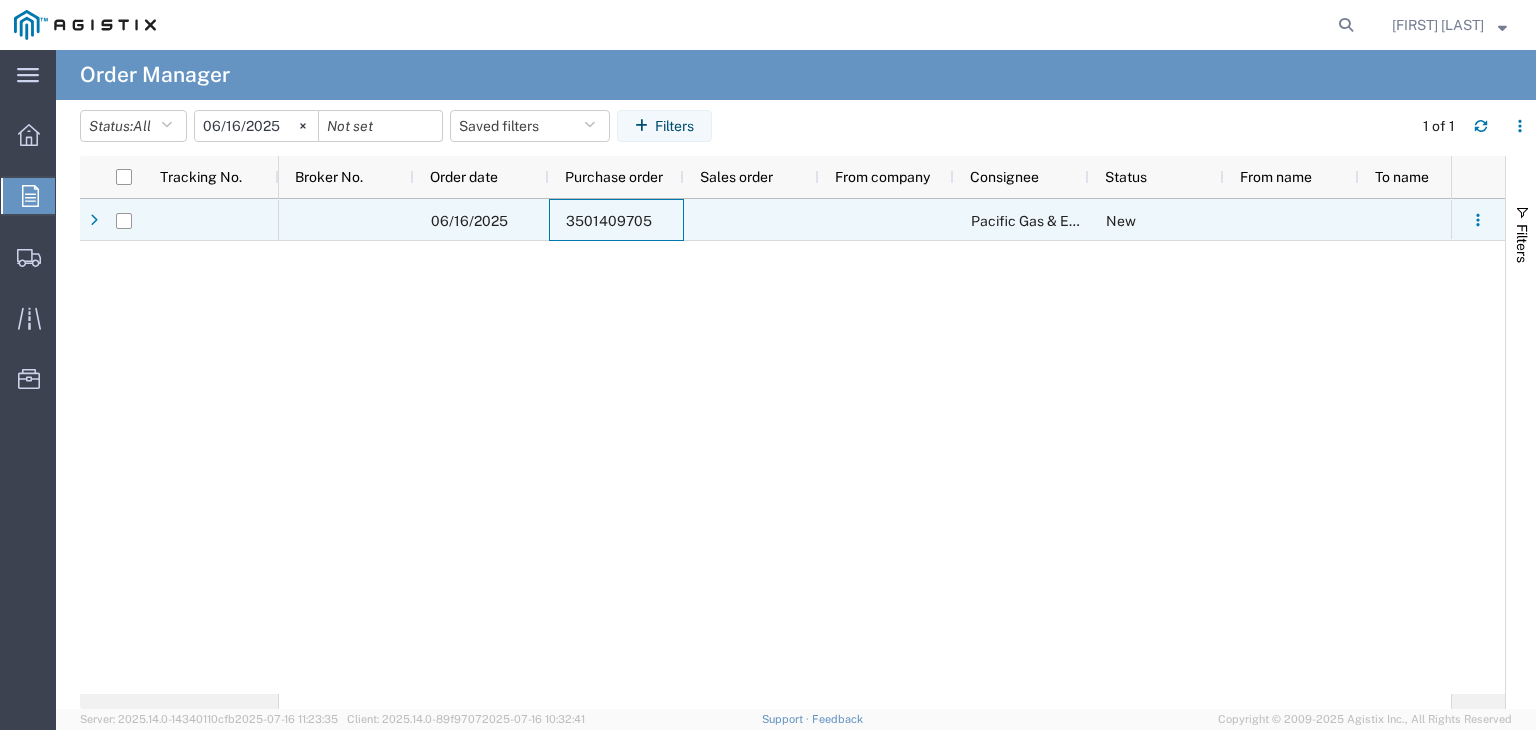 click on "3501409705" 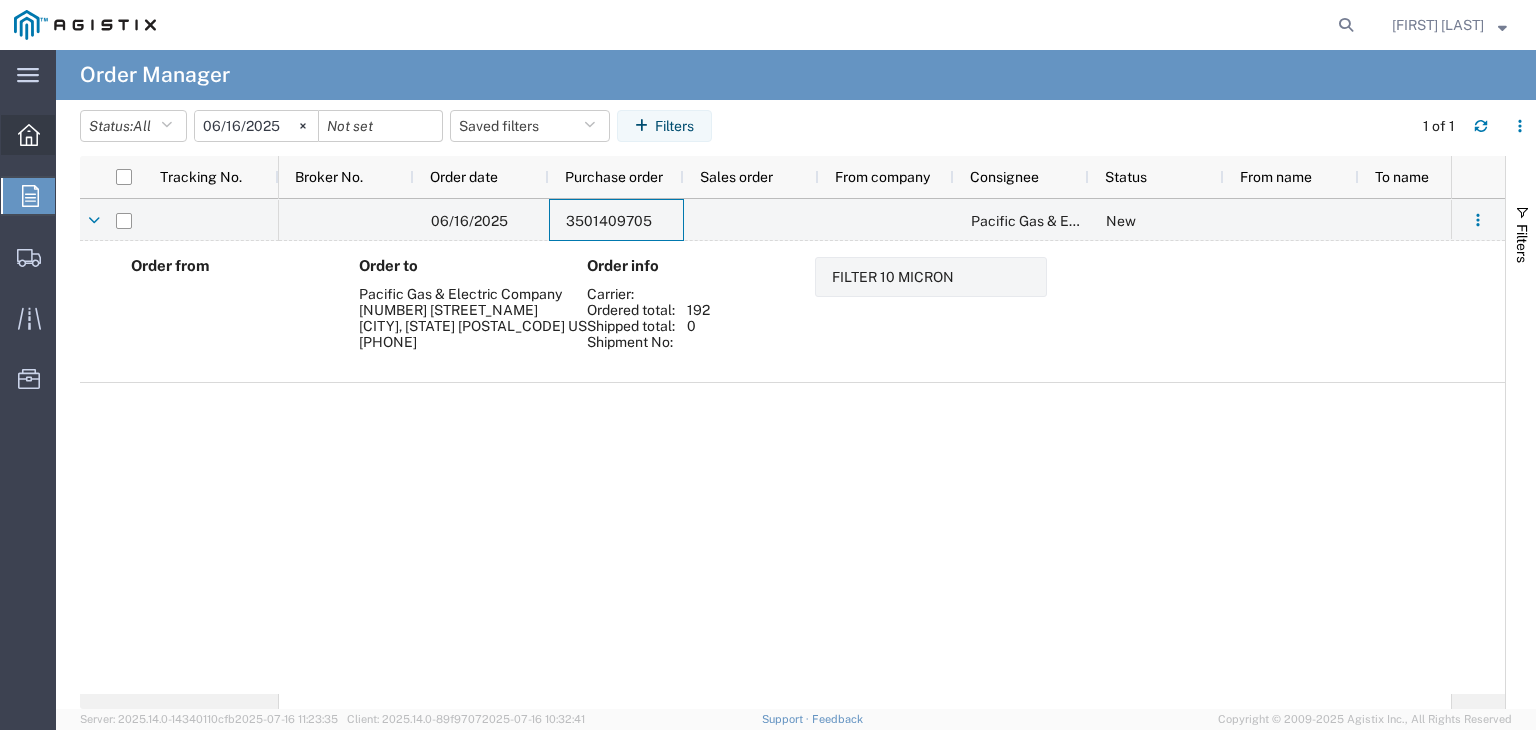 click 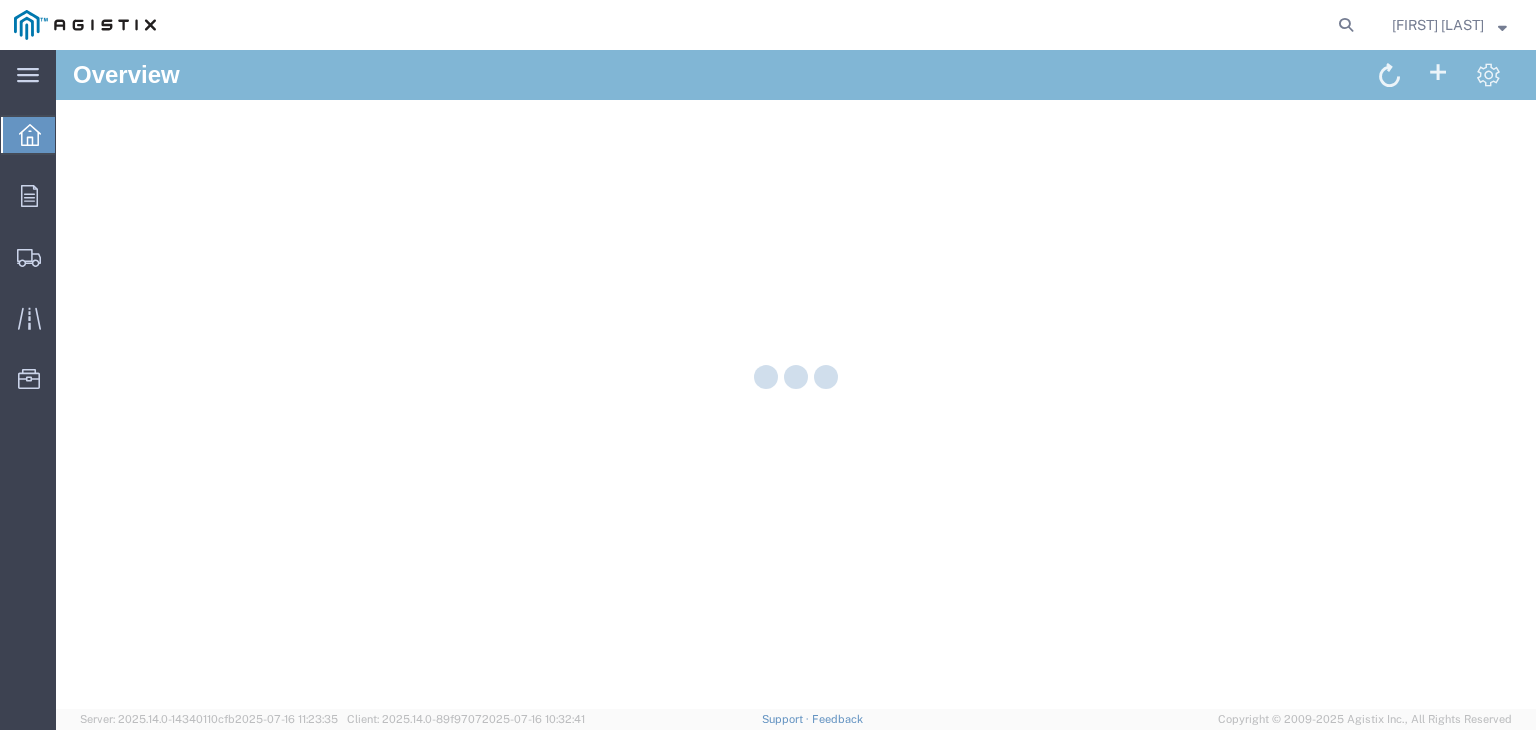scroll, scrollTop: 0, scrollLeft: 0, axis: both 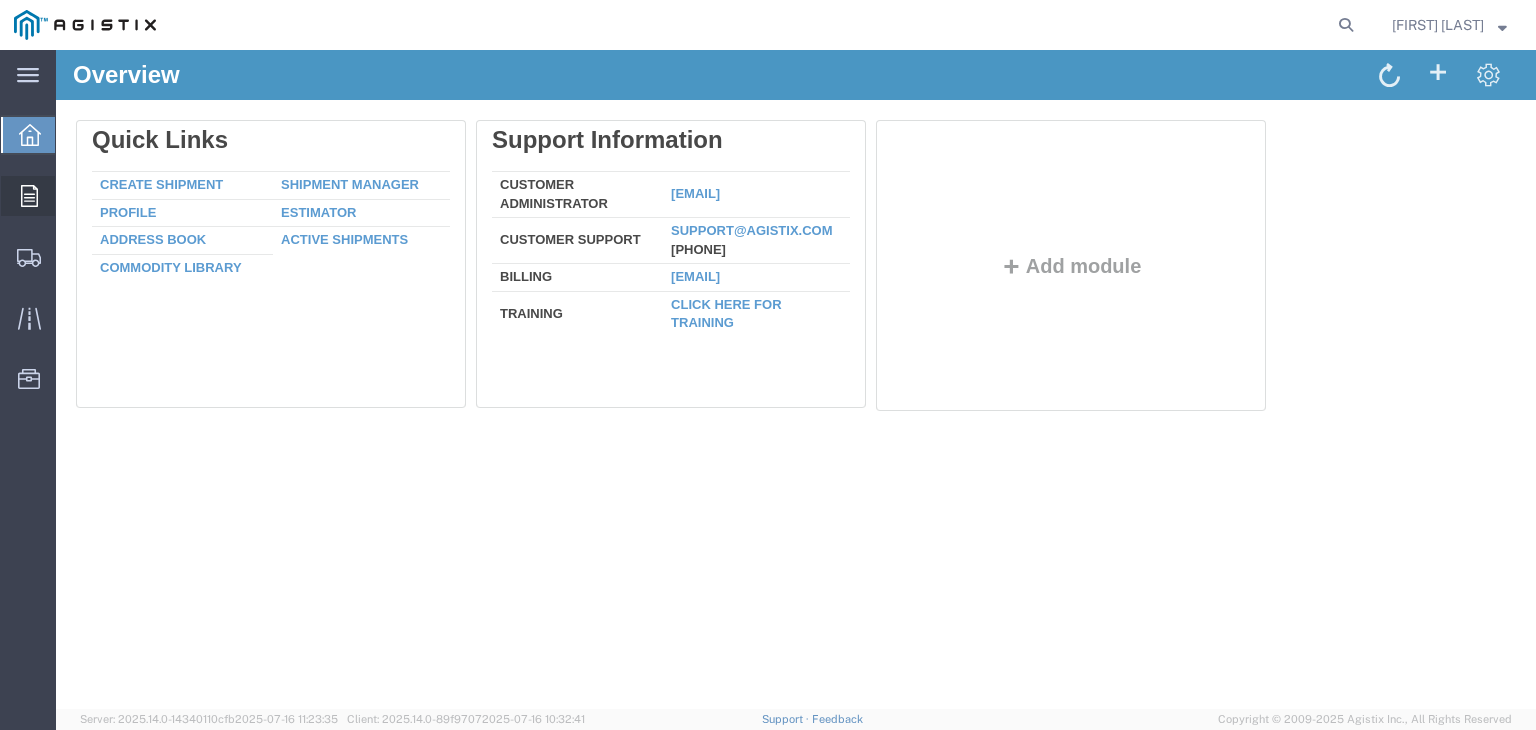 click 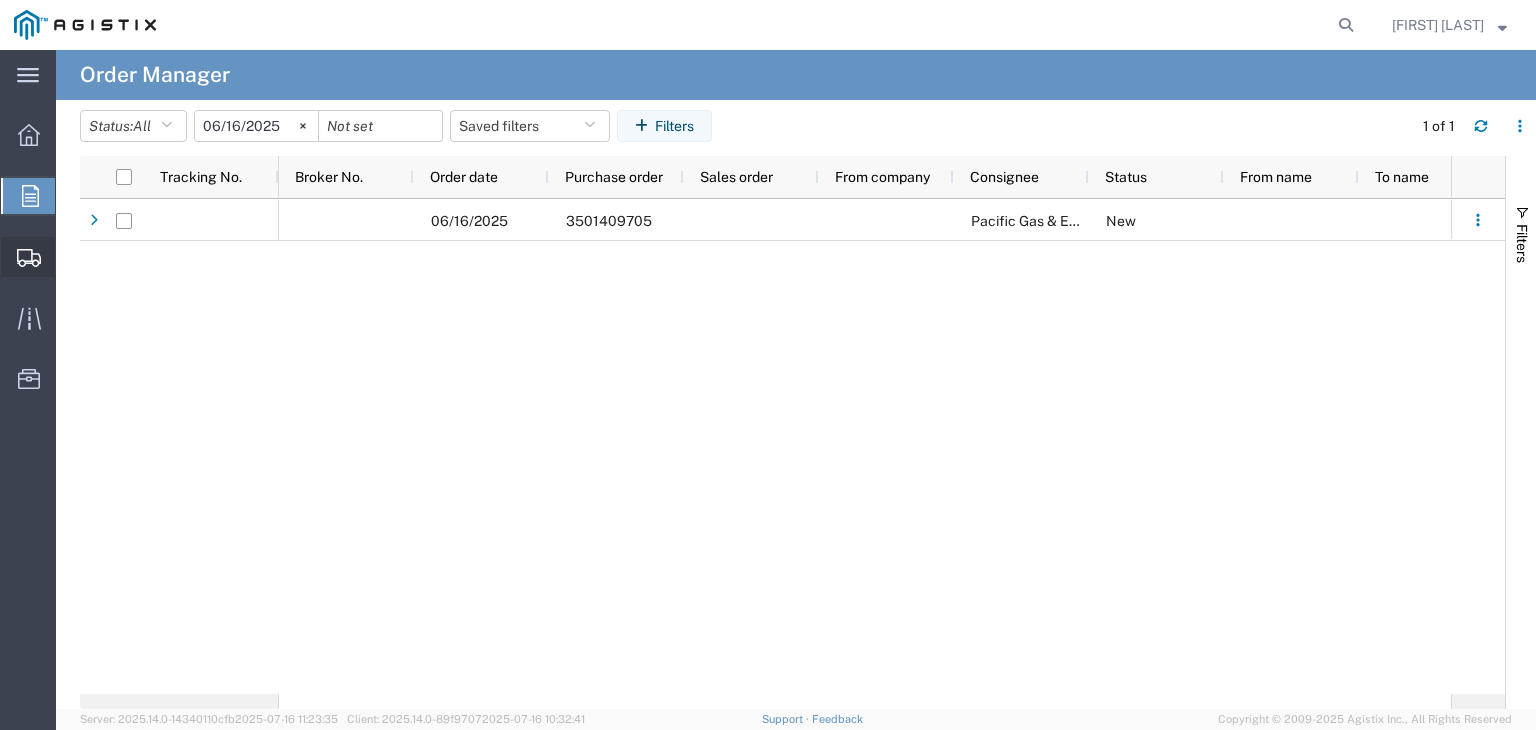click on "Shipments" 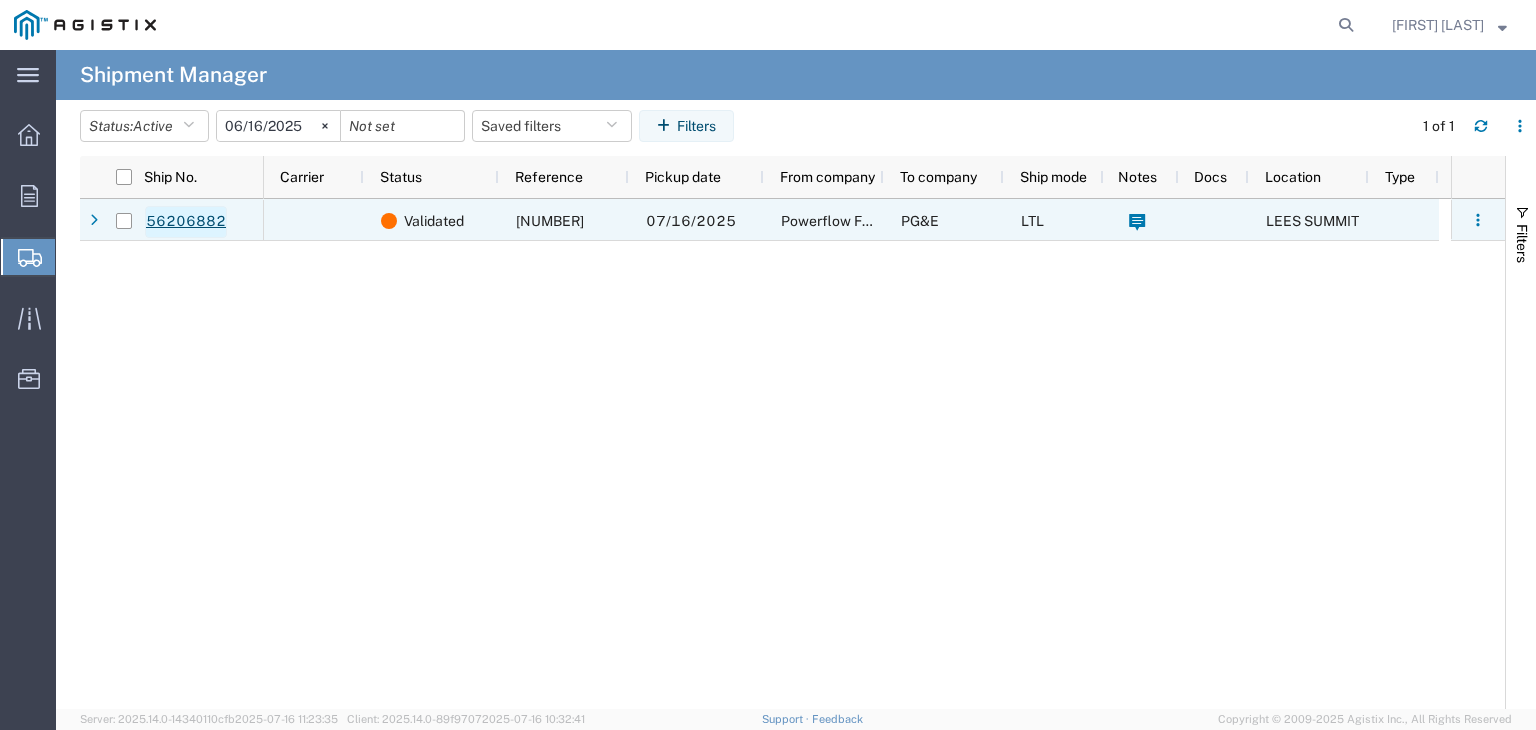 click on "56206882" 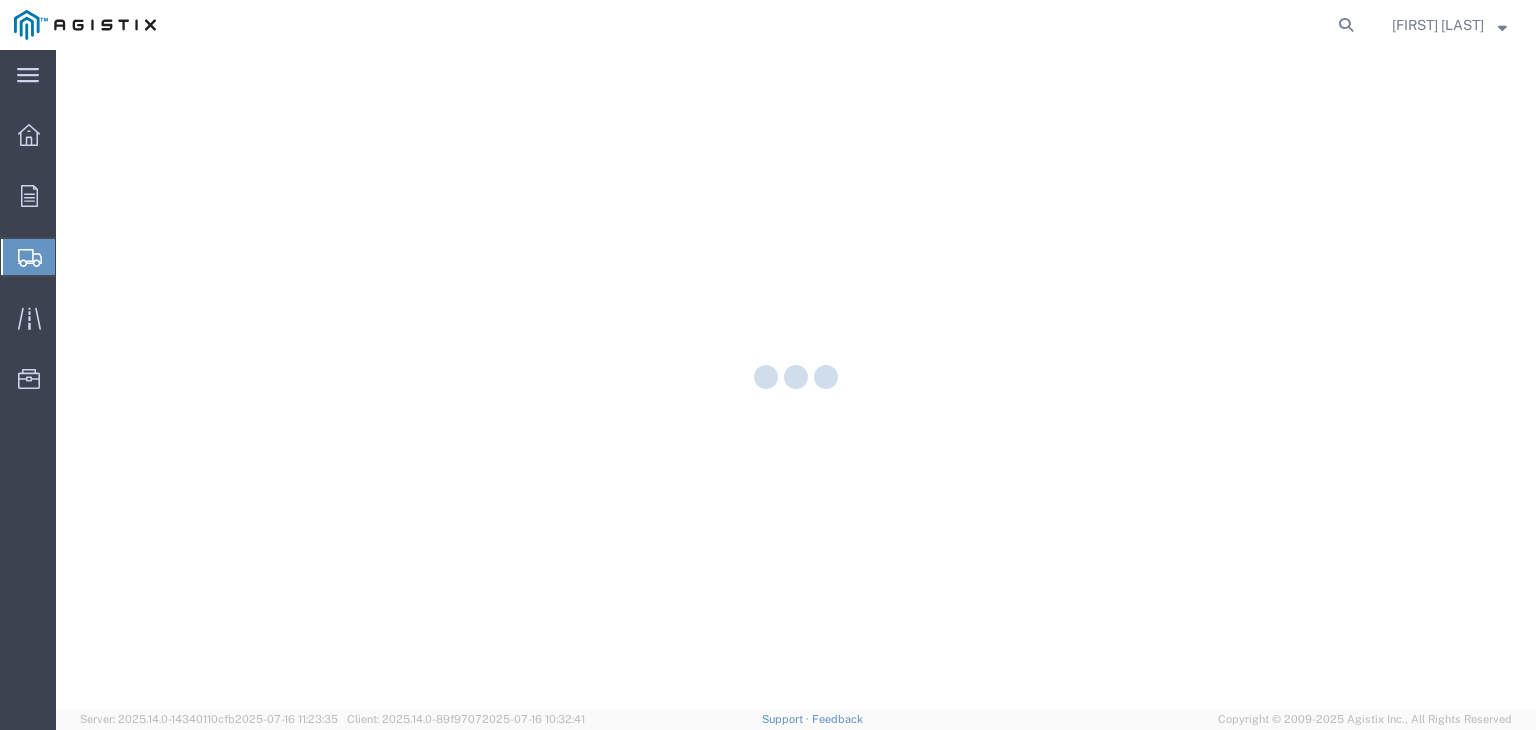 scroll, scrollTop: 0, scrollLeft: 0, axis: both 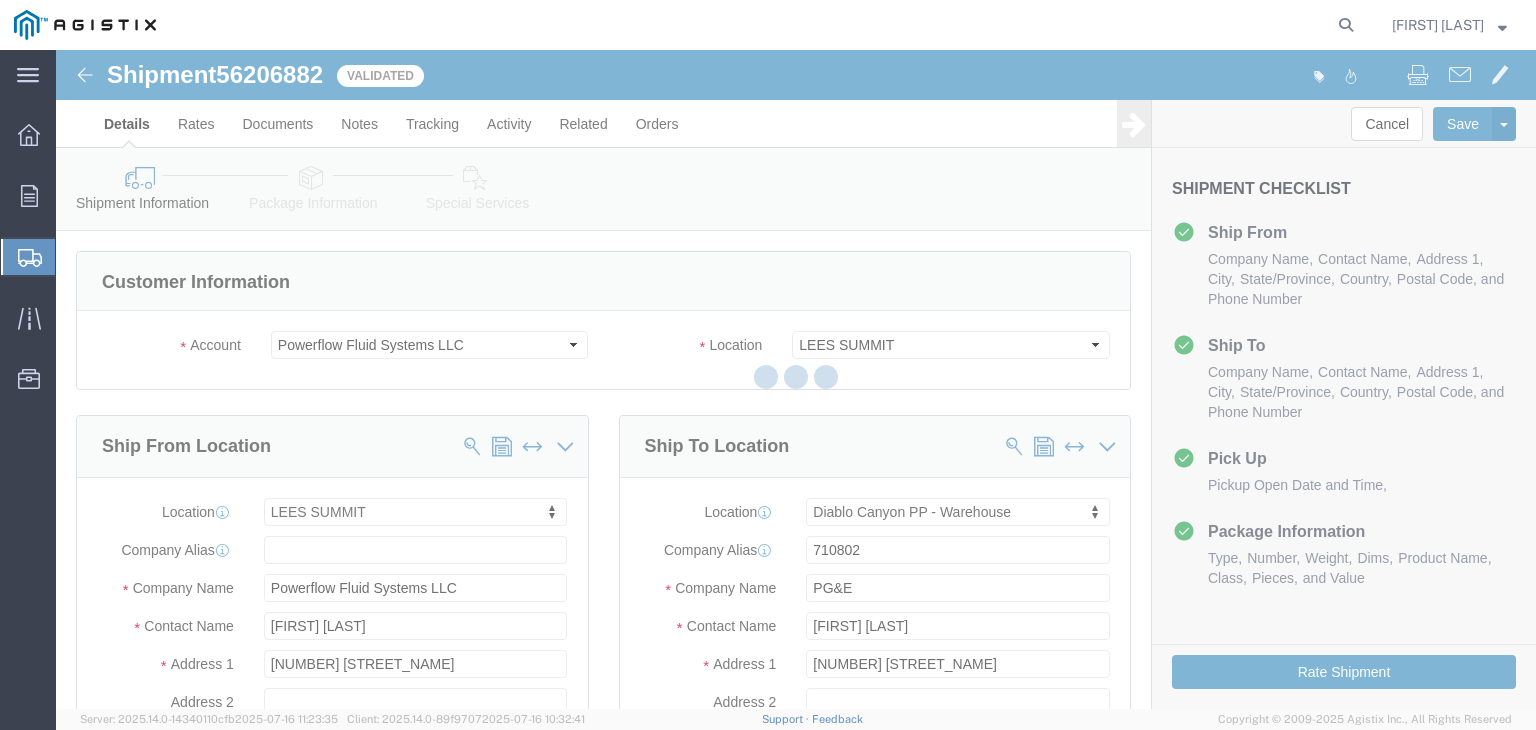 select on "19923" 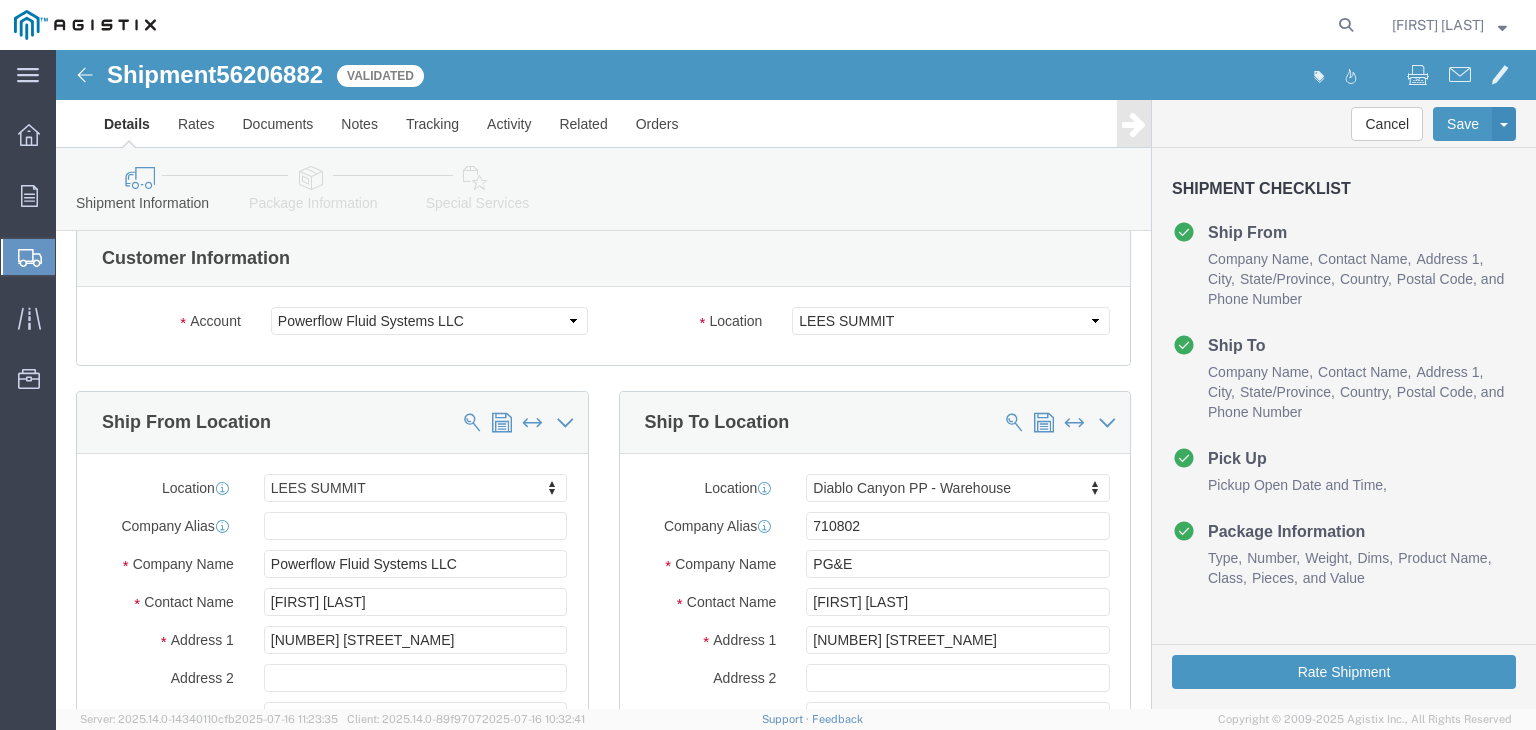 scroll, scrollTop: 0, scrollLeft: 0, axis: both 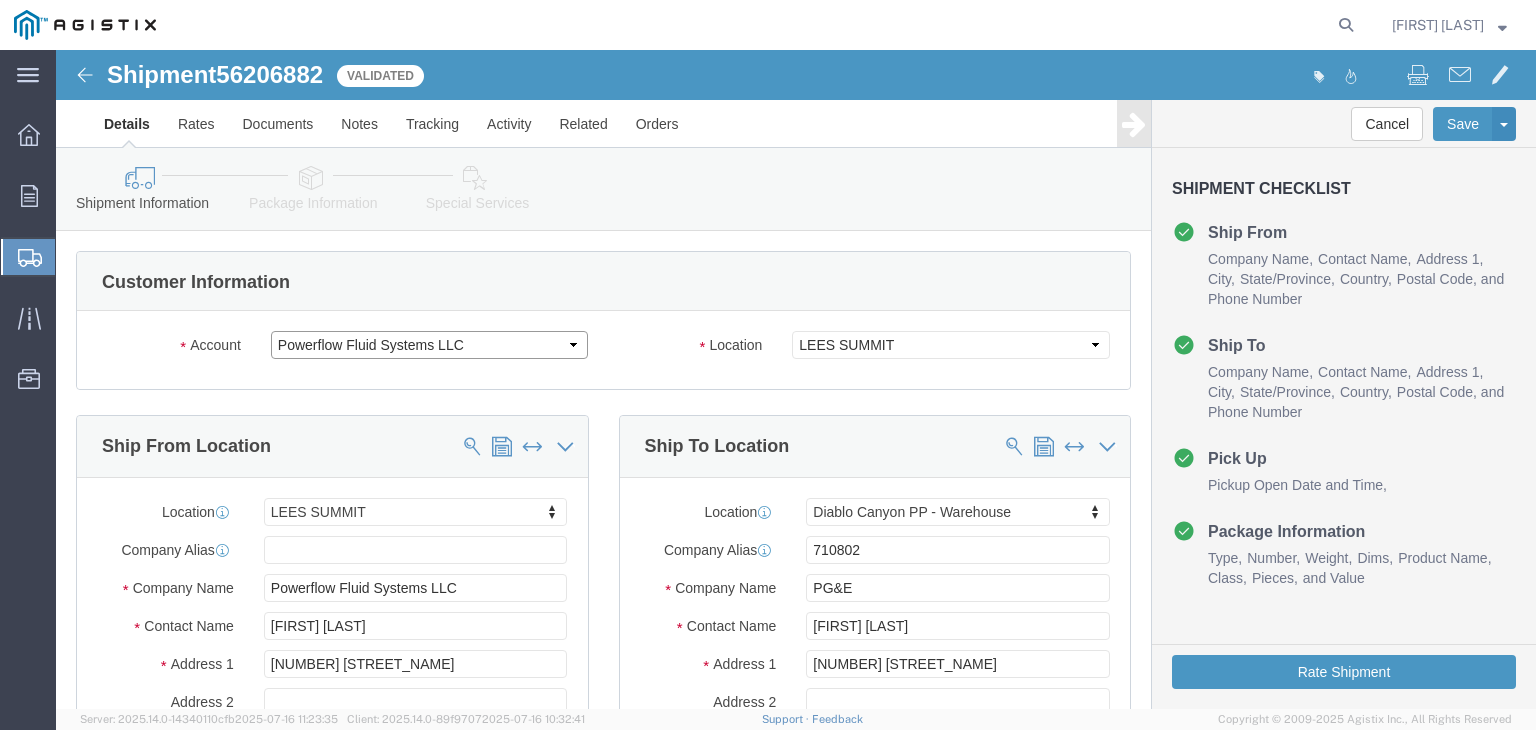 click on "Select PG&E Powerflow Fluid Systems LLC" 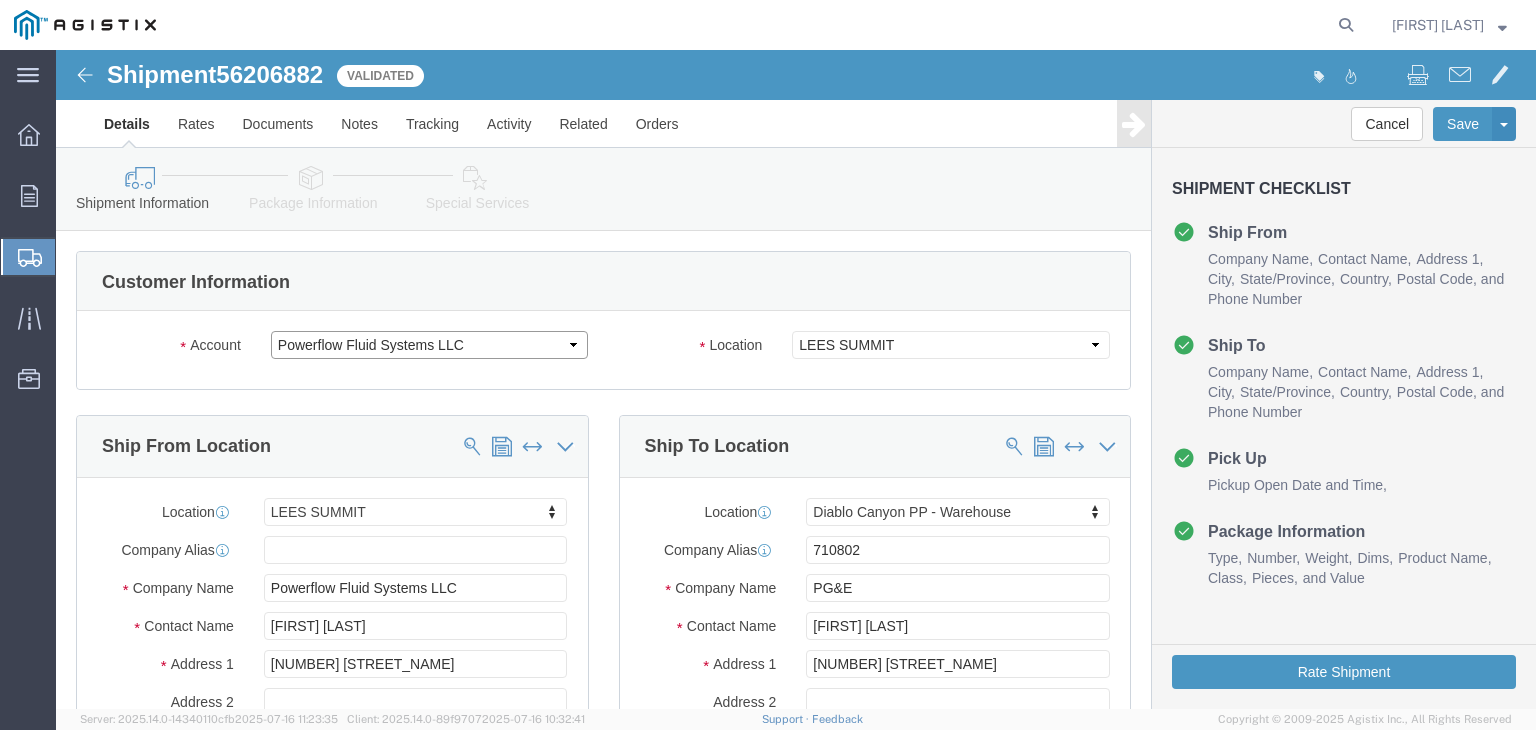 select on "9596" 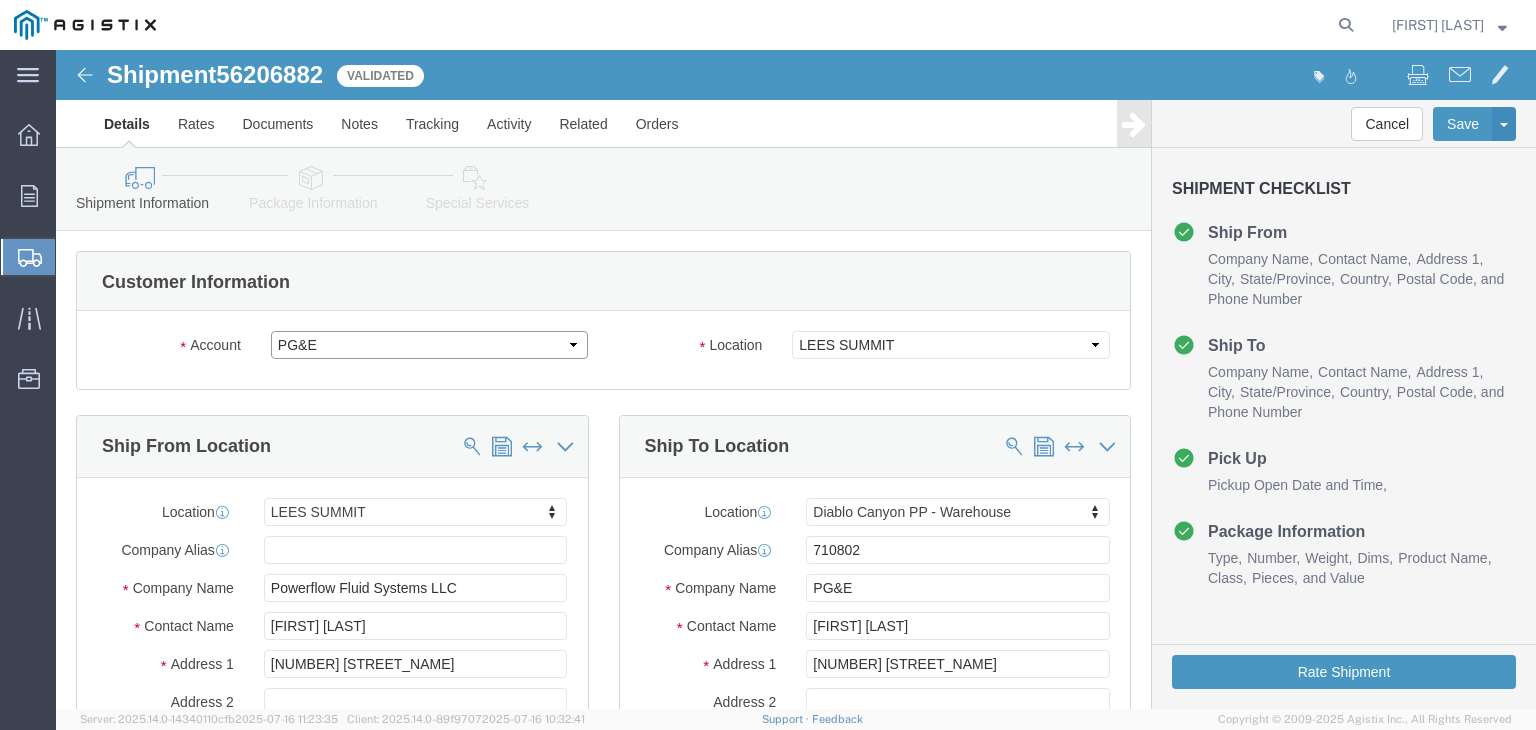 click on "Select PG&E Powerflow Fluid Systems LLC" 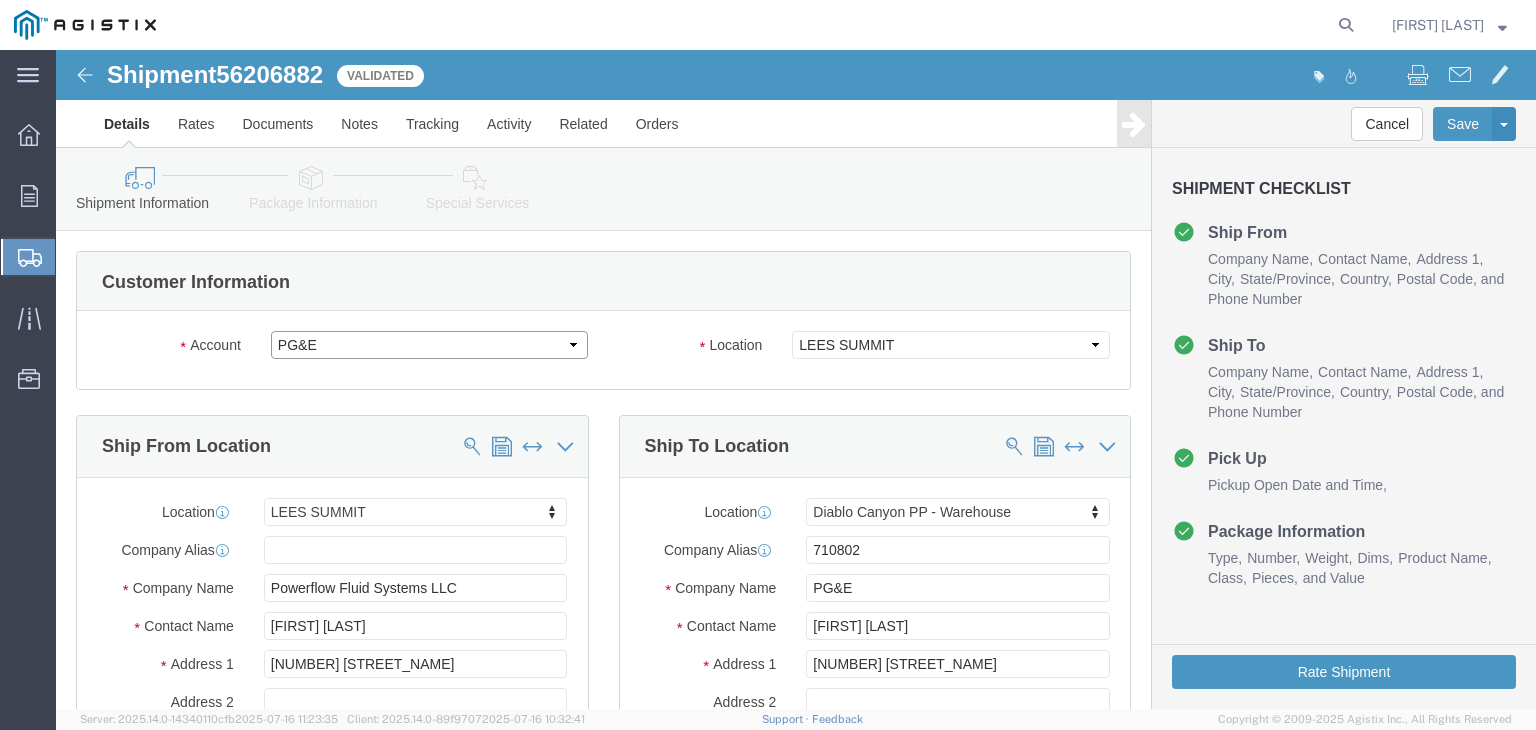select on "19923" 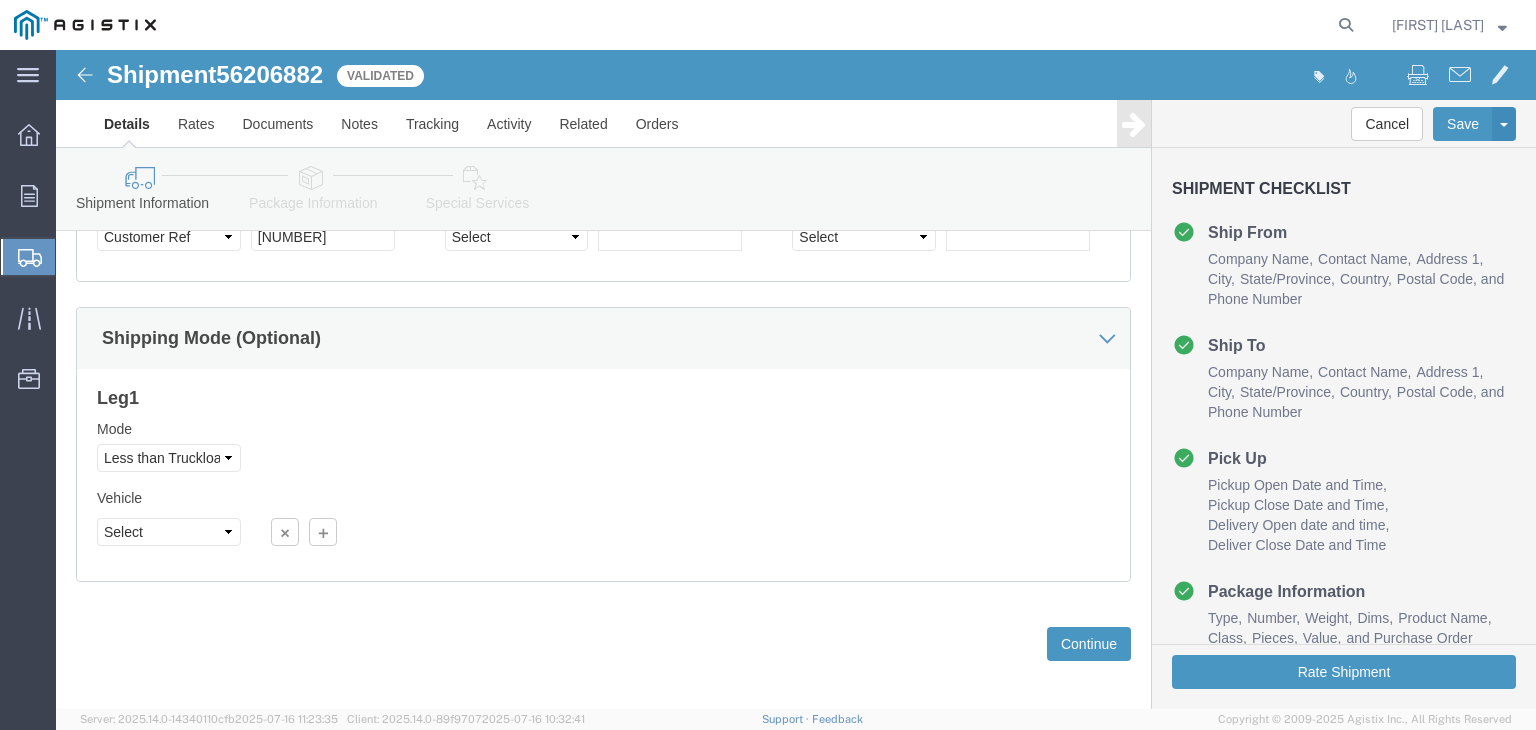 scroll, scrollTop: 1238, scrollLeft: 0, axis: vertical 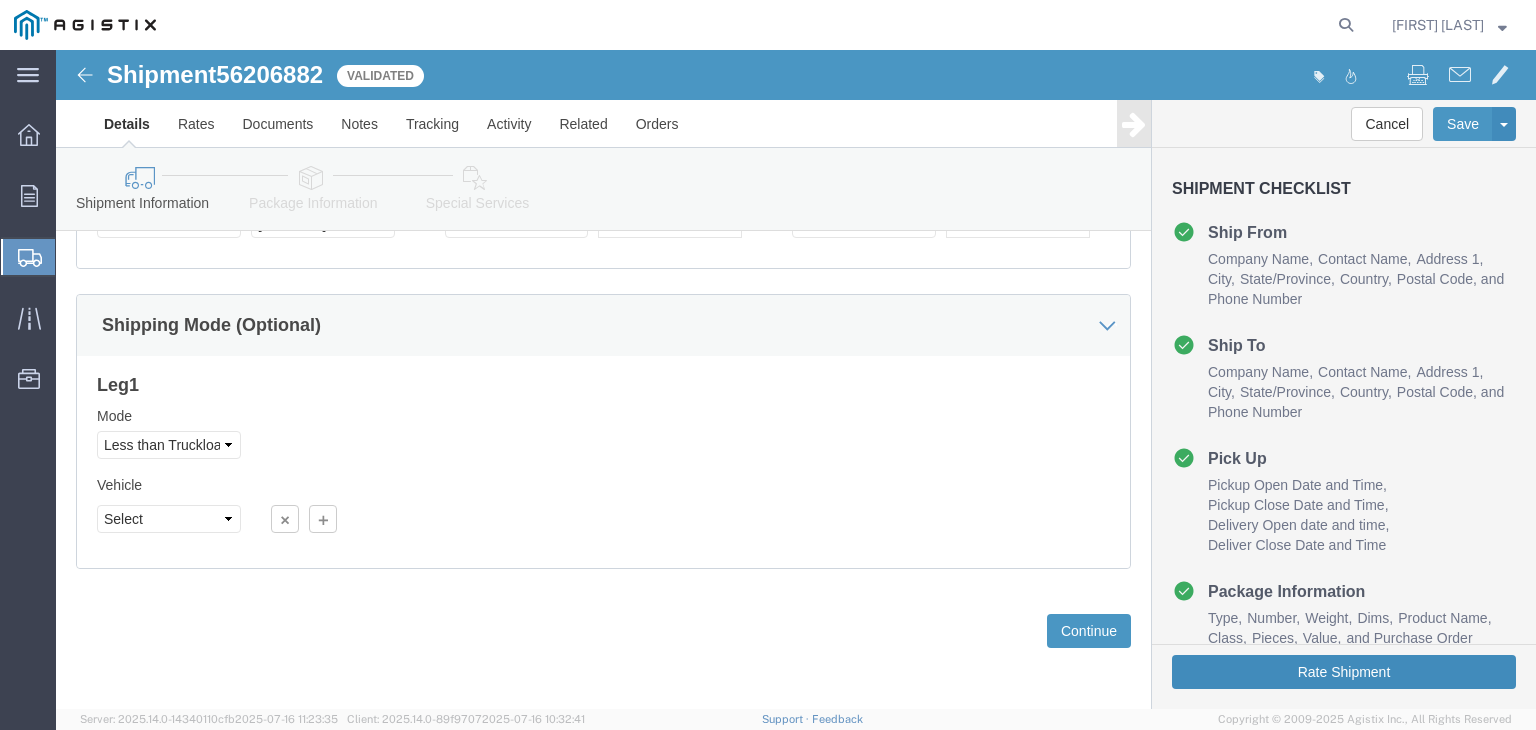 click on "Rate Shipment" 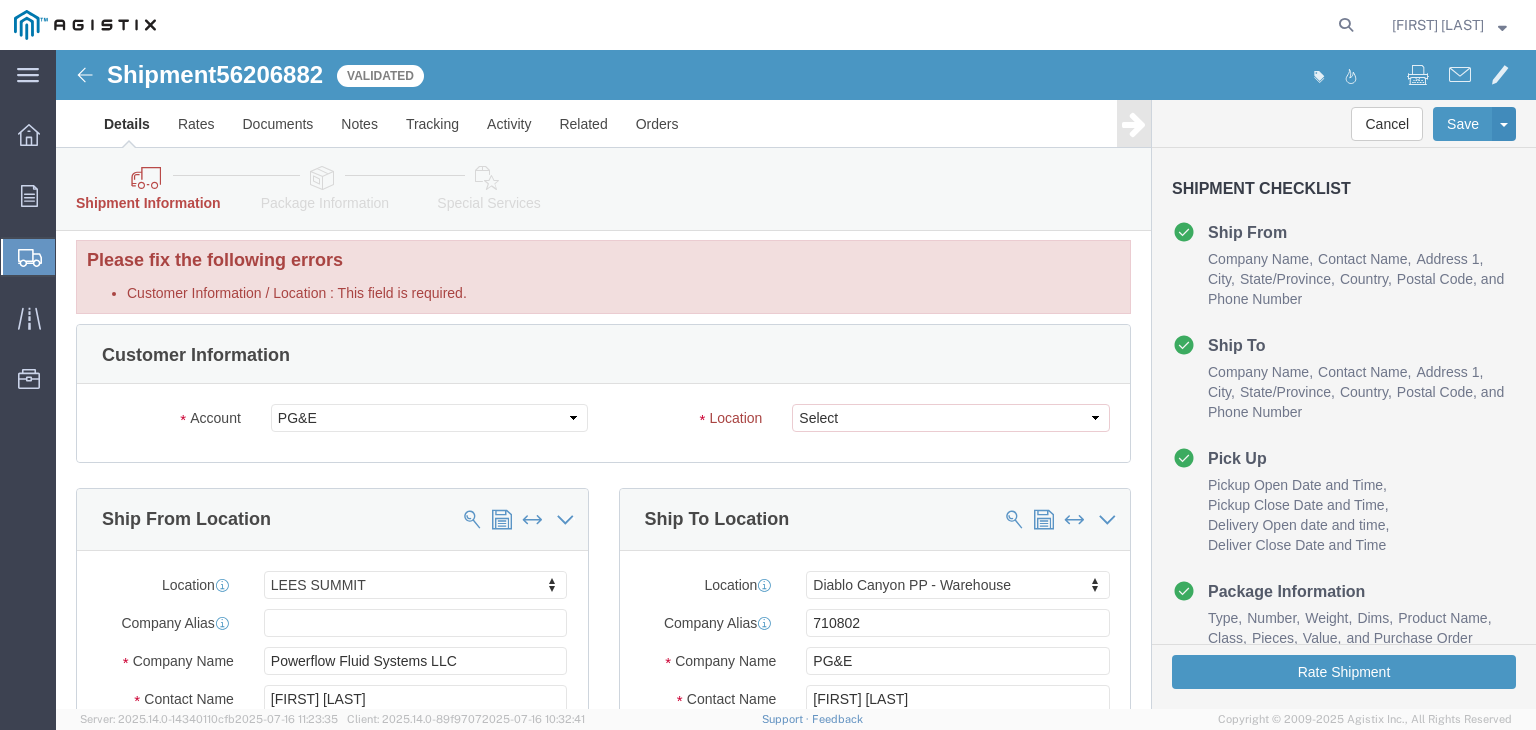scroll, scrollTop: 0, scrollLeft: 0, axis: both 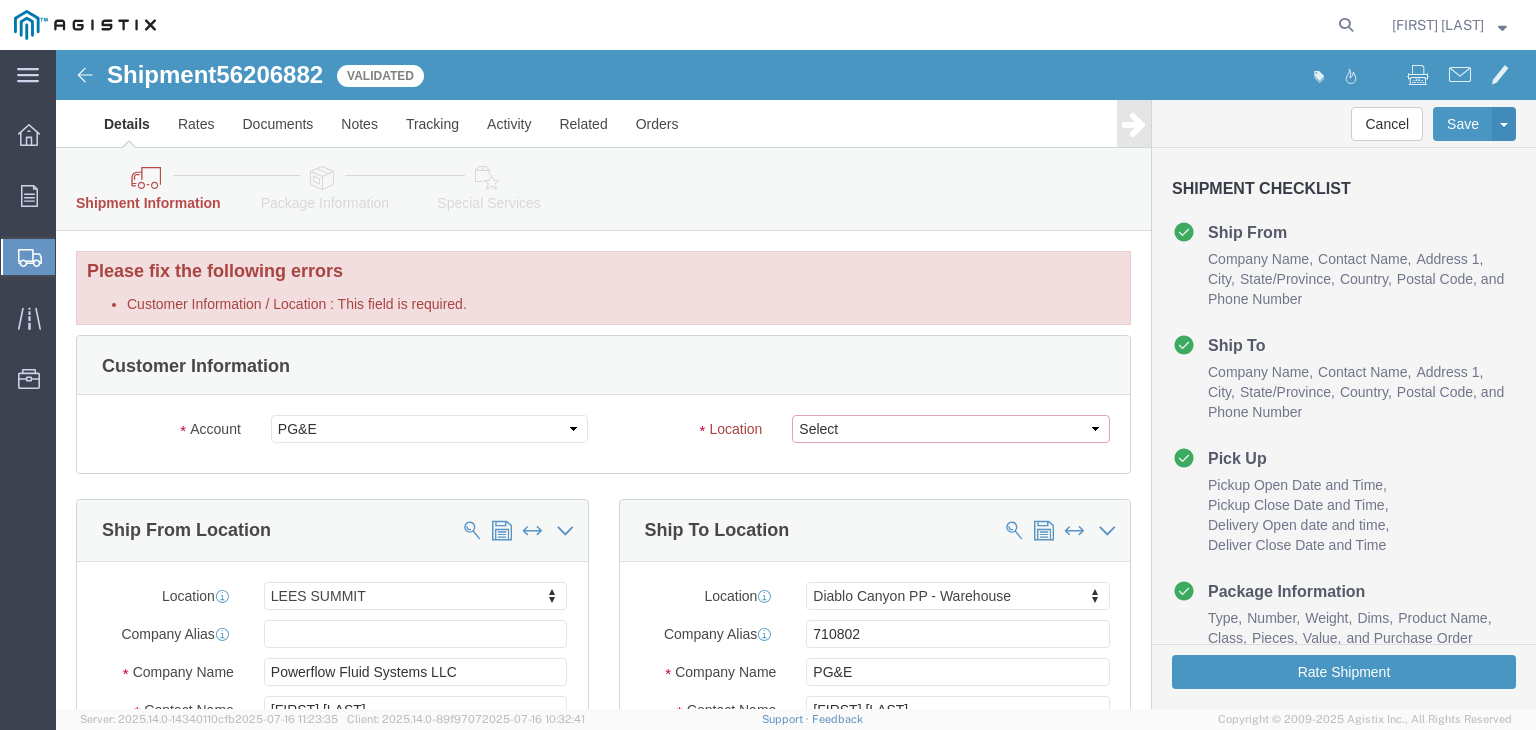click on "Select All Others Fremont DC Fresno DC Wheatland DC" 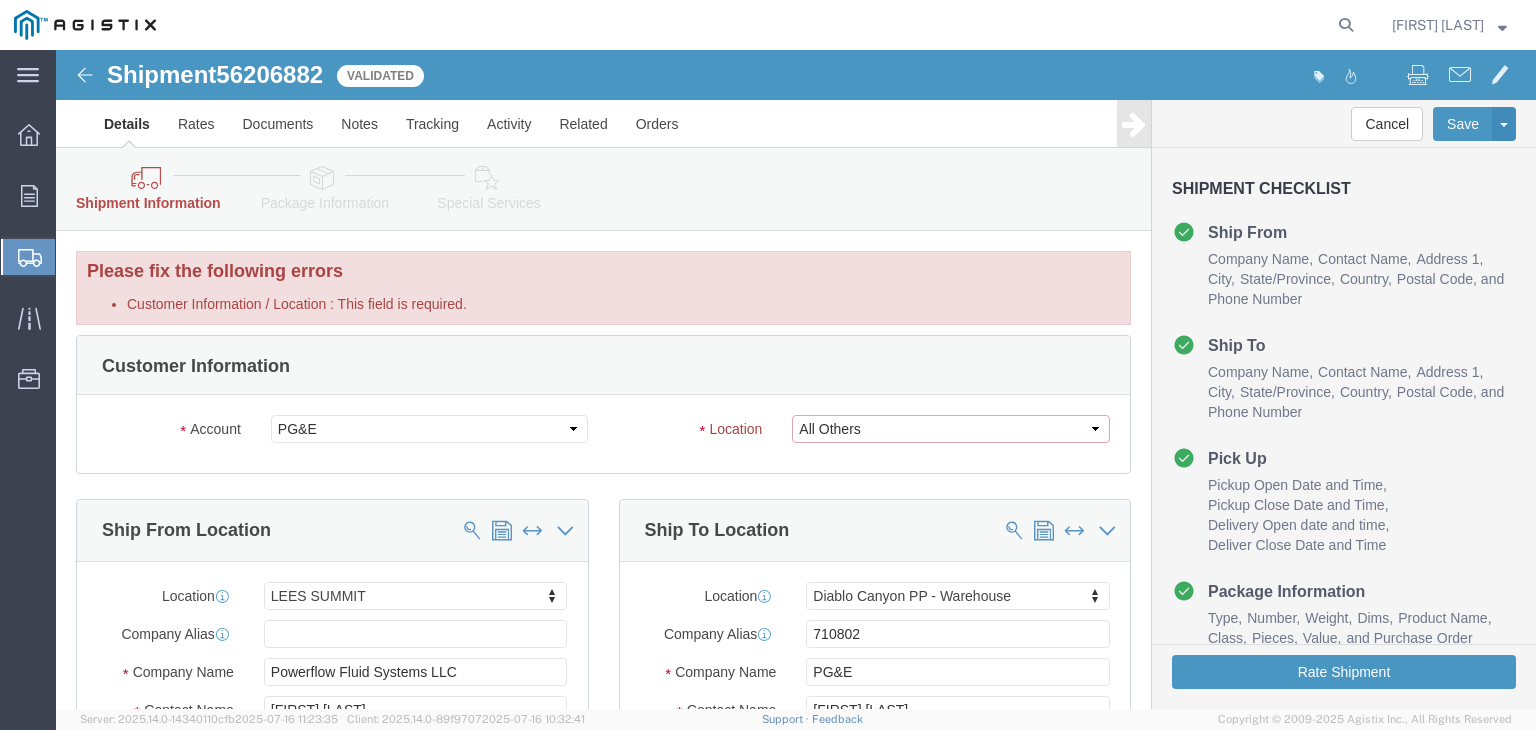 click on "Select All Others Fremont DC Fresno DC Wheatland DC" 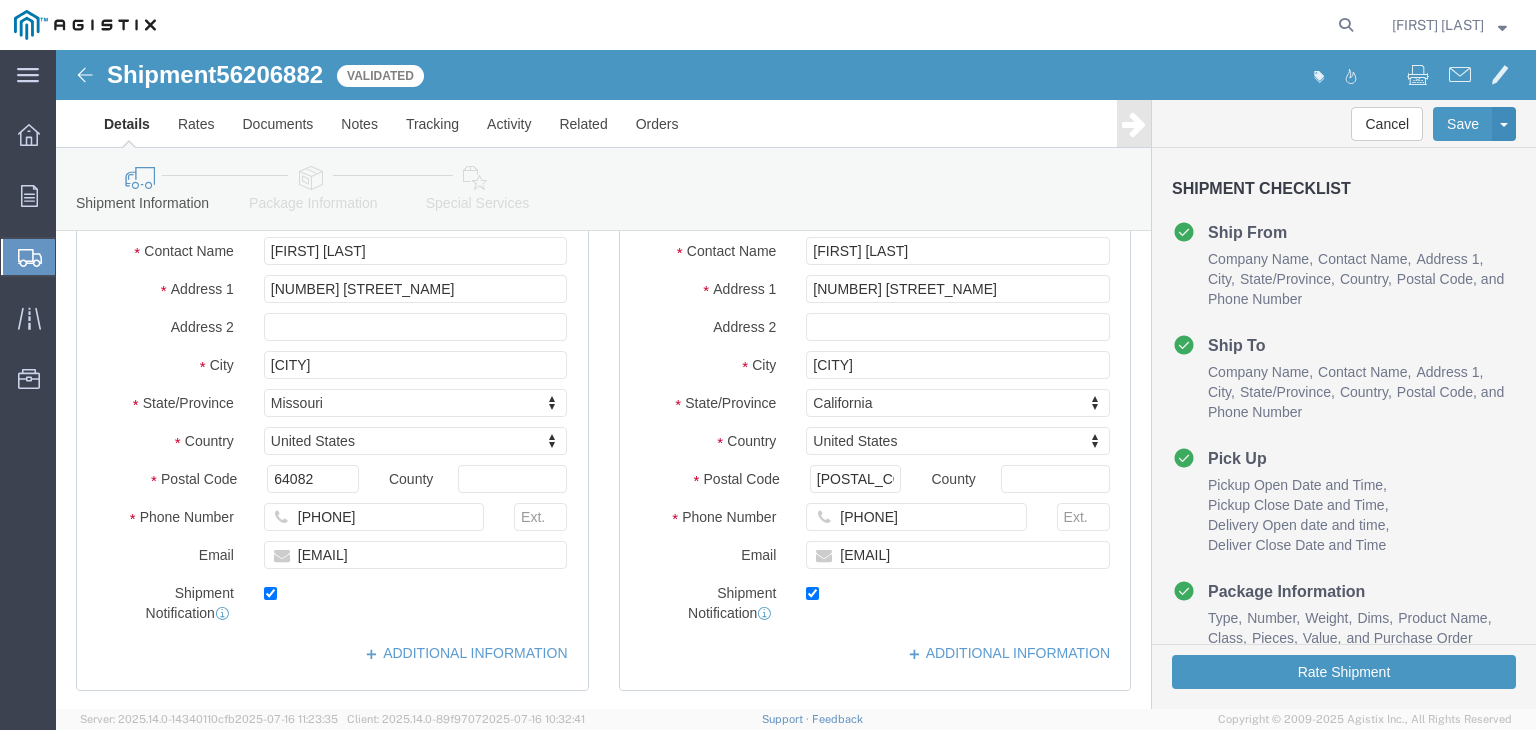 scroll, scrollTop: 0, scrollLeft: 0, axis: both 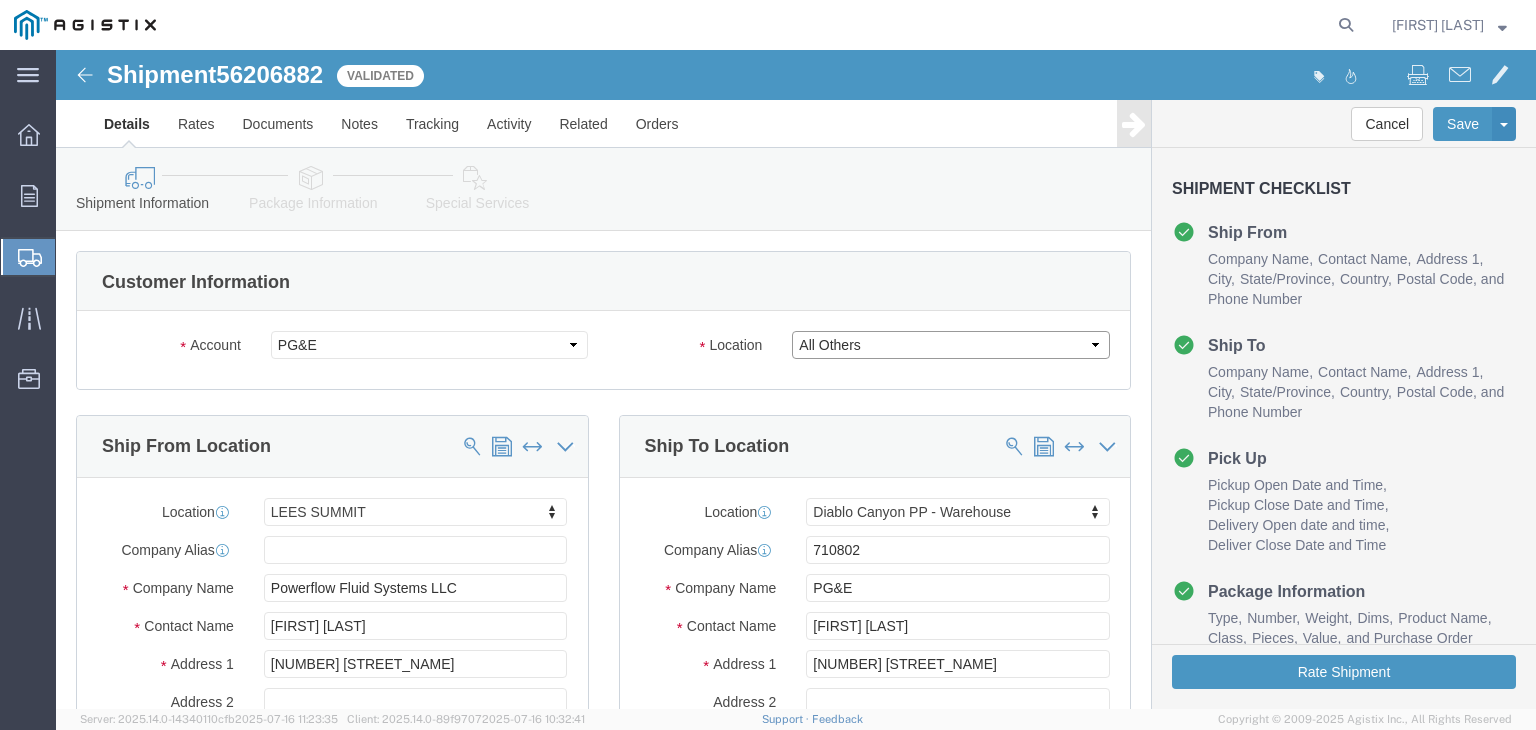 click on "Select All Others Fremont DC Fresno DC Wheatland DC" 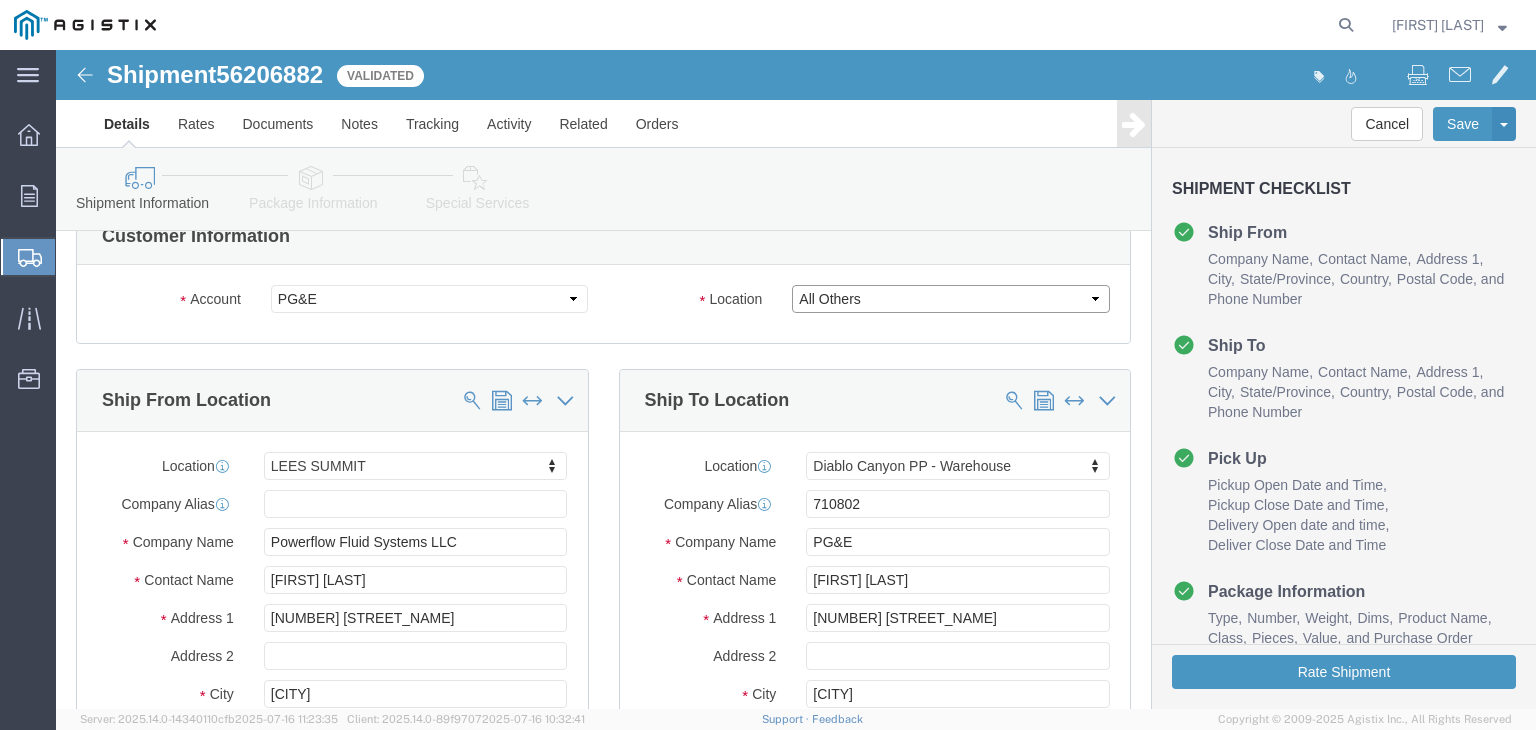 scroll, scrollTop: 0, scrollLeft: 0, axis: both 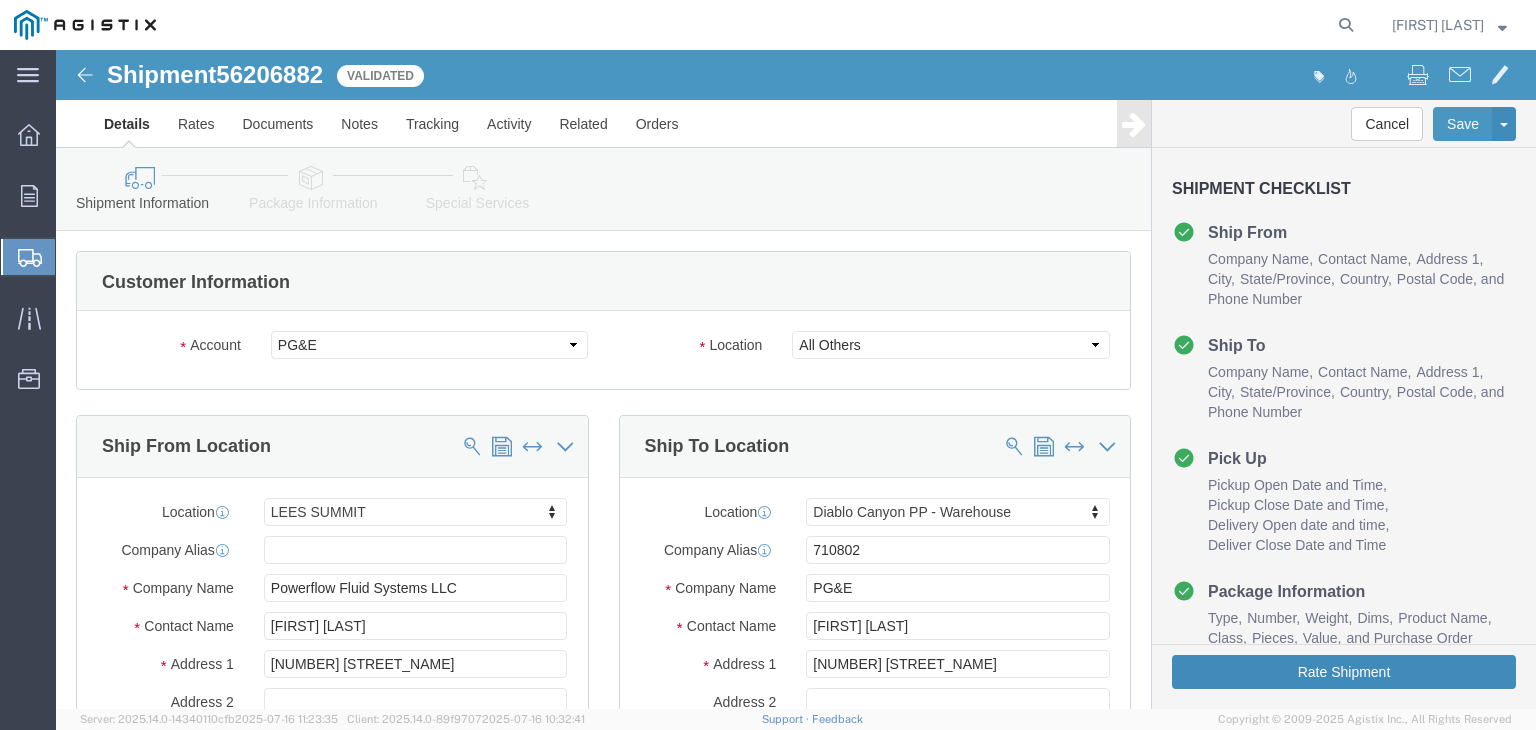 click on "Rate Shipment" 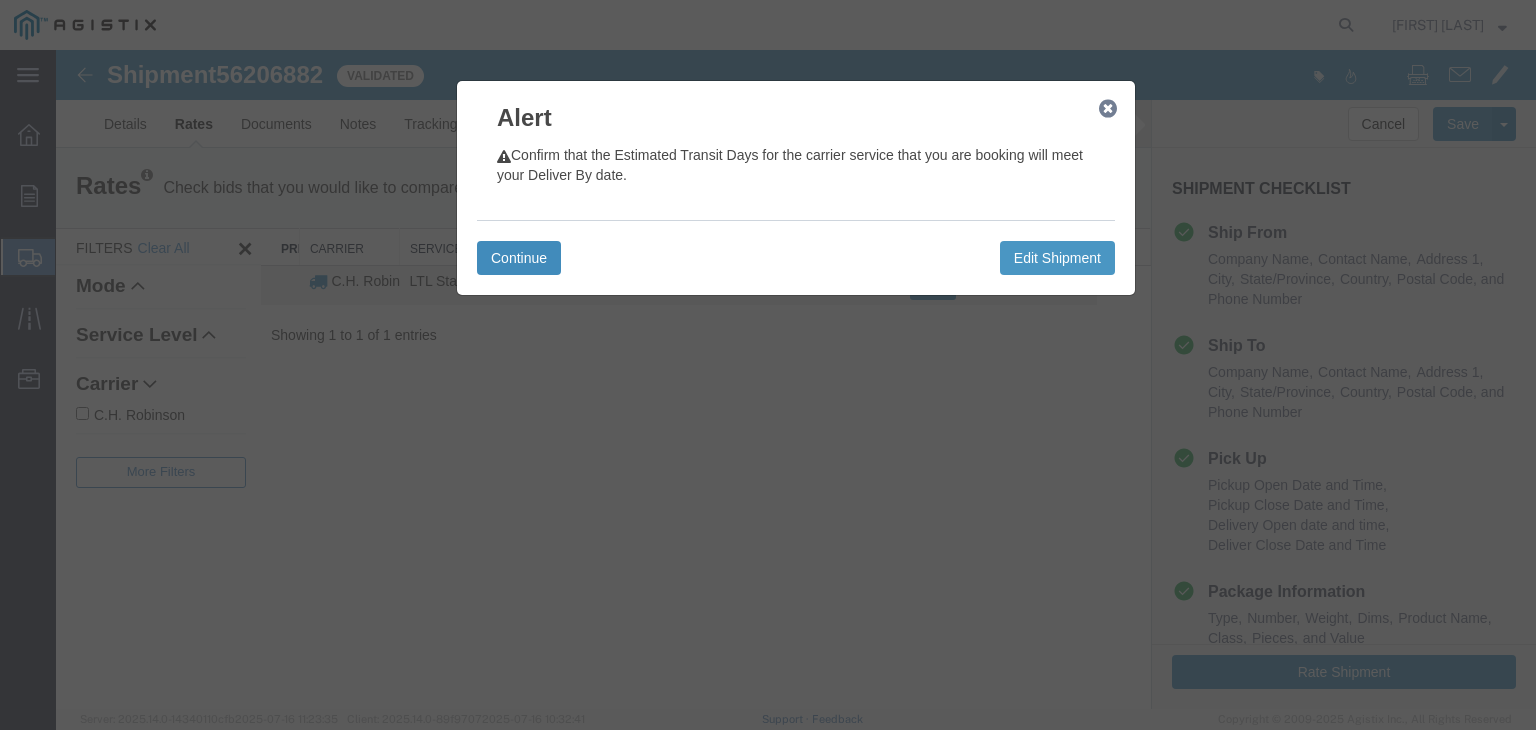 click on "Continue" at bounding box center (519, 258) 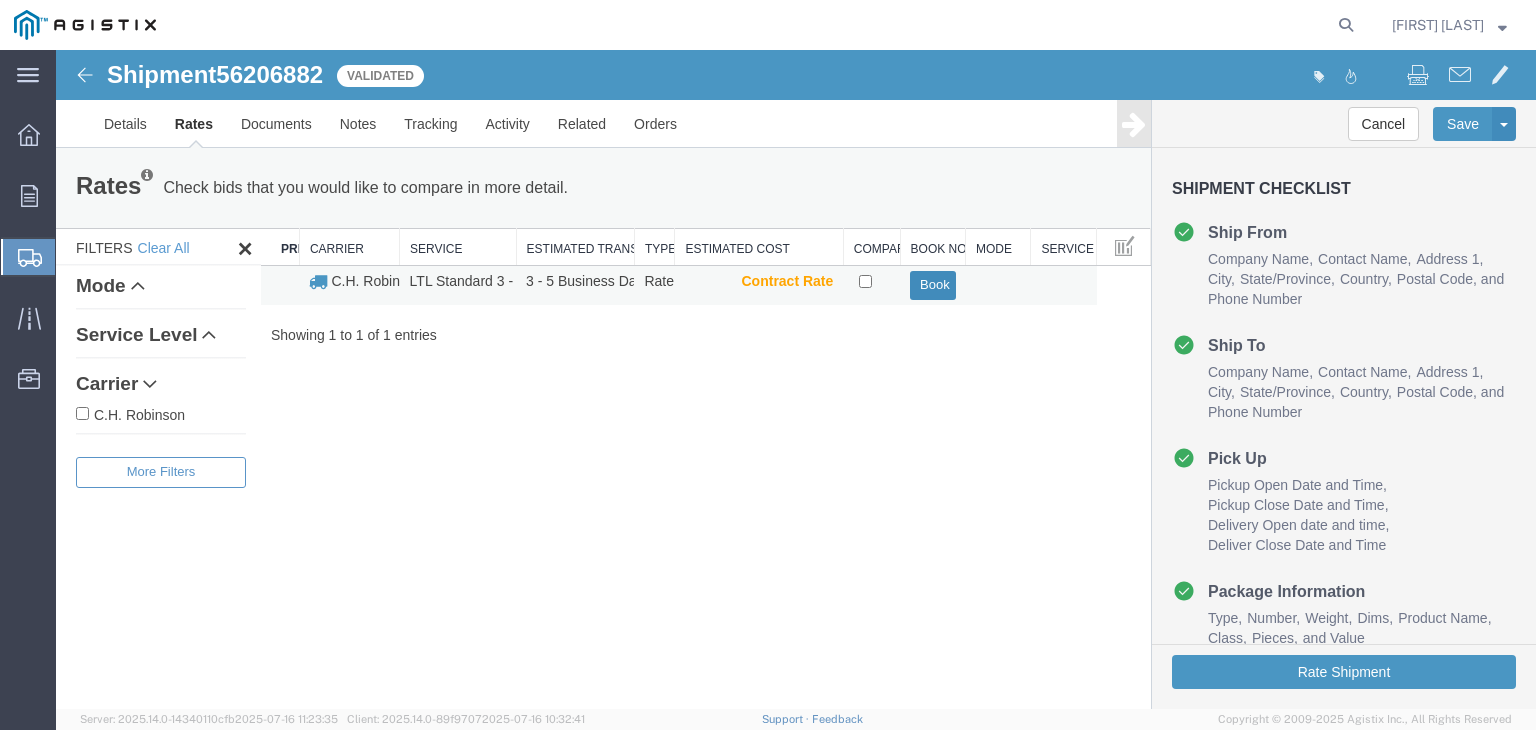 click on "Book" at bounding box center [932, 285] 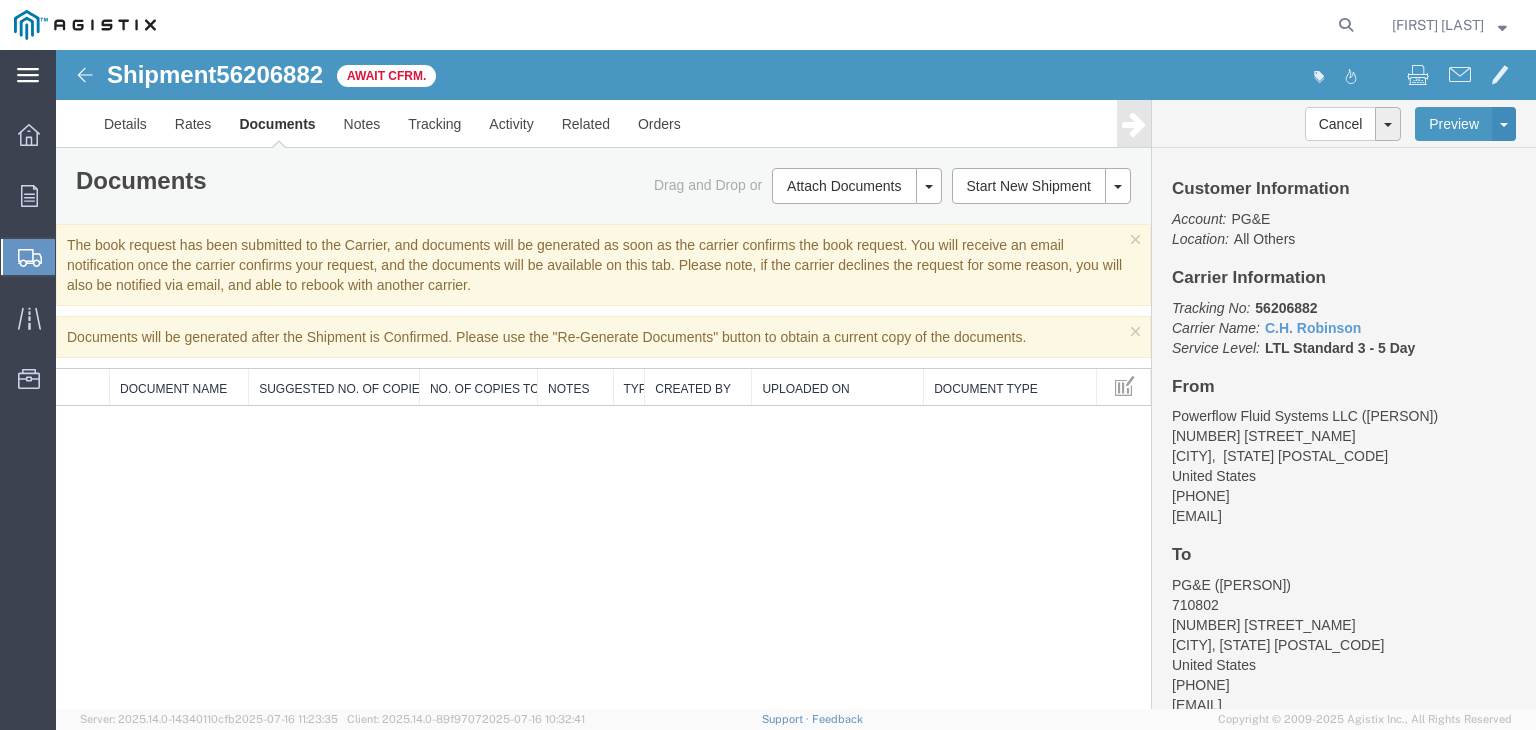 click 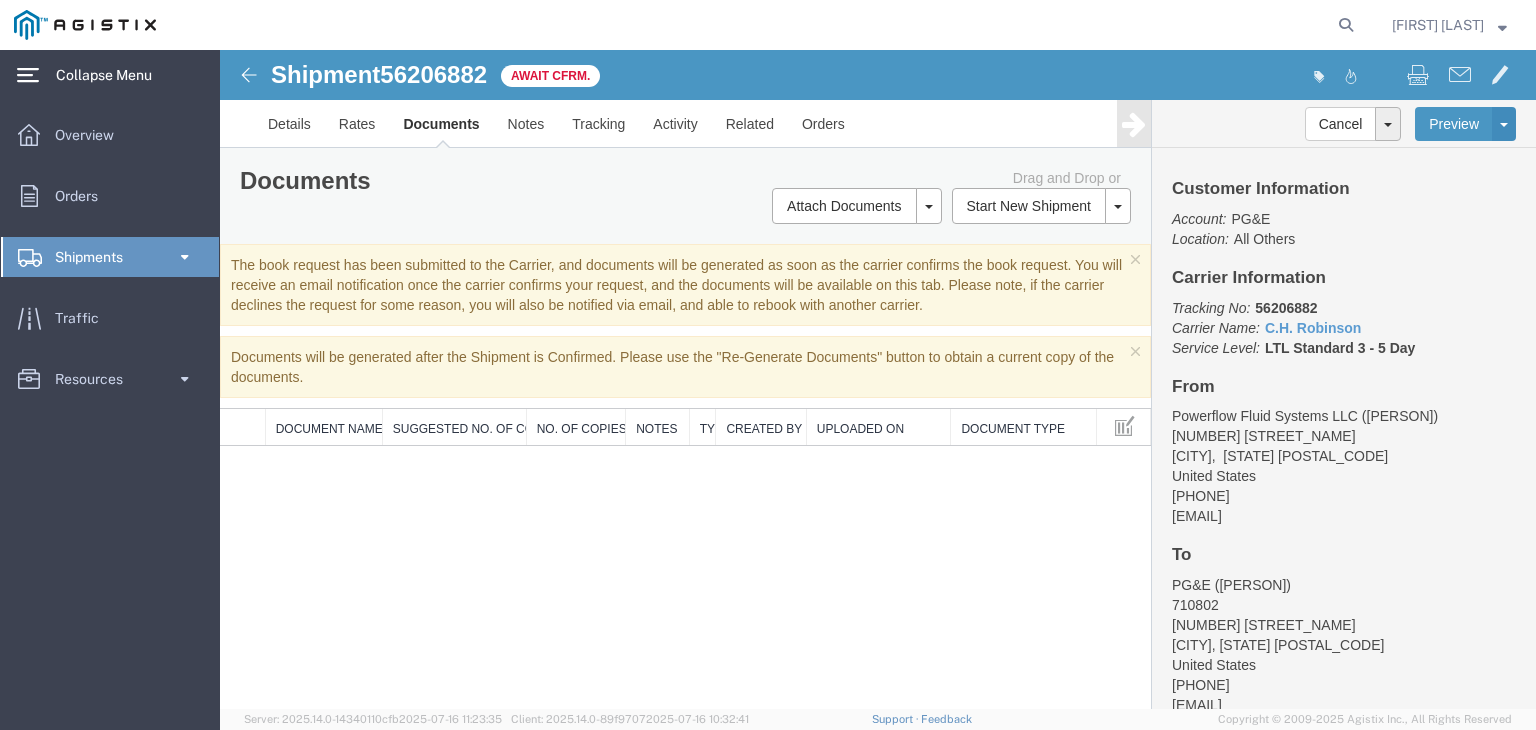 click 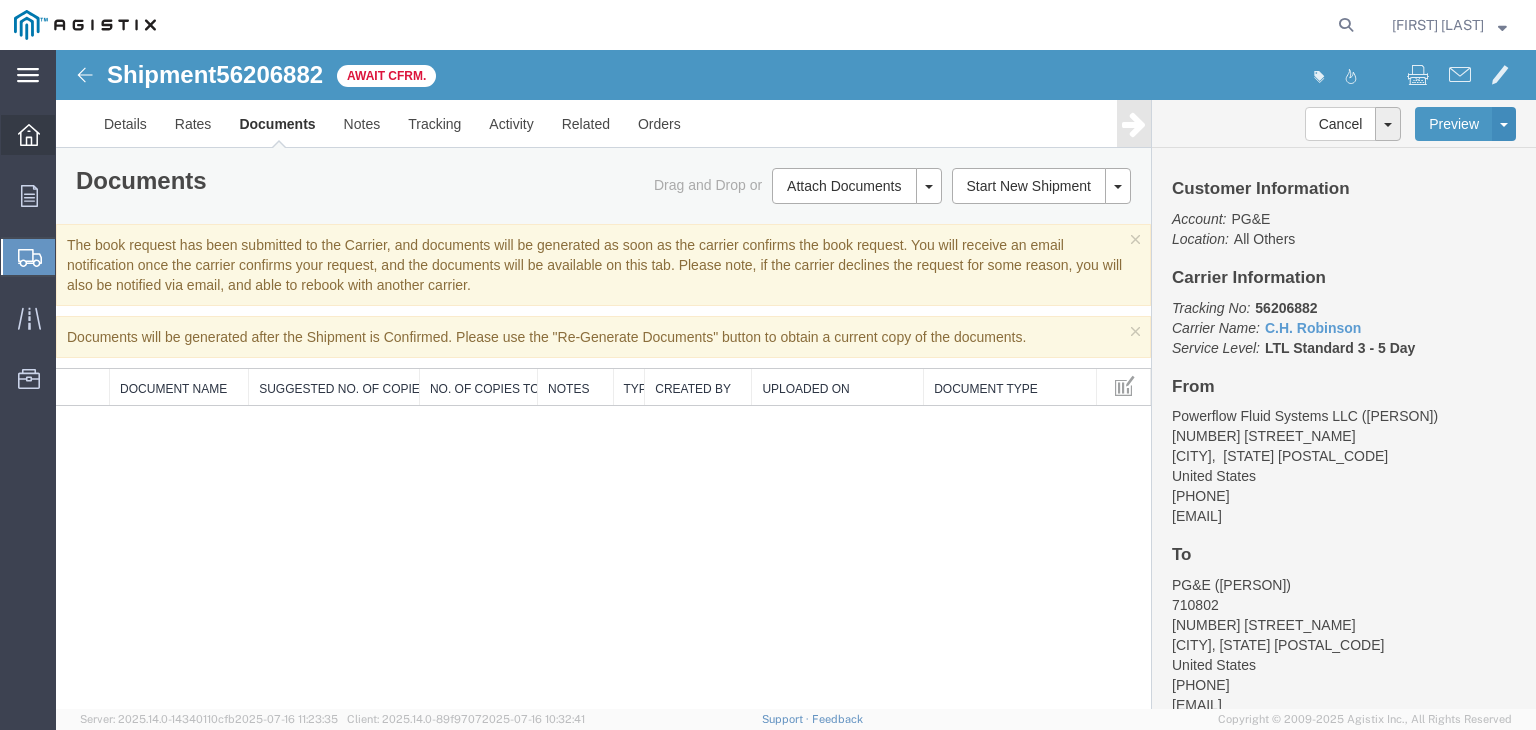 click 